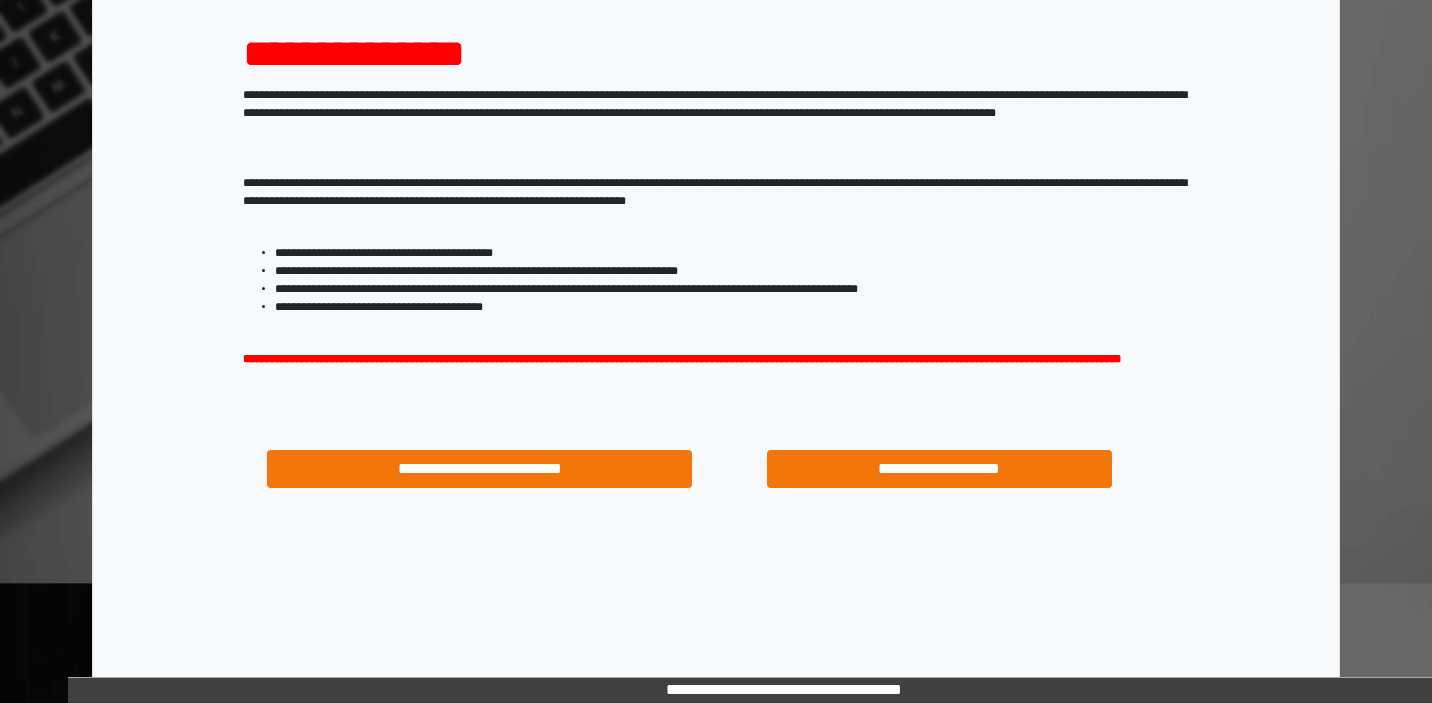 scroll, scrollTop: 225, scrollLeft: 0, axis: vertical 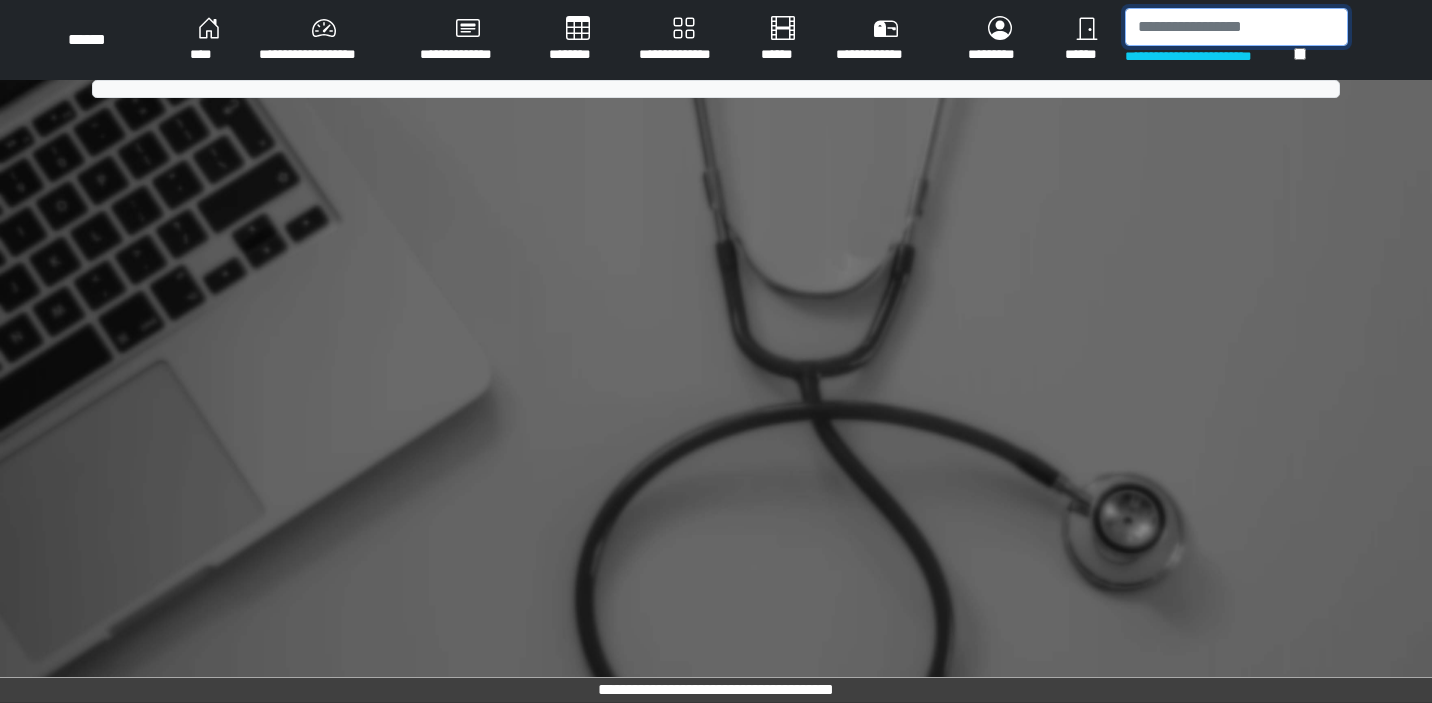 click at bounding box center [1236, 27] 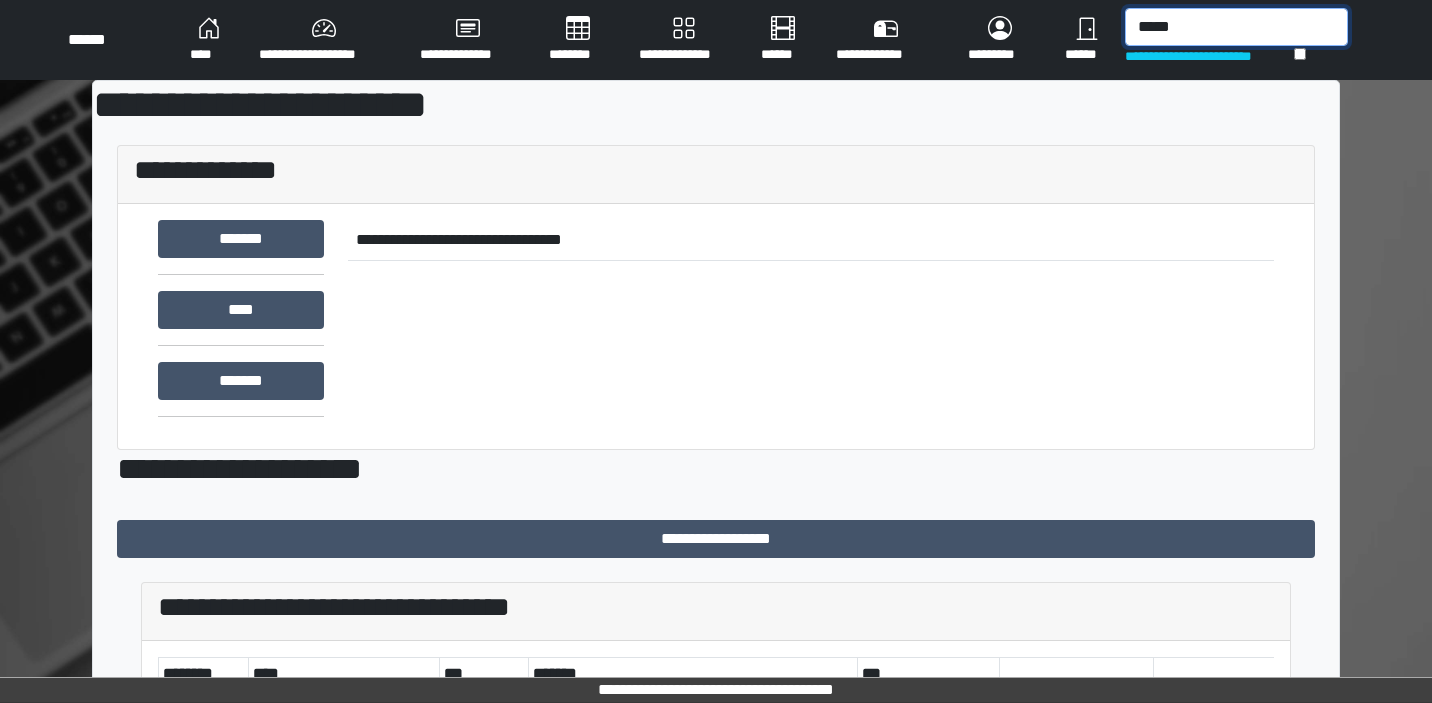 click on "*****" at bounding box center (1236, 27) 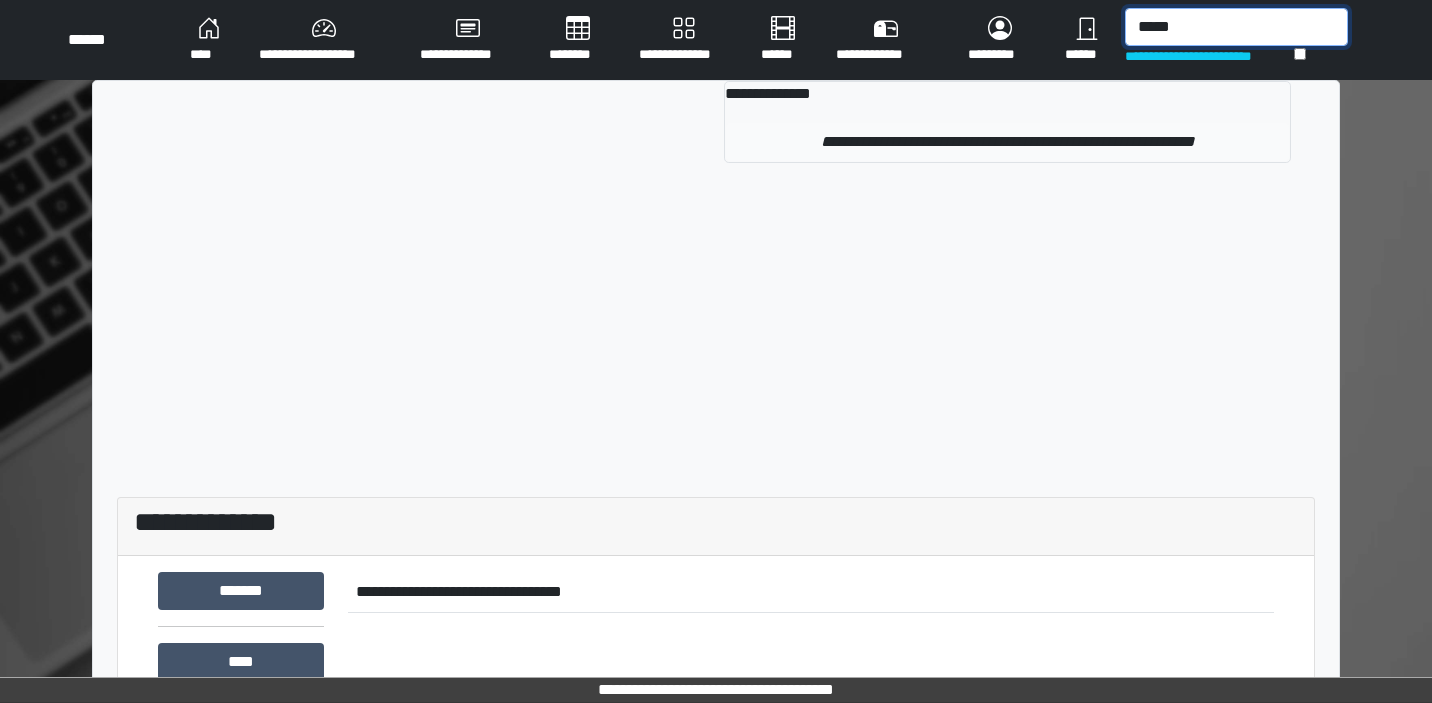 type on "*****" 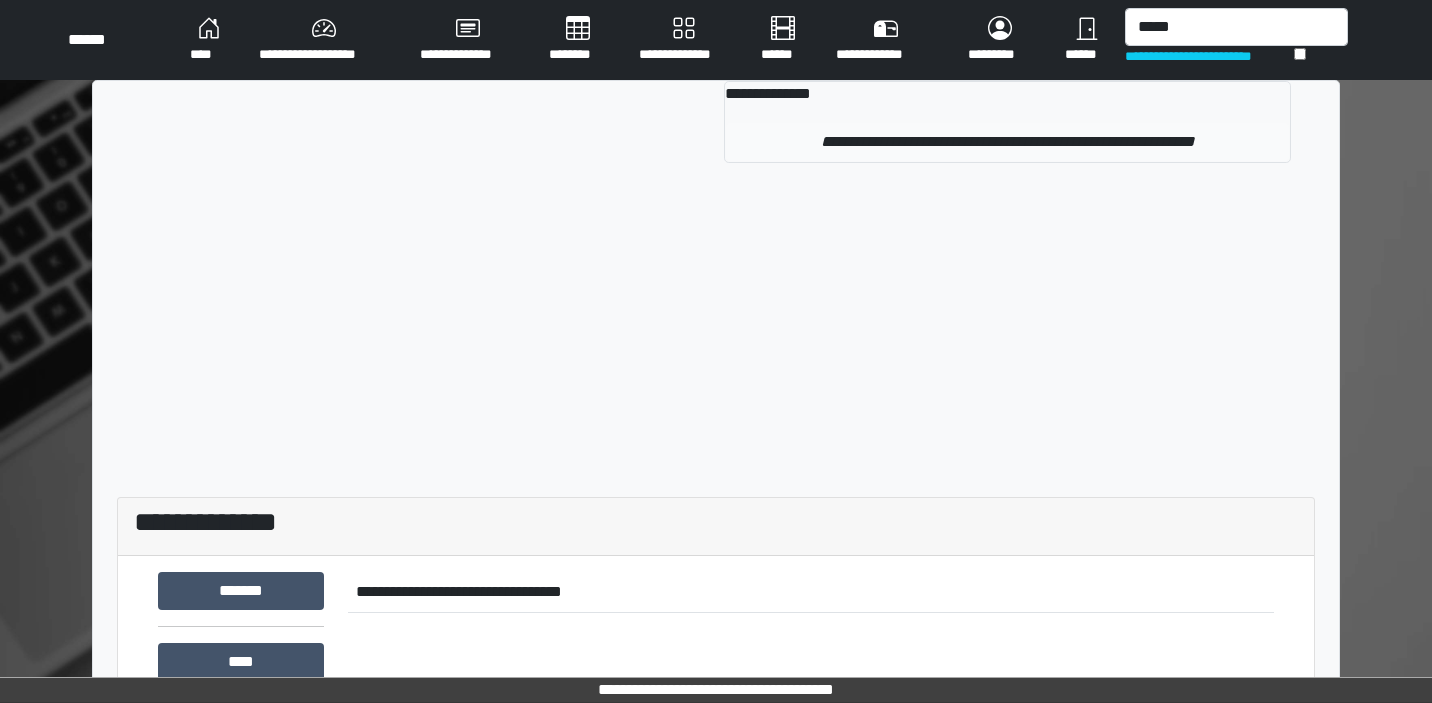 click on "**********" at bounding box center (1007, 142) 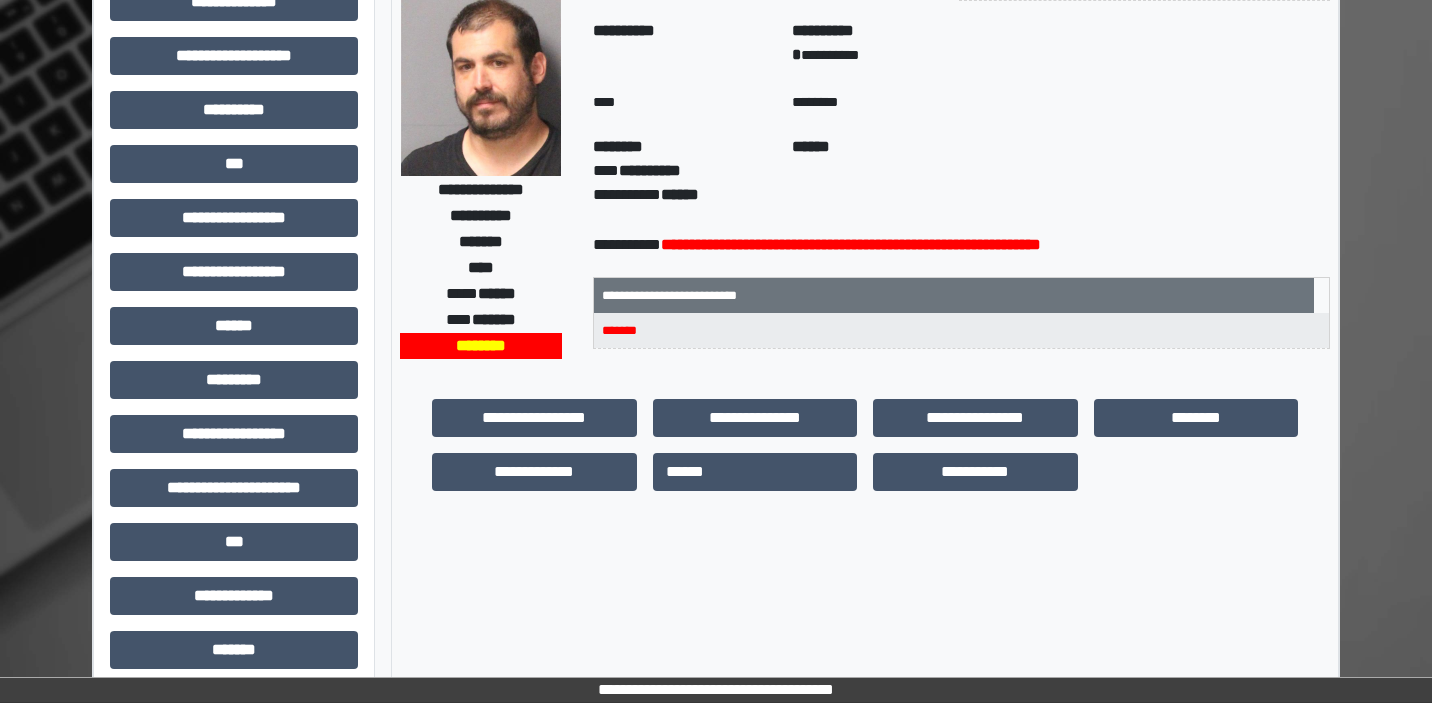 scroll, scrollTop: 221, scrollLeft: 0, axis: vertical 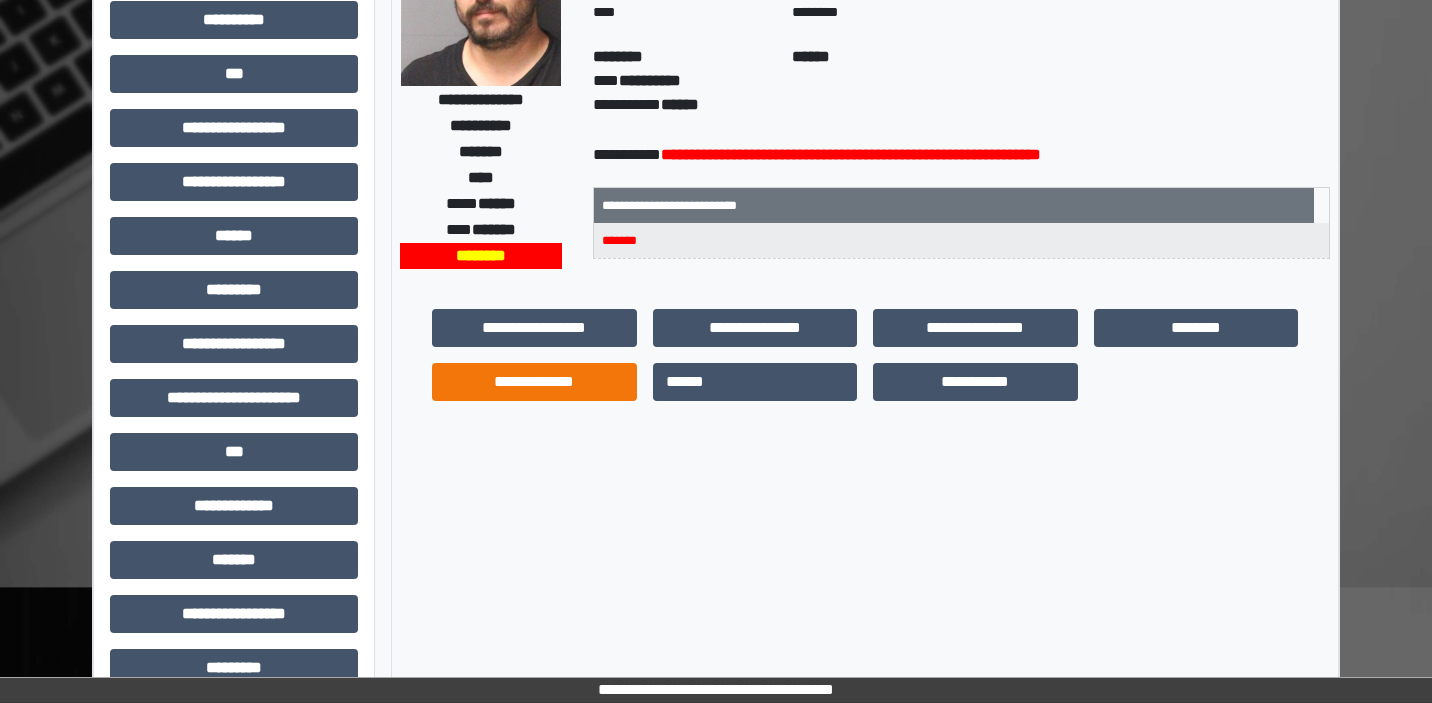 click on "**********" at bounding box center [534, 382] 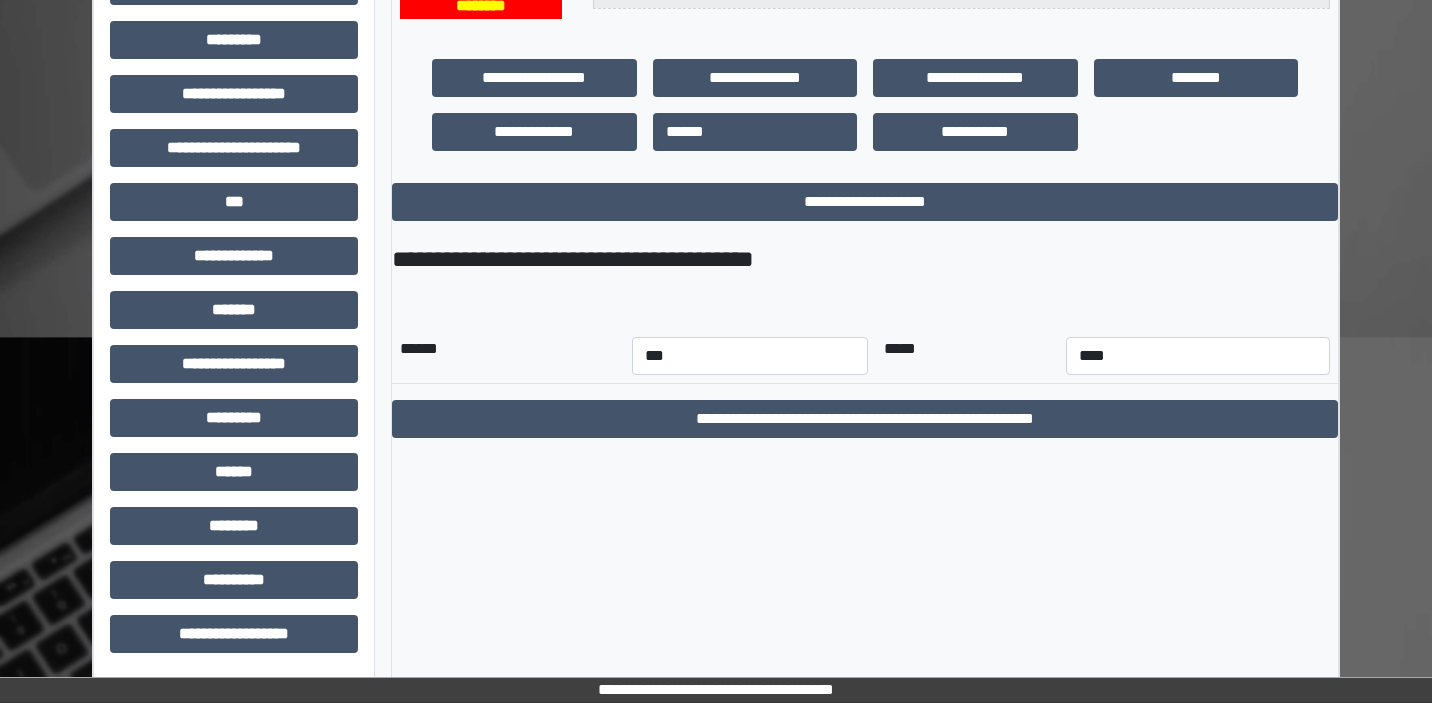 scroll, scrollTop: 471, scrollLeft: 0, axis: vertical 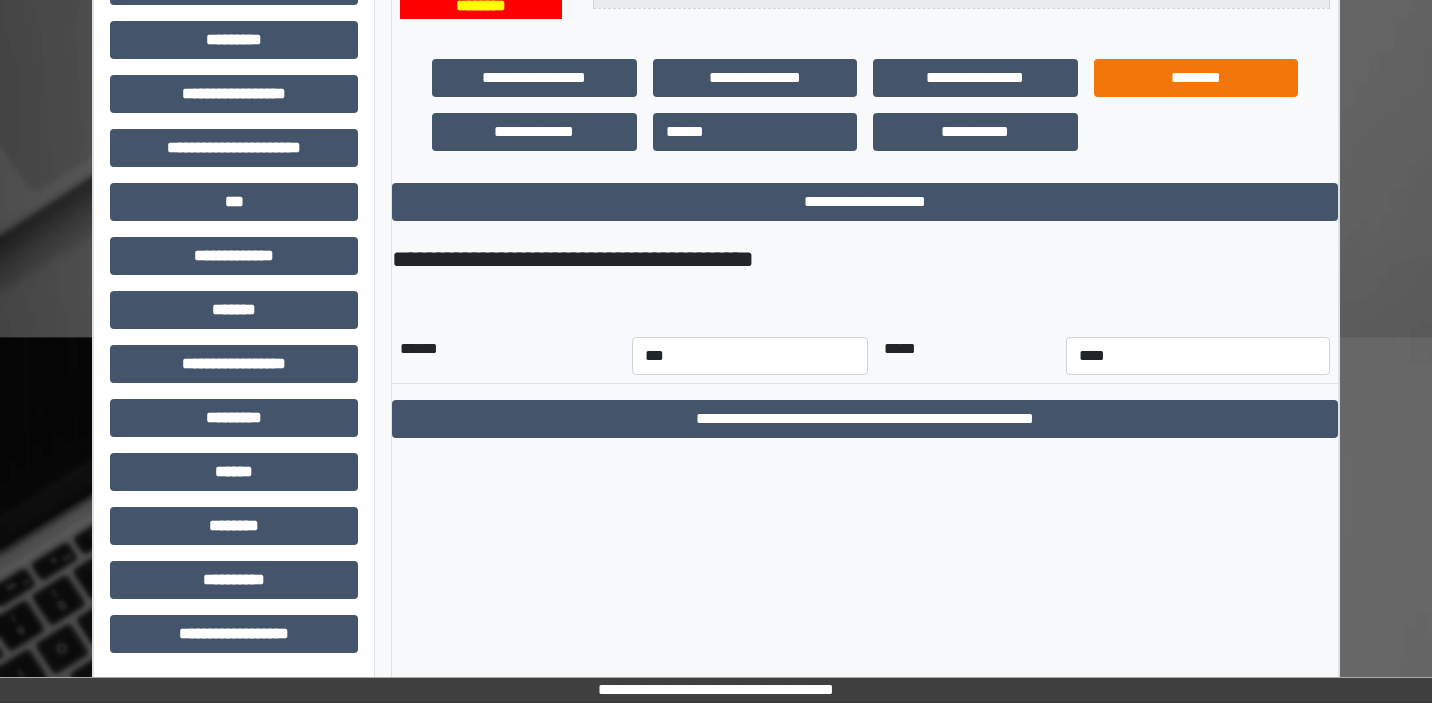 click on "********" at bounding box center (1196, 78) 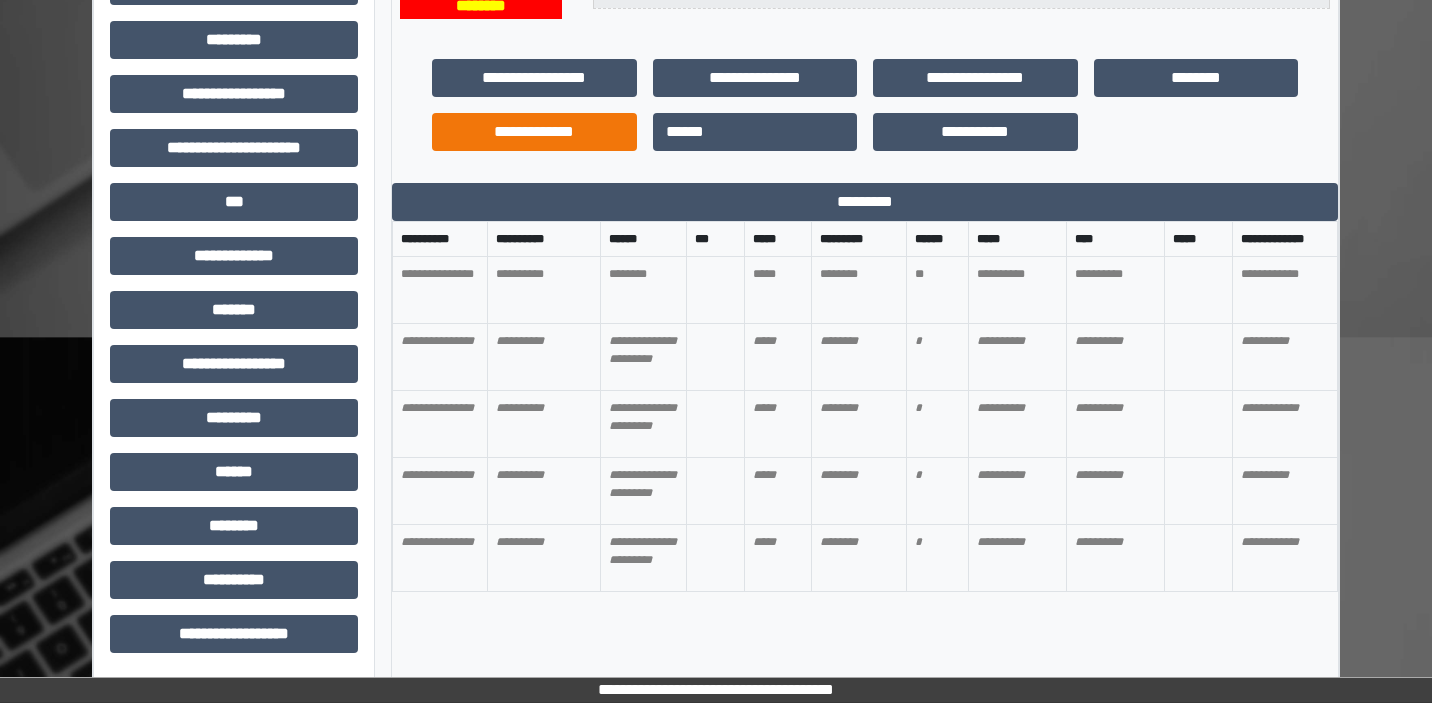 click on "**********" at bounding box center (534, 132) 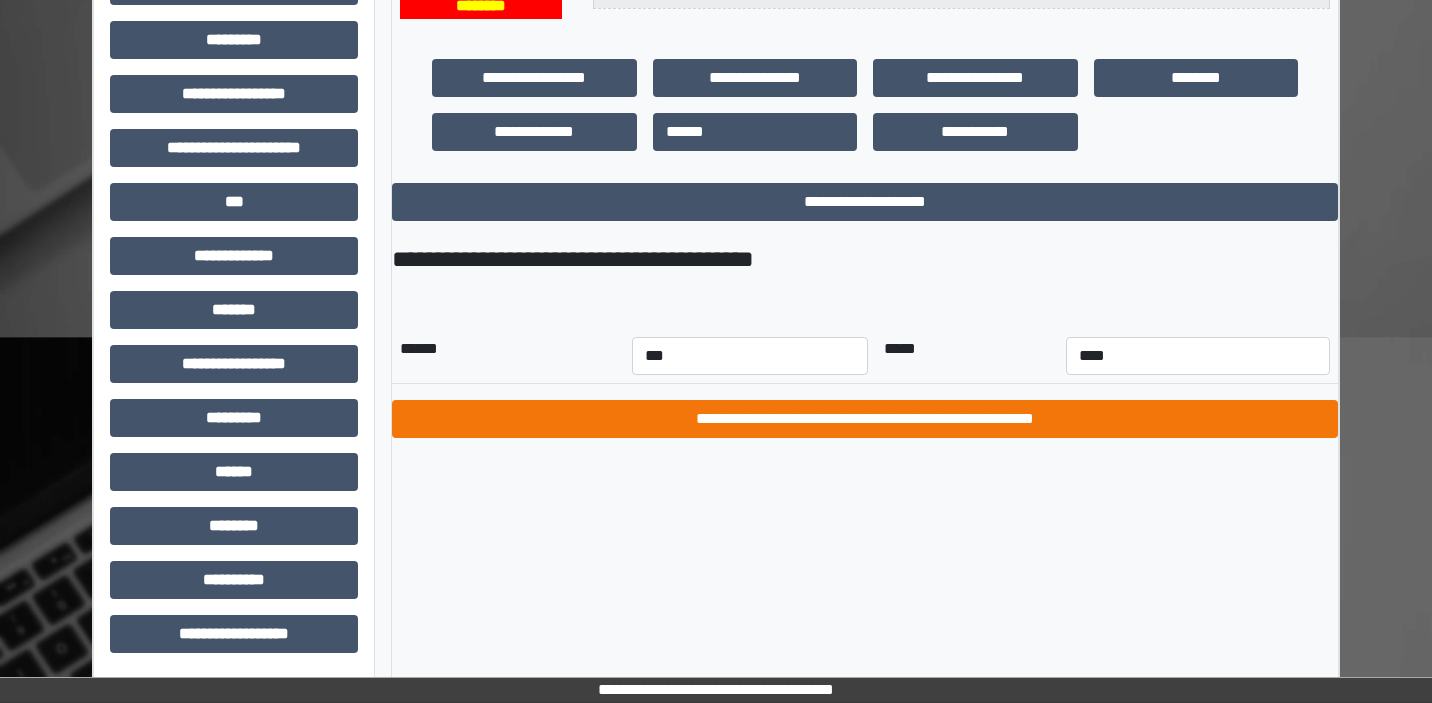 click on "**********" at bounding box center [865, 419] 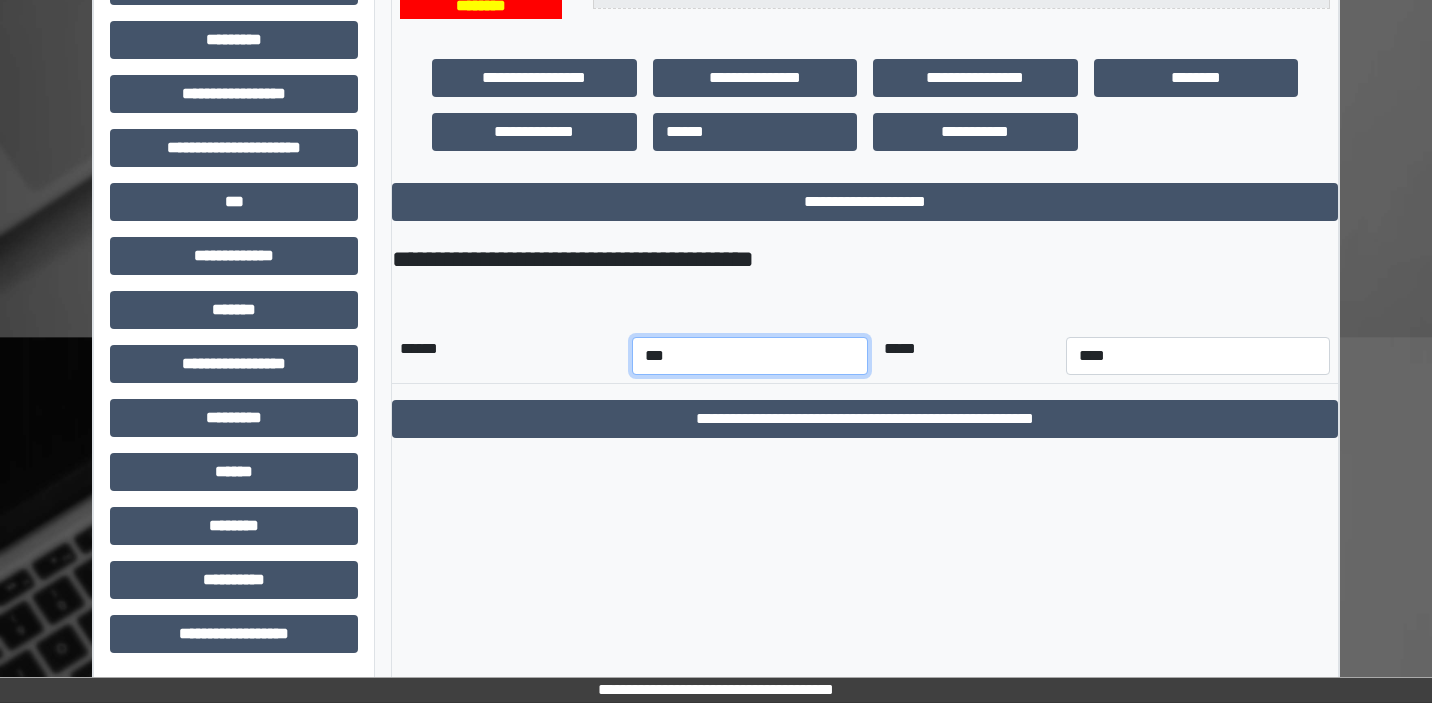 select on "*" 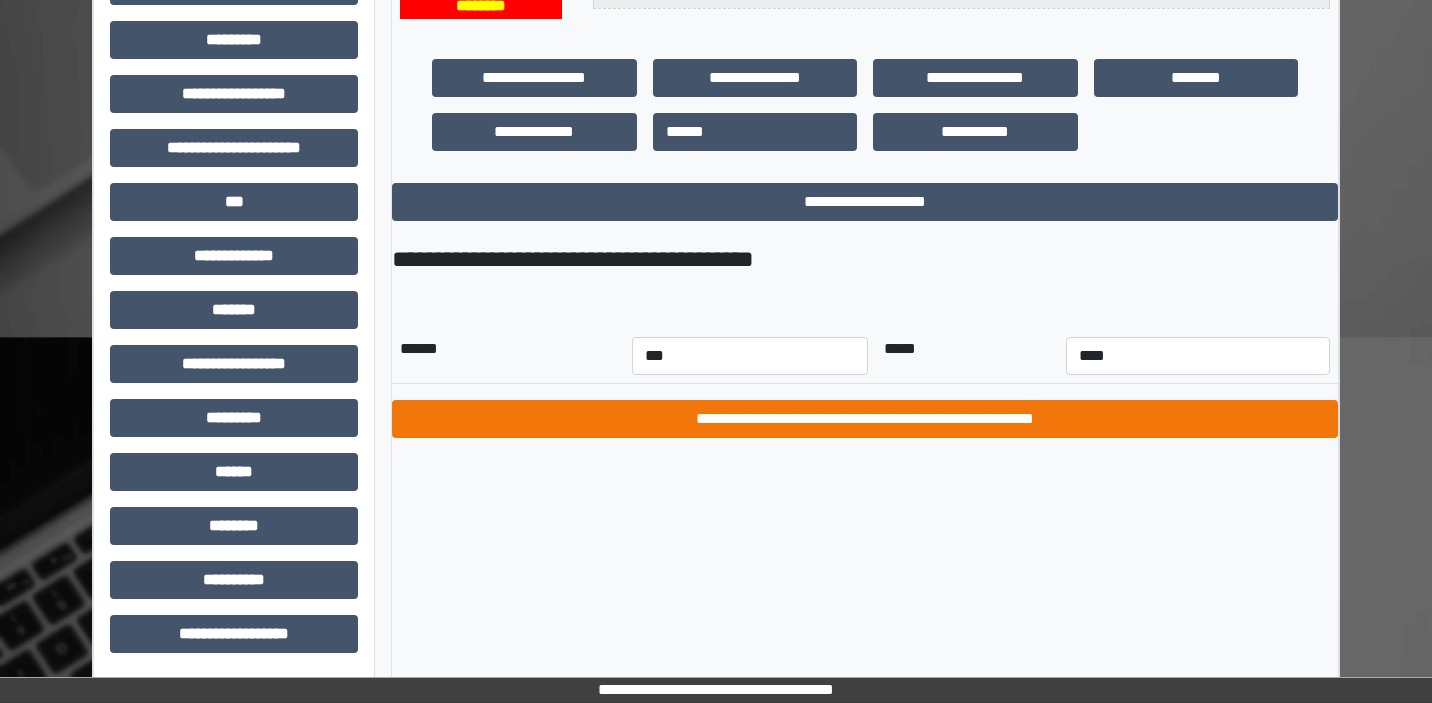 click on "**********" at bounding box center [865, 419] 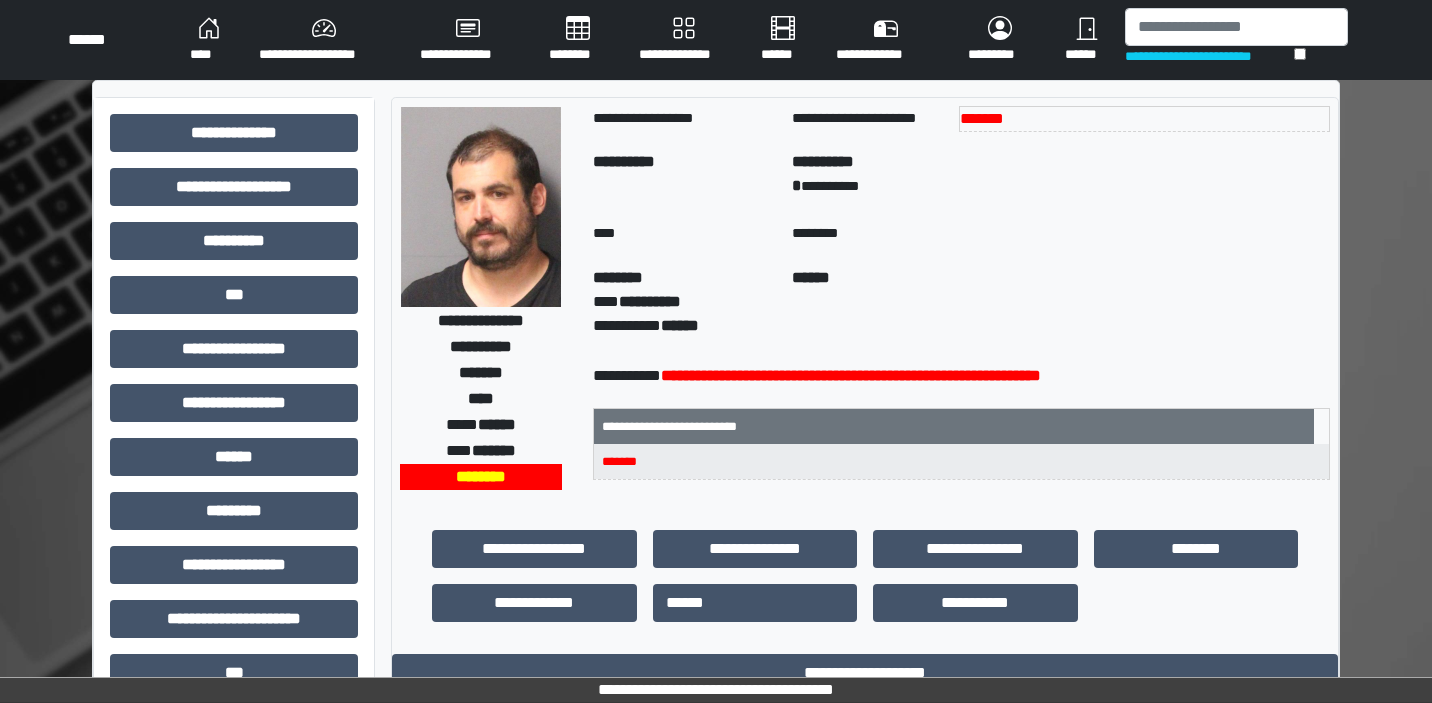 scroll, scrollTop: 0, scrollLeft: 0, axis: both 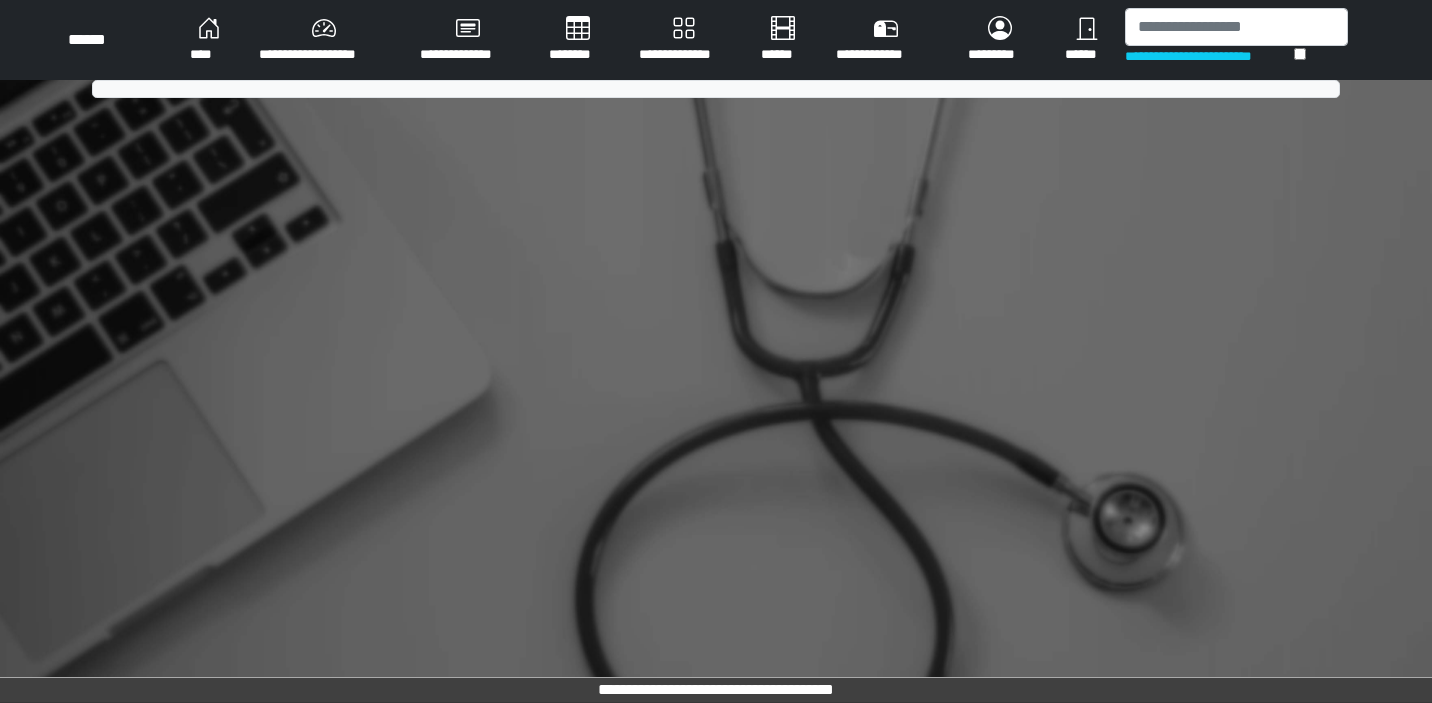 click on "********" at bounding box center [578, 40] 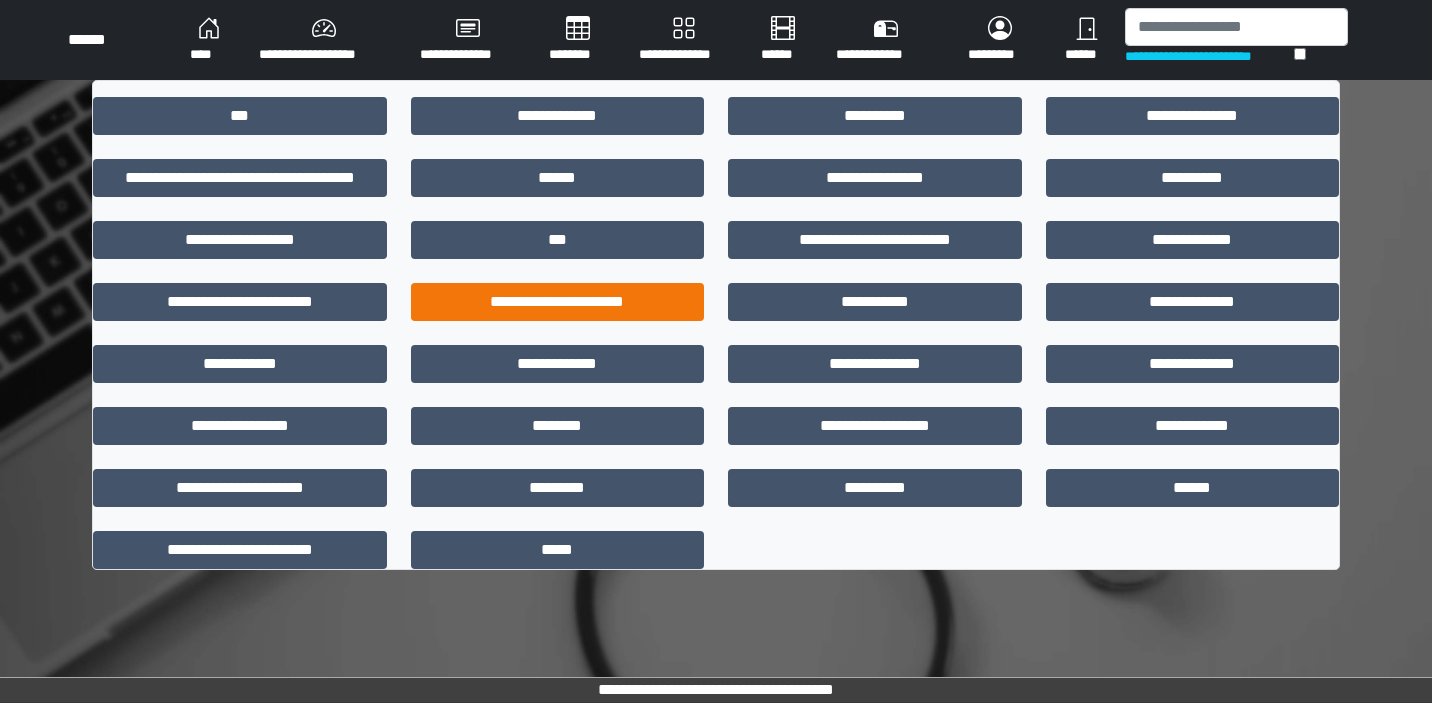 click on "**********" at bounding box center [558, 302] 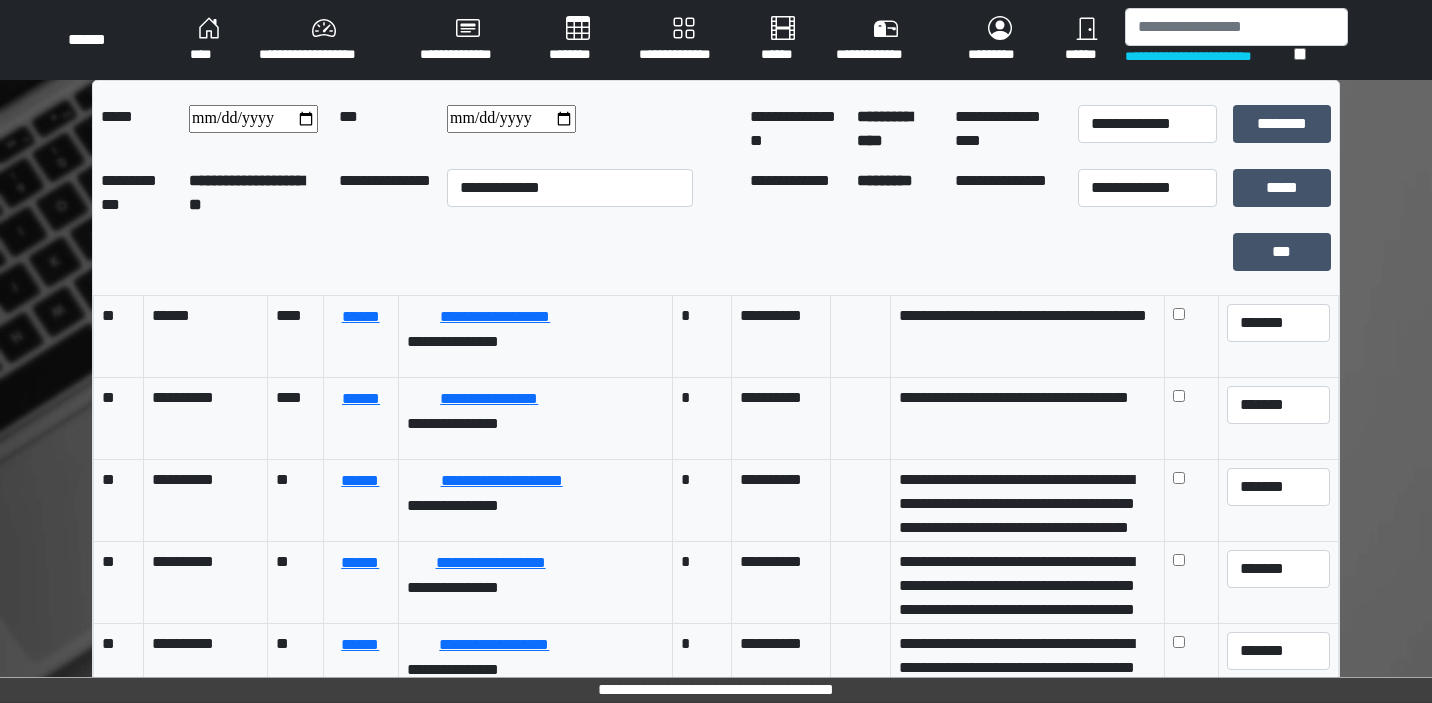 scroll, scrollTop: 370, scrollLeft: 0, axis: vertical 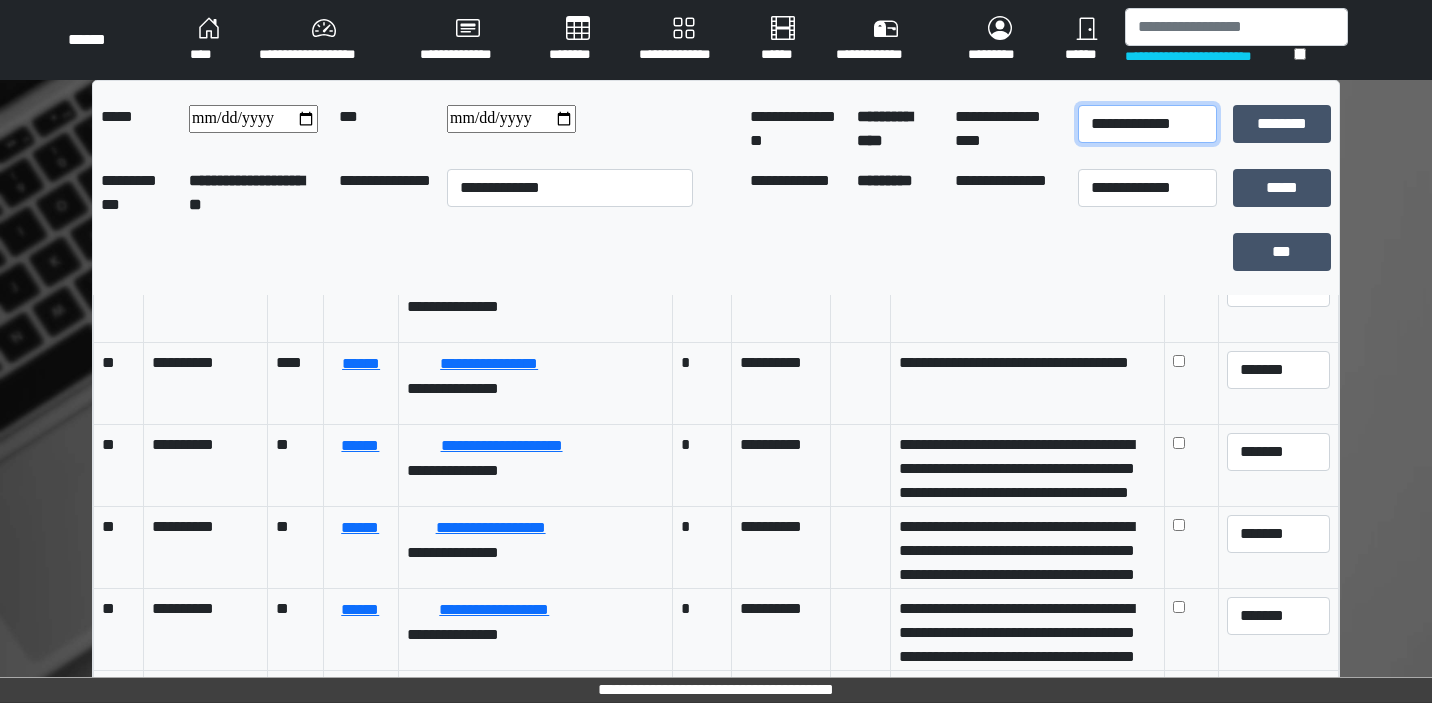 select on "*" 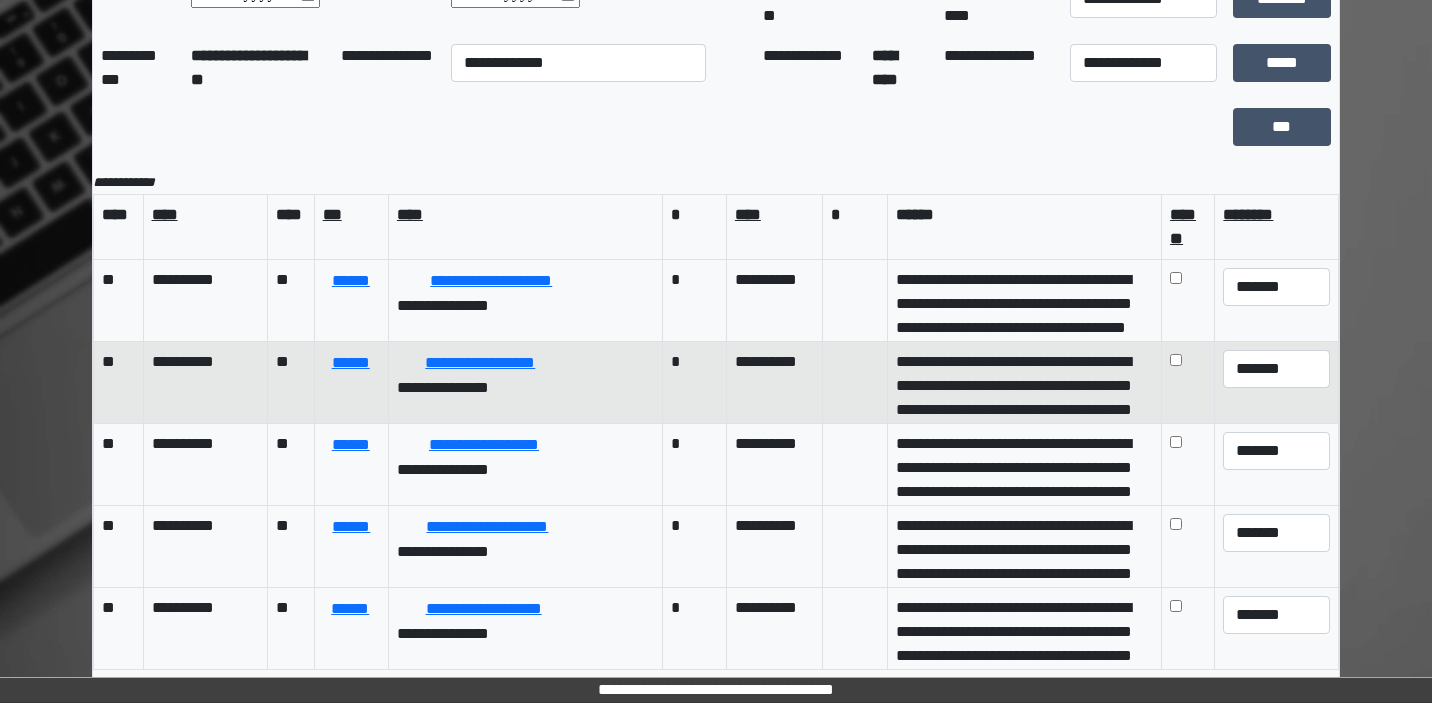 scroll, scrollTop: 125, scrollLeft: 0, axis: vertical 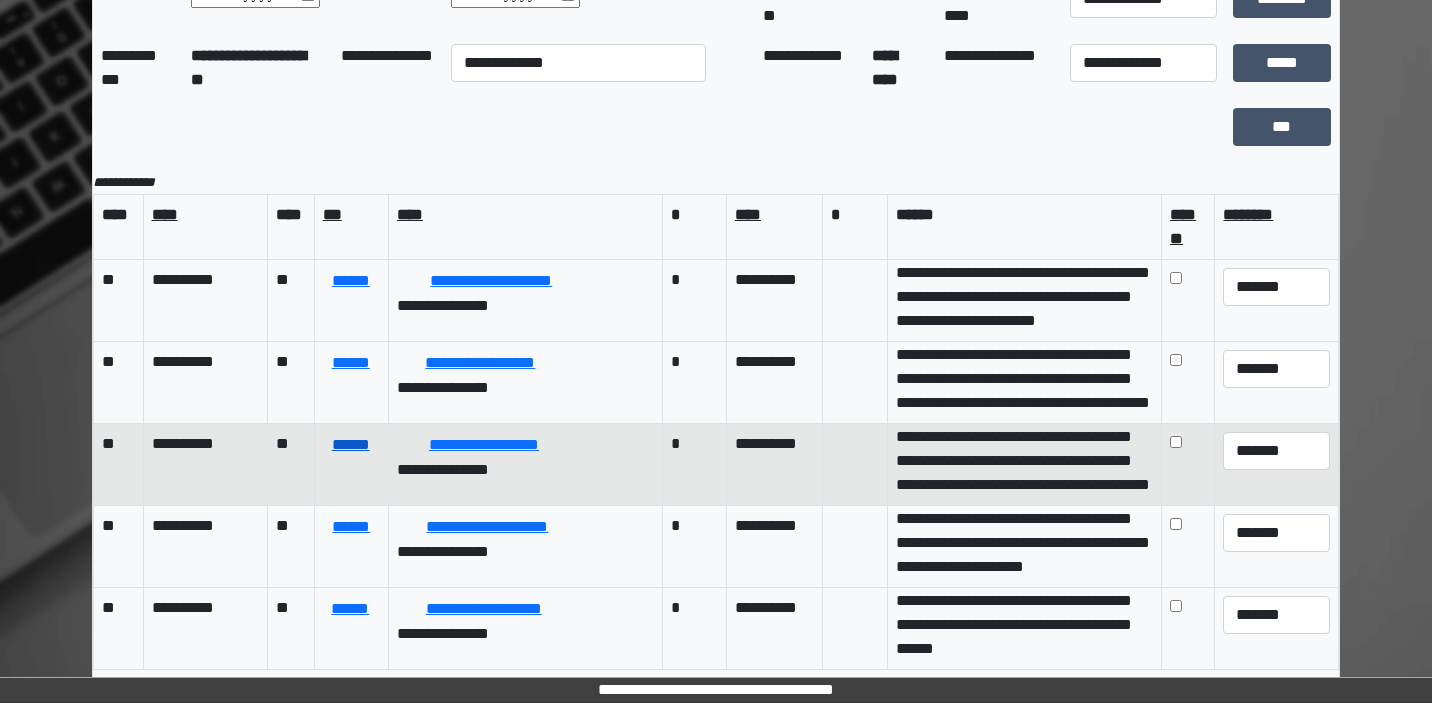click on "******" at bounding box center [351, 445] 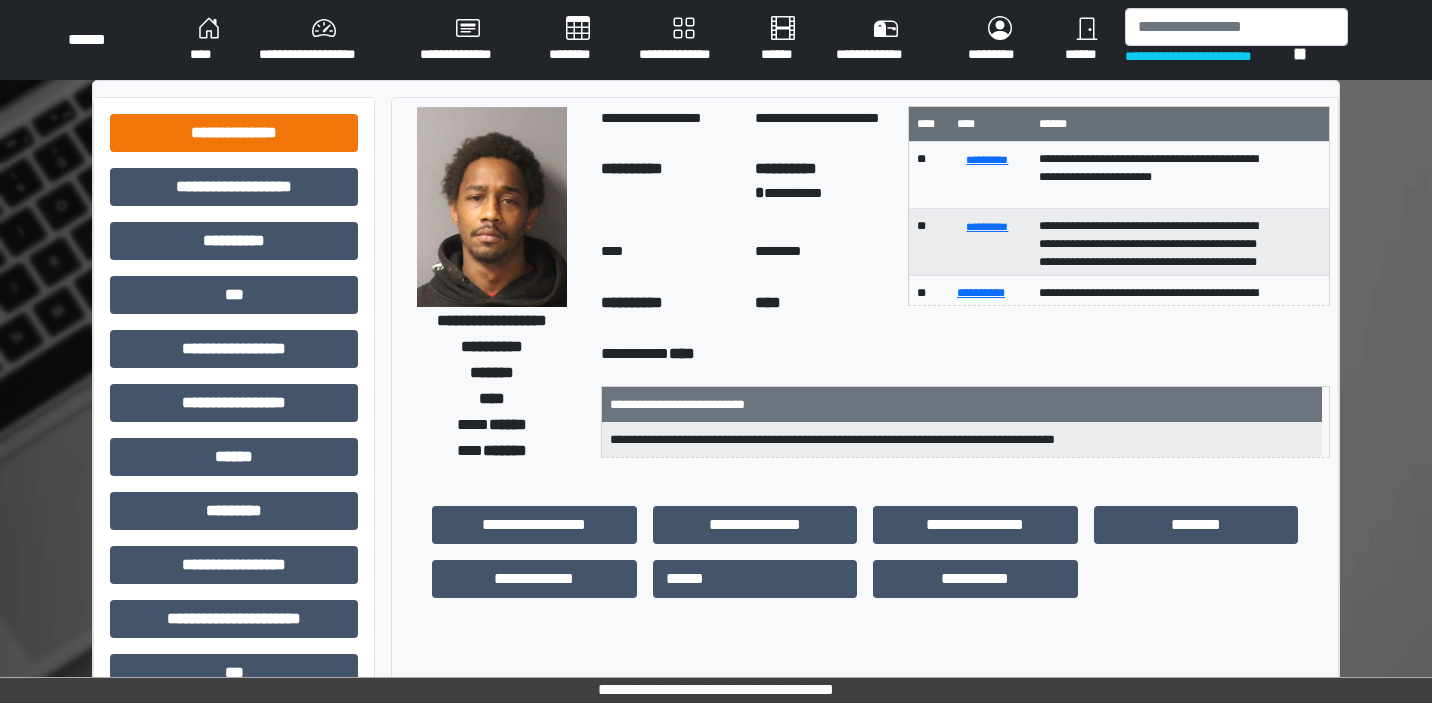 scroll, scrollTop: 0, scrollLeft: 0, axis: both 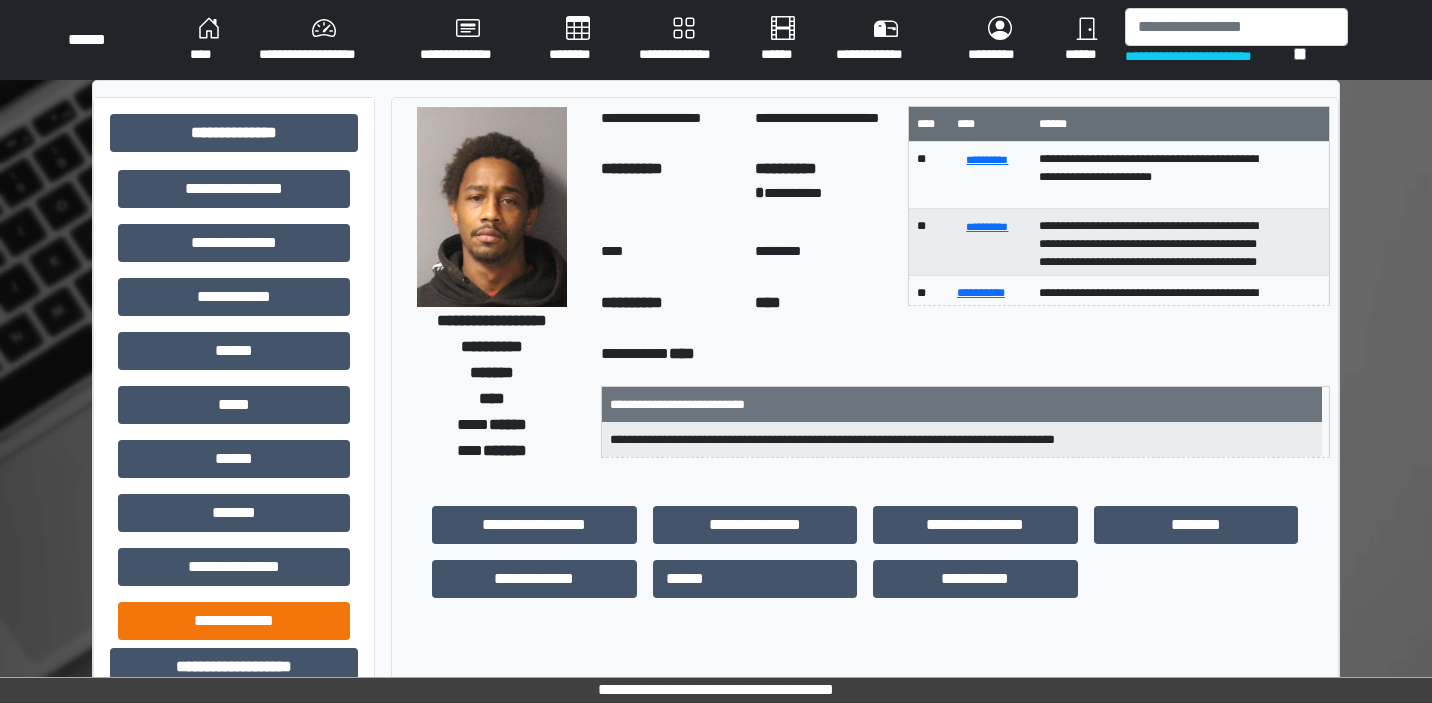 click on "**********" at bounding box center (234, 621) 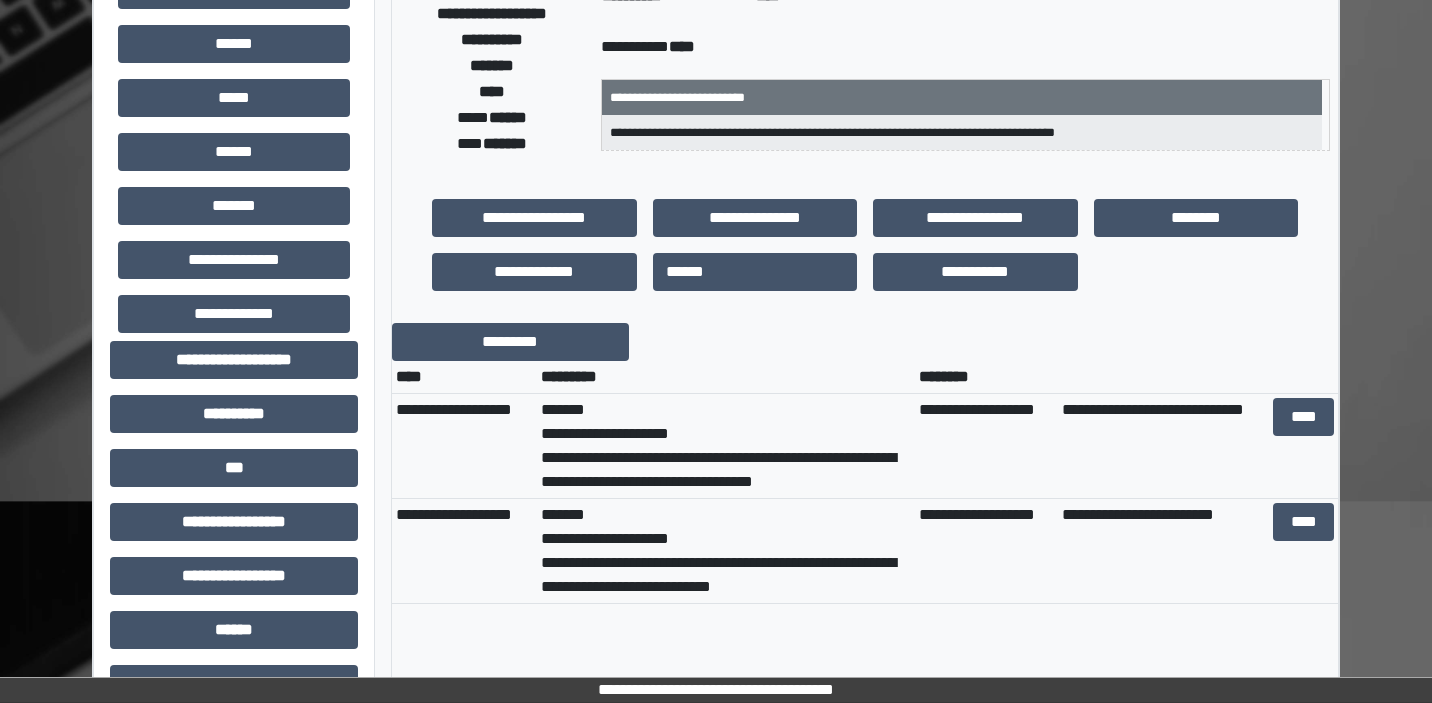 scroll, scrollTop: 313, scrollLeft: 0, axis: vertical 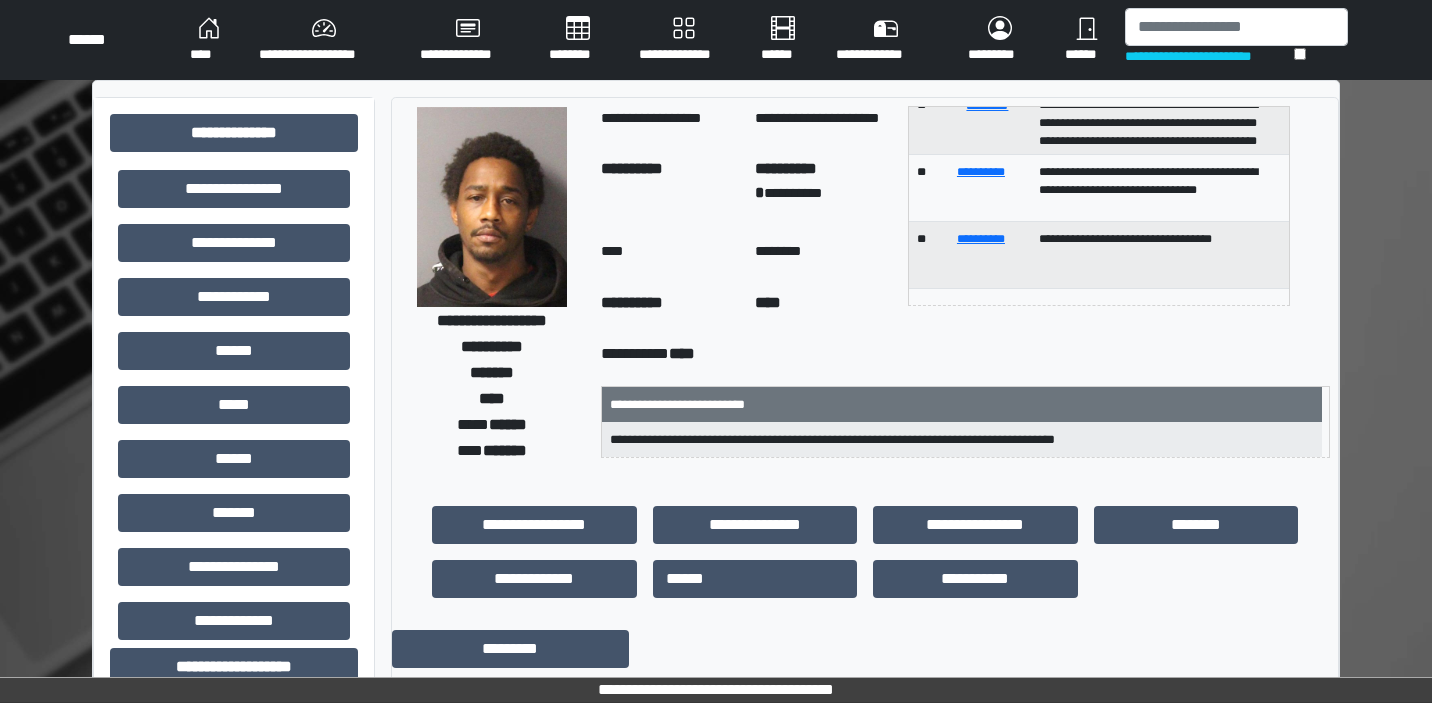 click on "********" at bounding box center [578, 40] 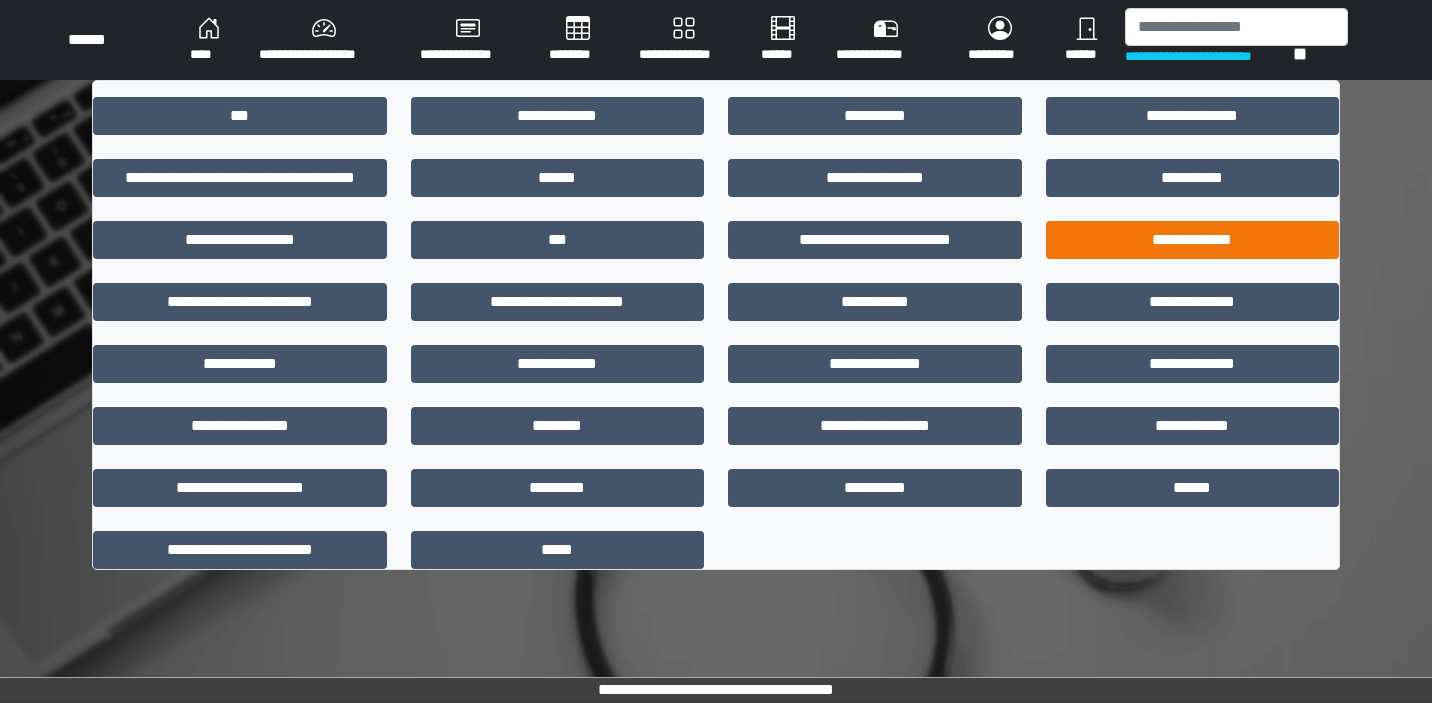 click on "**********" at bounding box center [1193, 240] 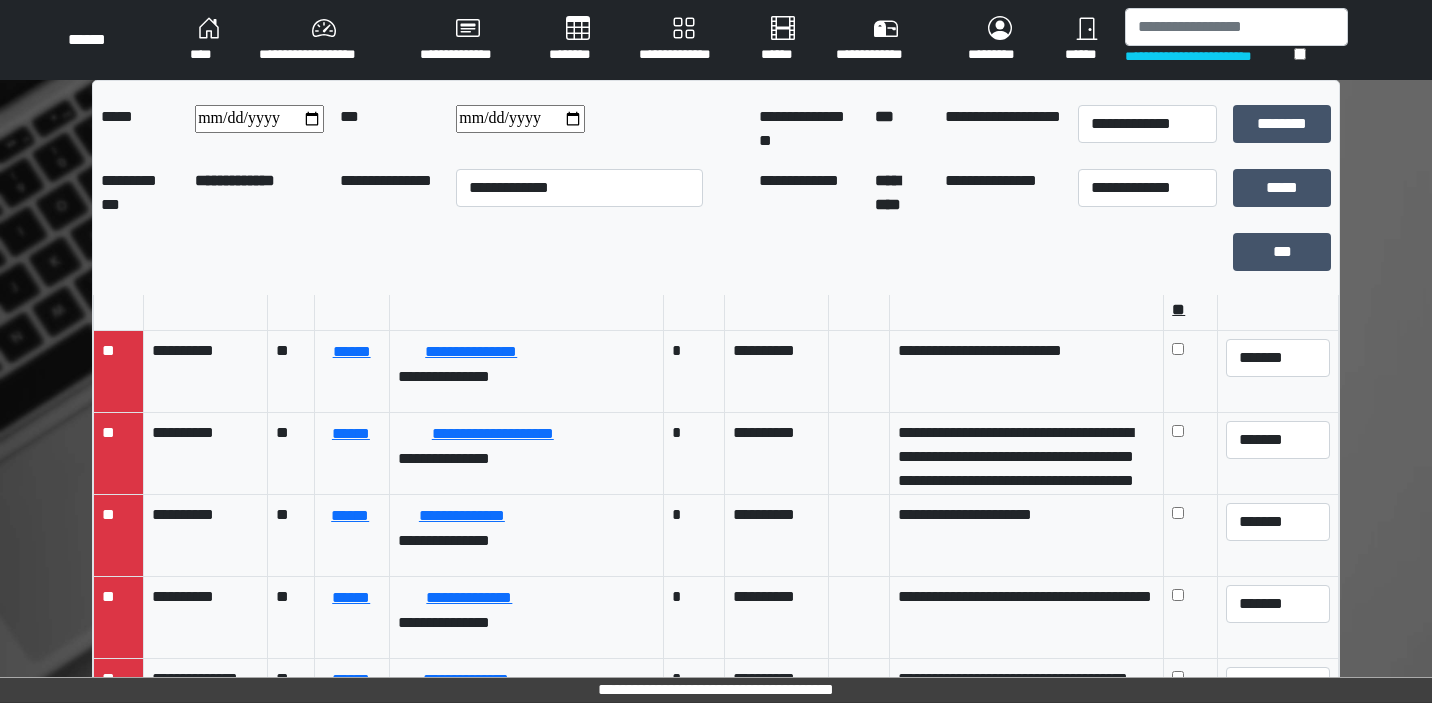 click at bounding box center (520, 119) 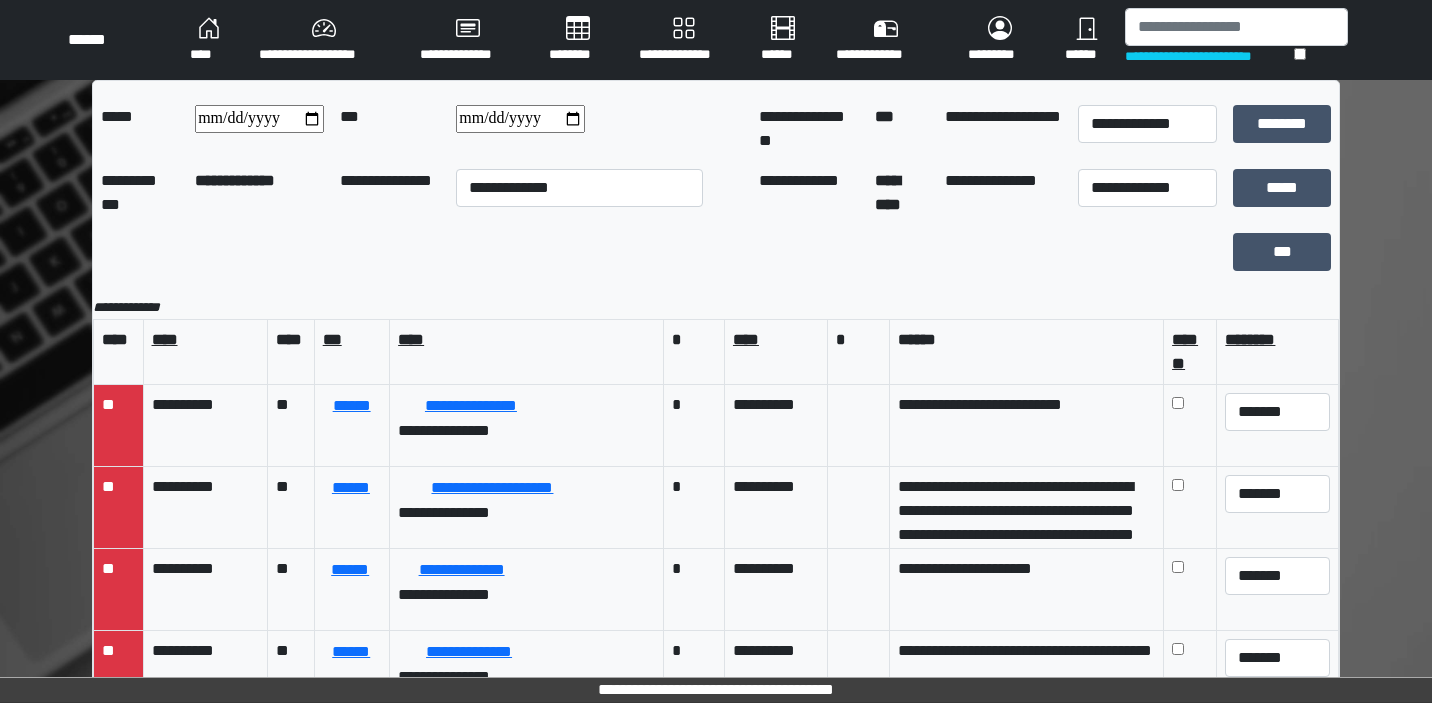click on "********" at bounding box center (578, 40) 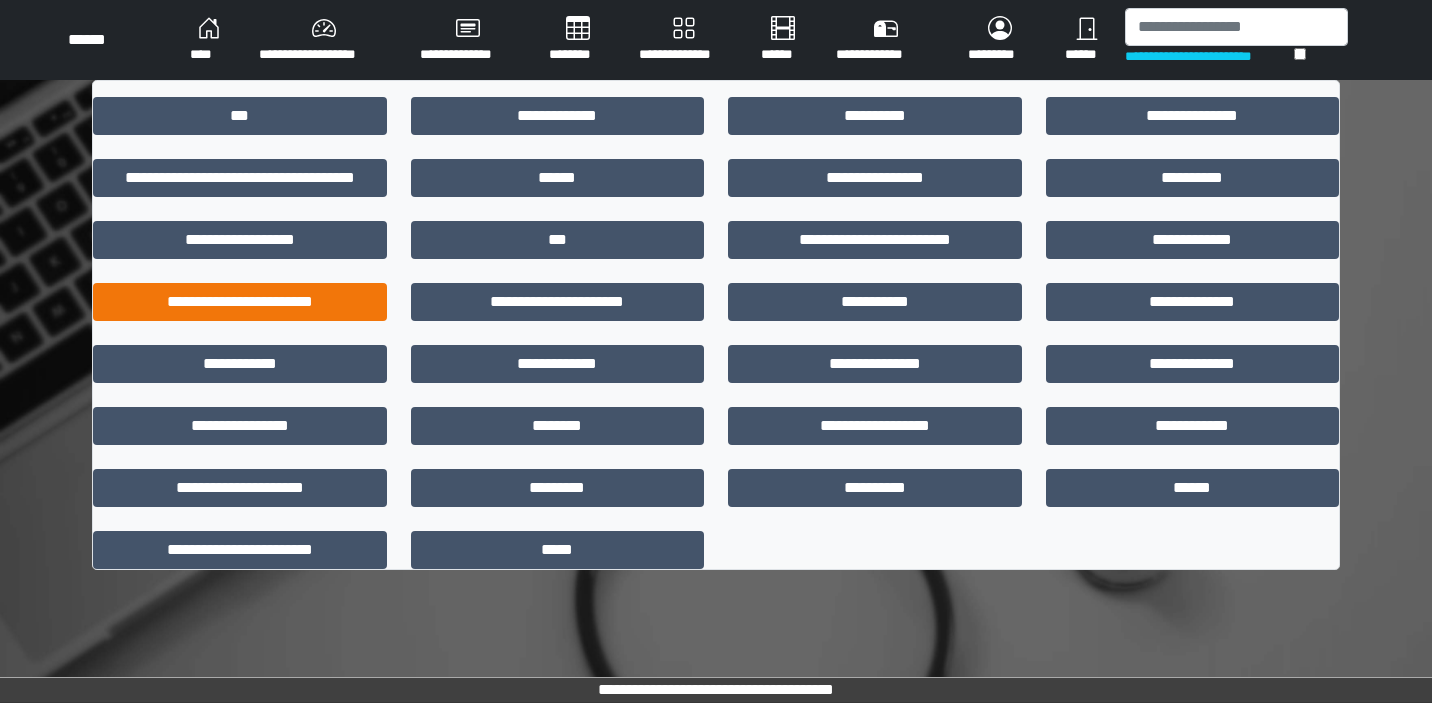 click on "**********" at bounding box center (240, 302) 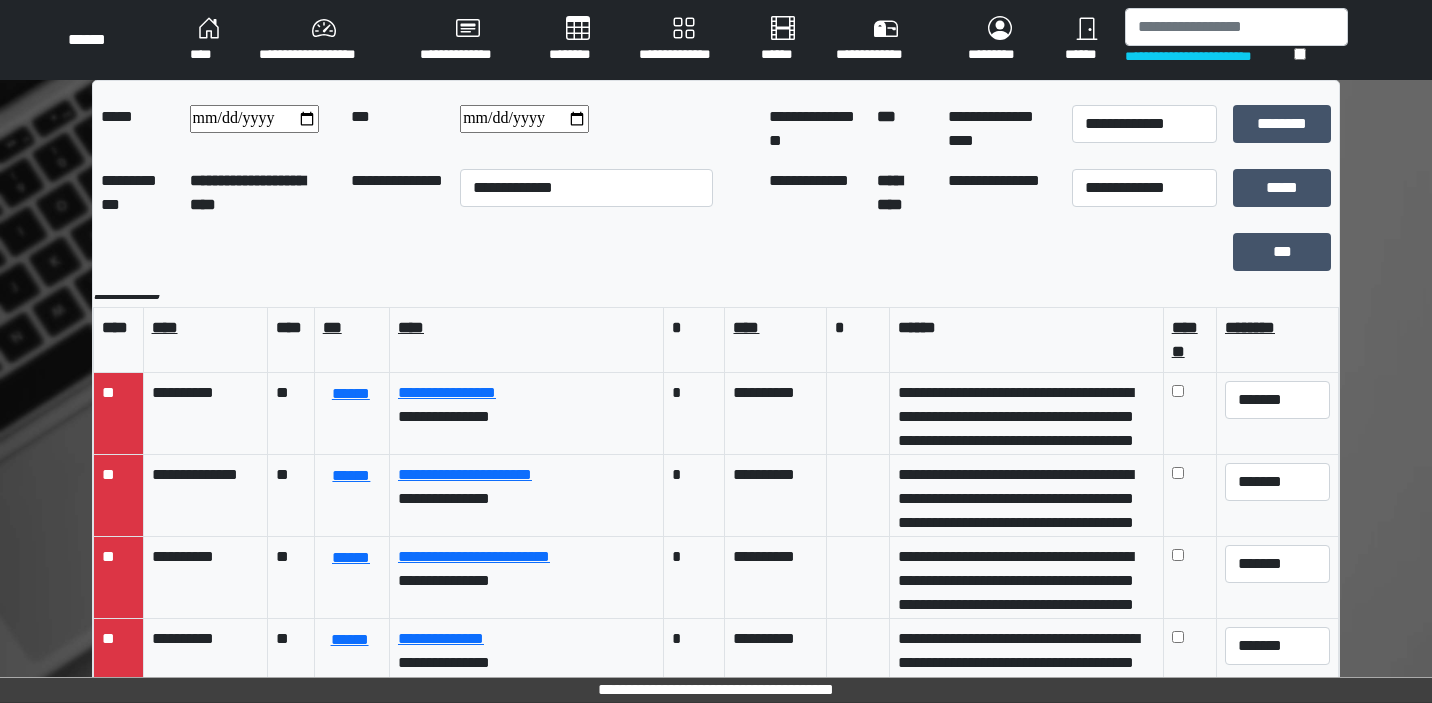 scroll, scrollTop: 11, scrollLeft: 0, axis: vertical 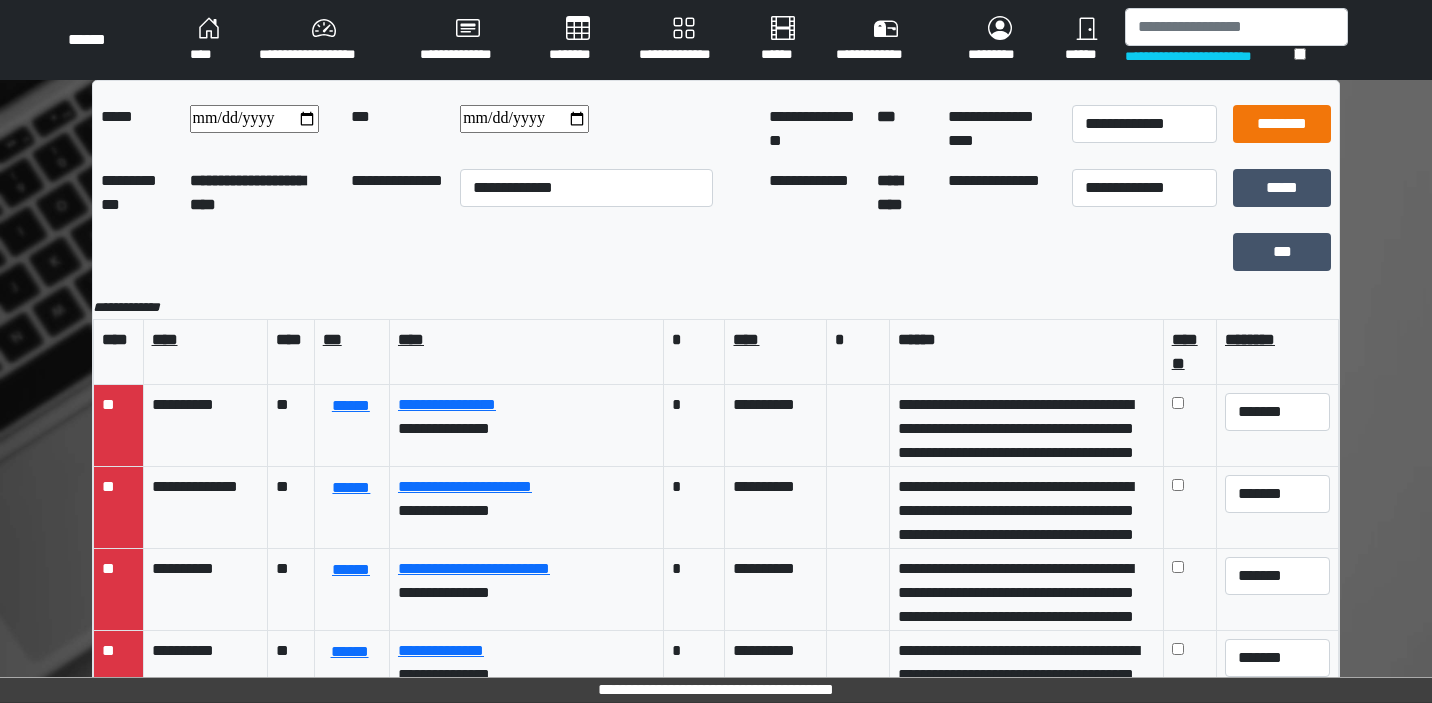 click on "********" at bounding box center [1282, 124] 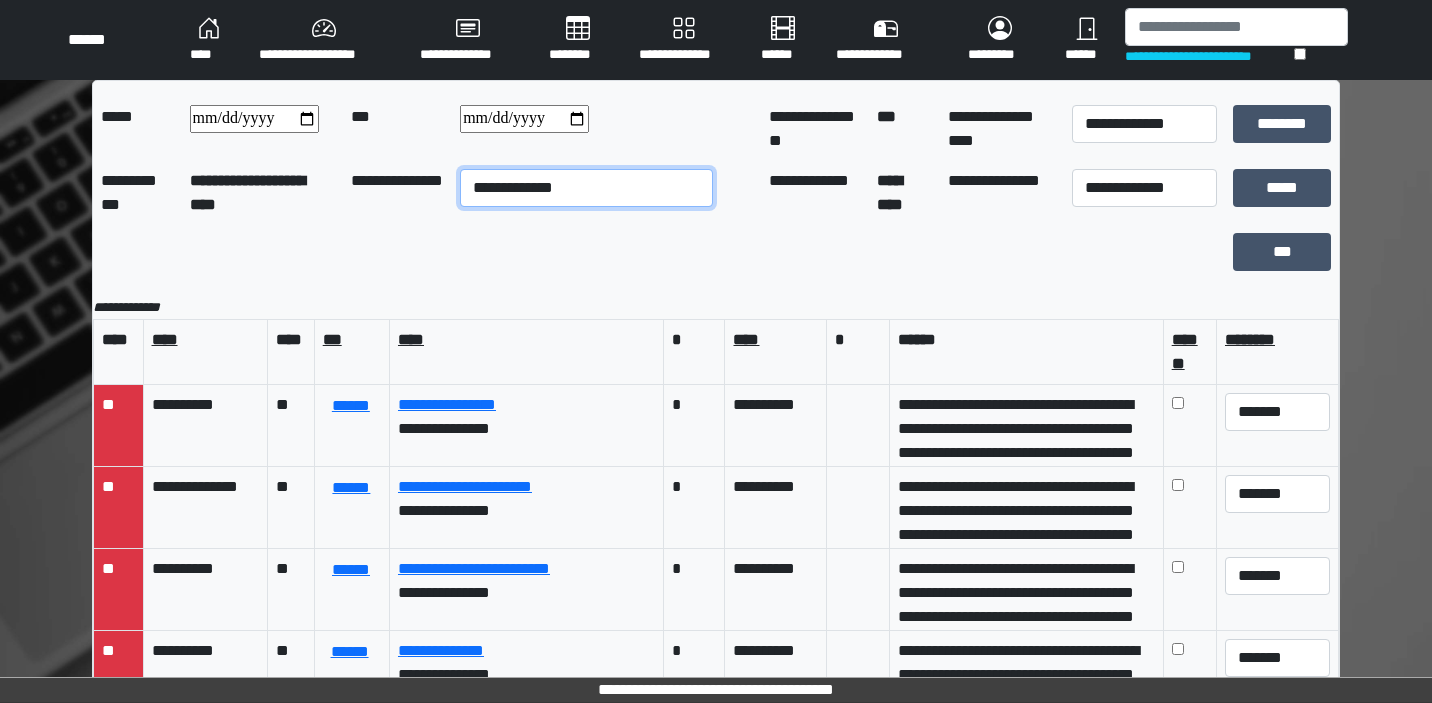 select on "**" 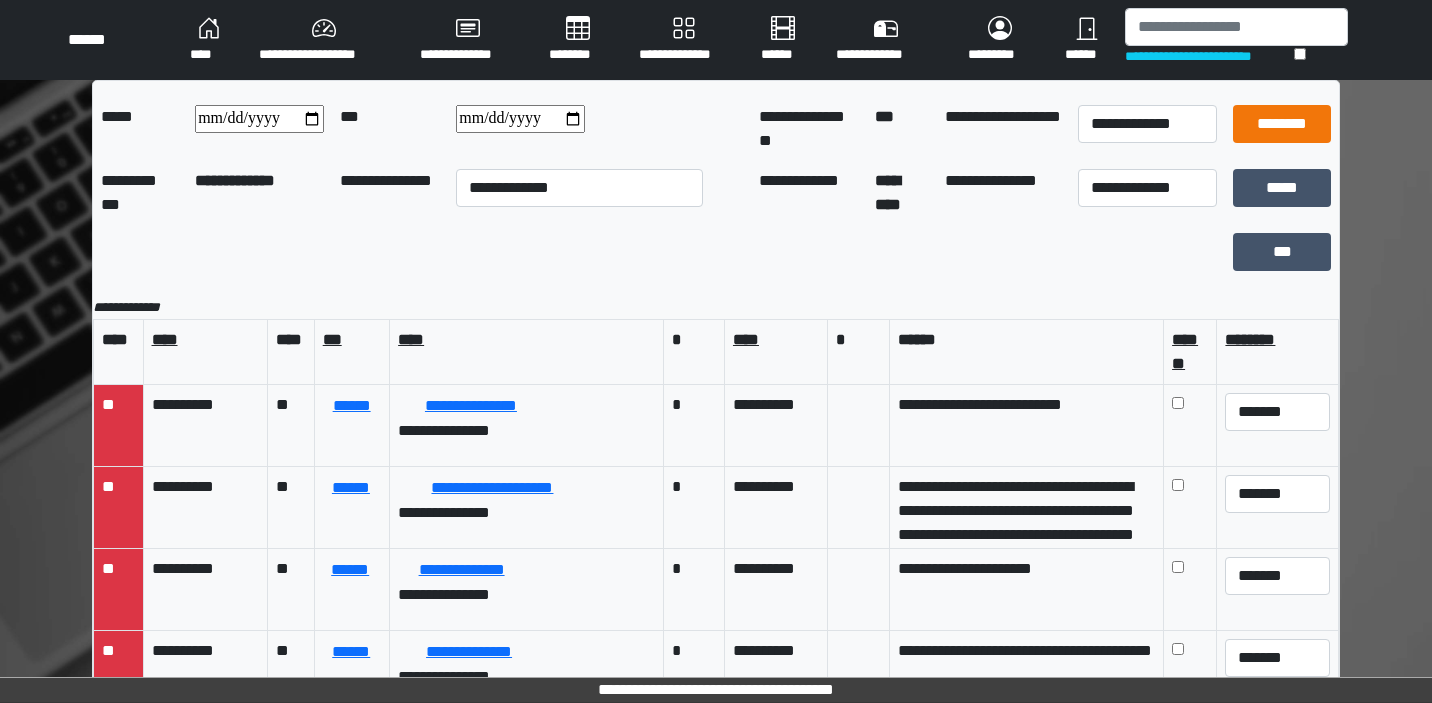 click on "********" at bounding box center [1282, 124] 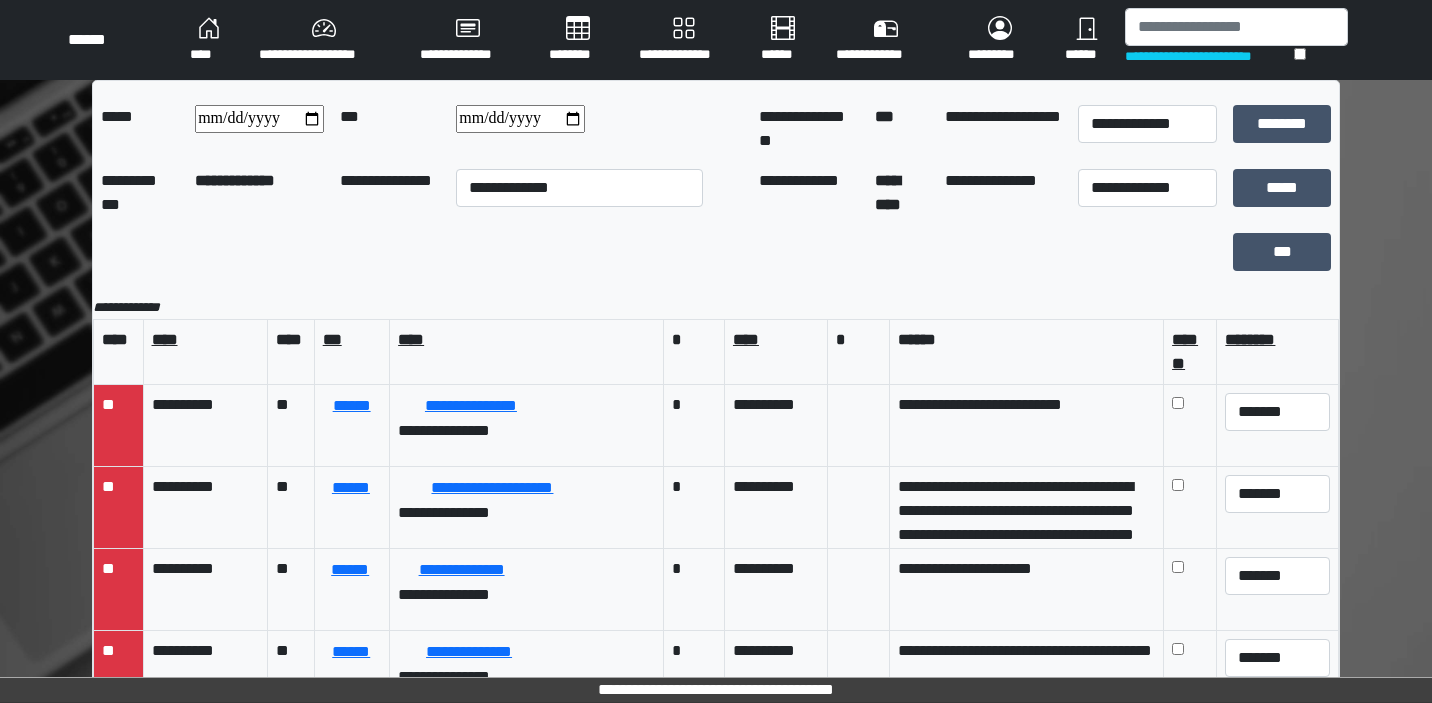 click on "********" at bounding box center [578, 40] 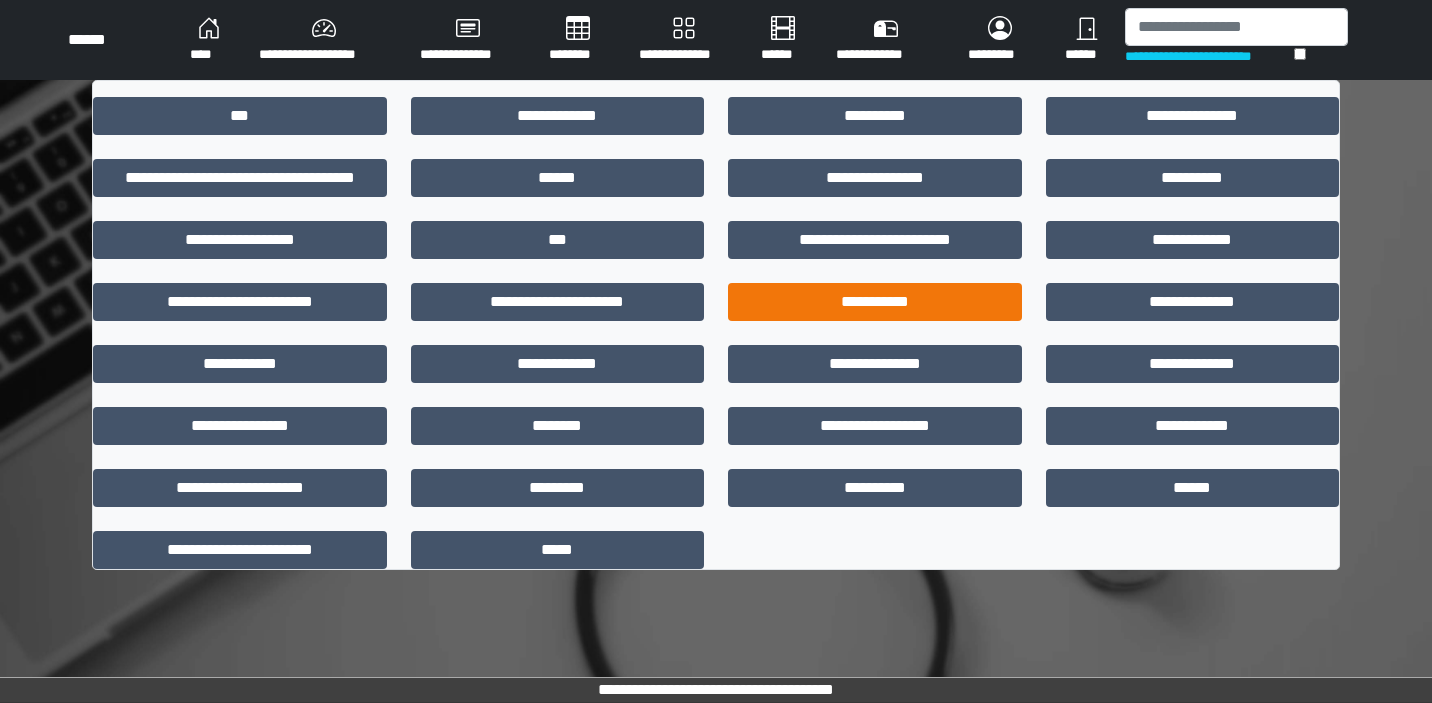 click on "**********" at bounding box center [875, 302] 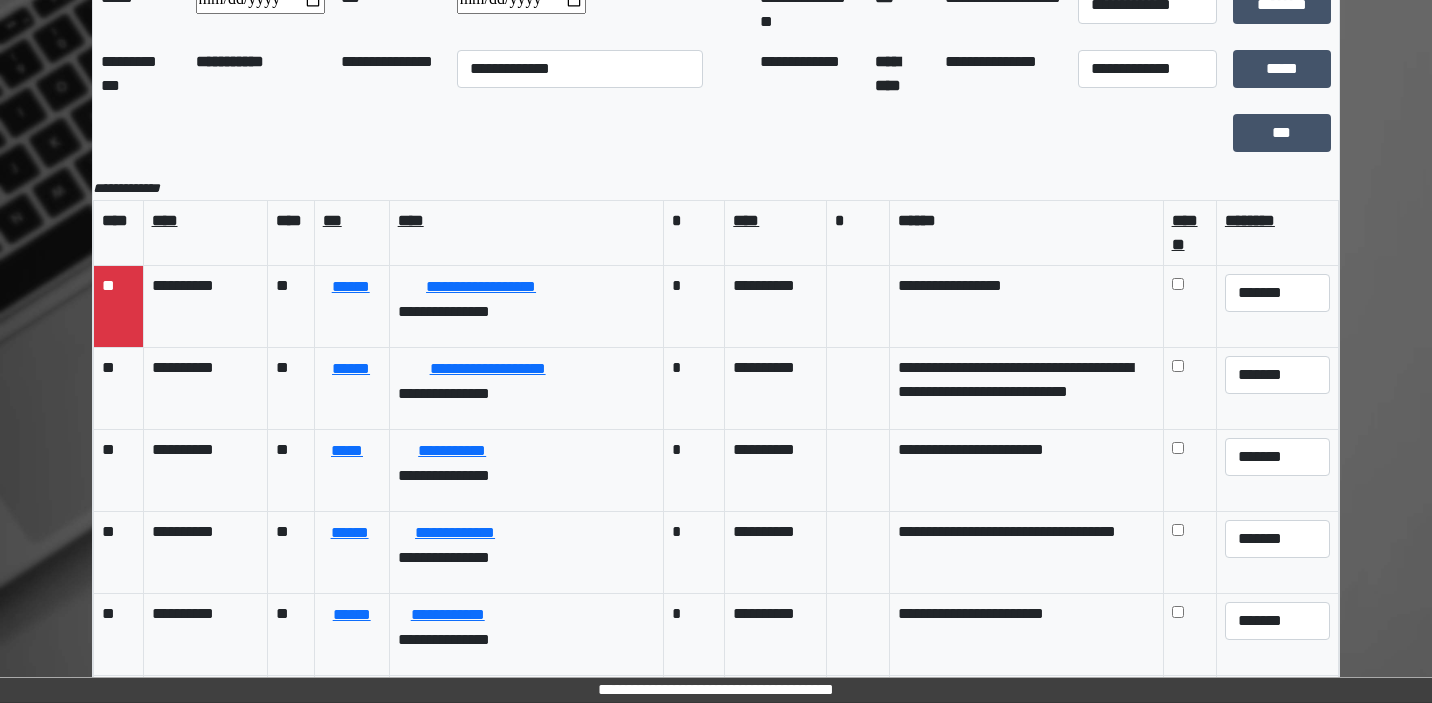 scroll, scrollTop: 126, scrollLeft: 0, axis: vertical 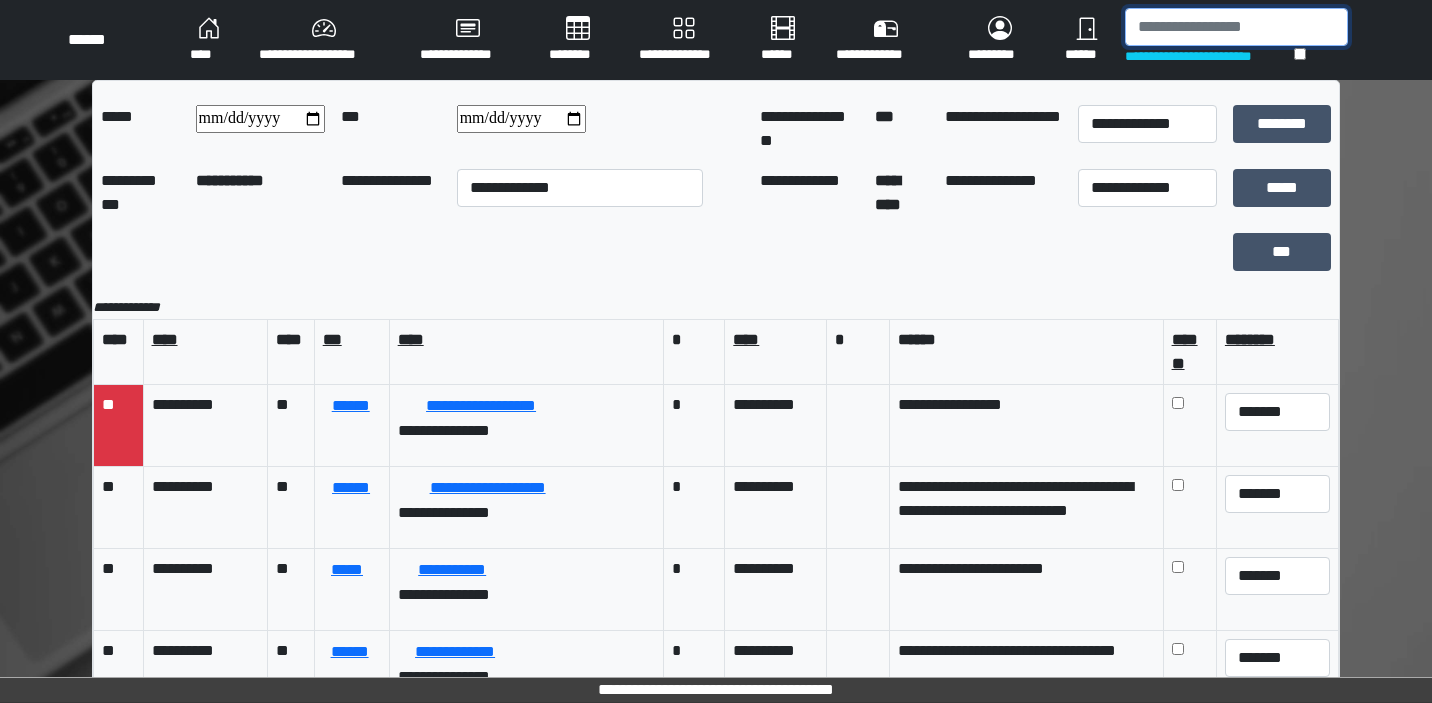 click at bounding box center (1236, 27) 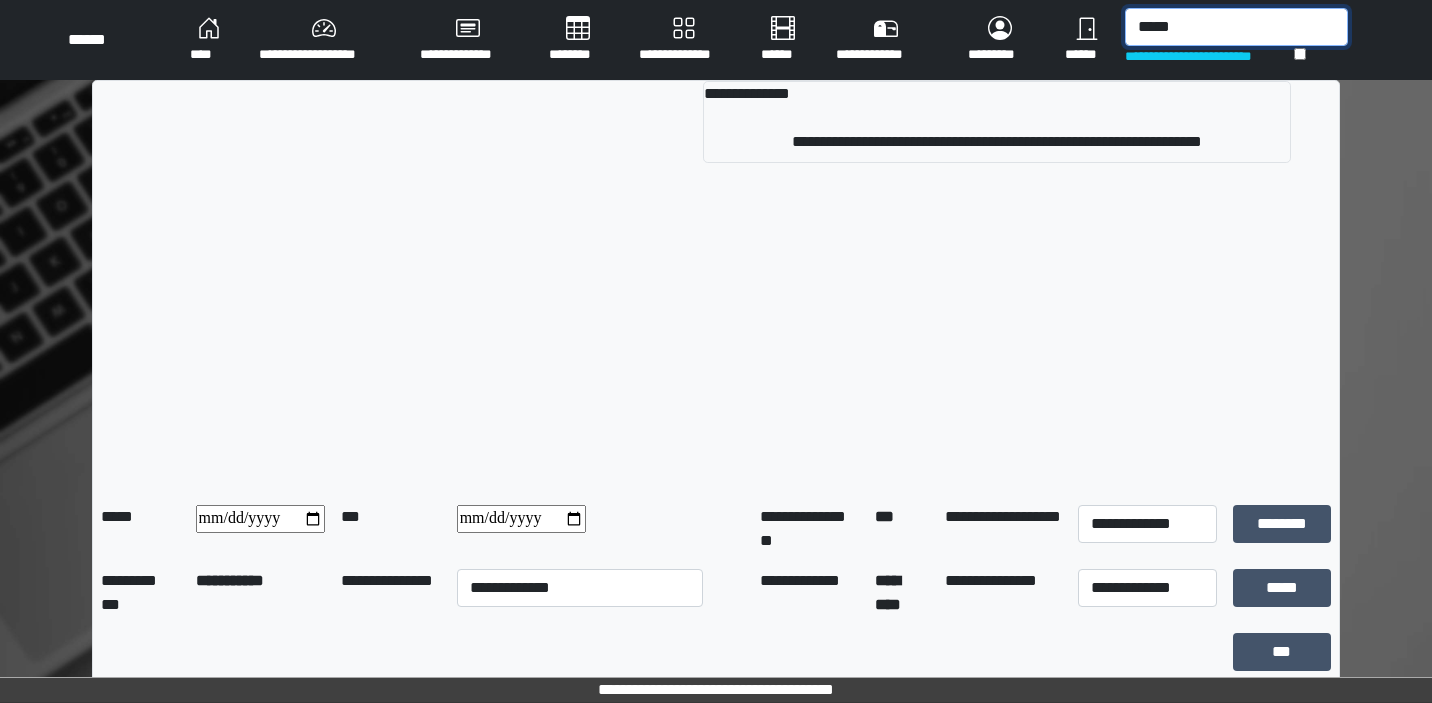 type on "******" 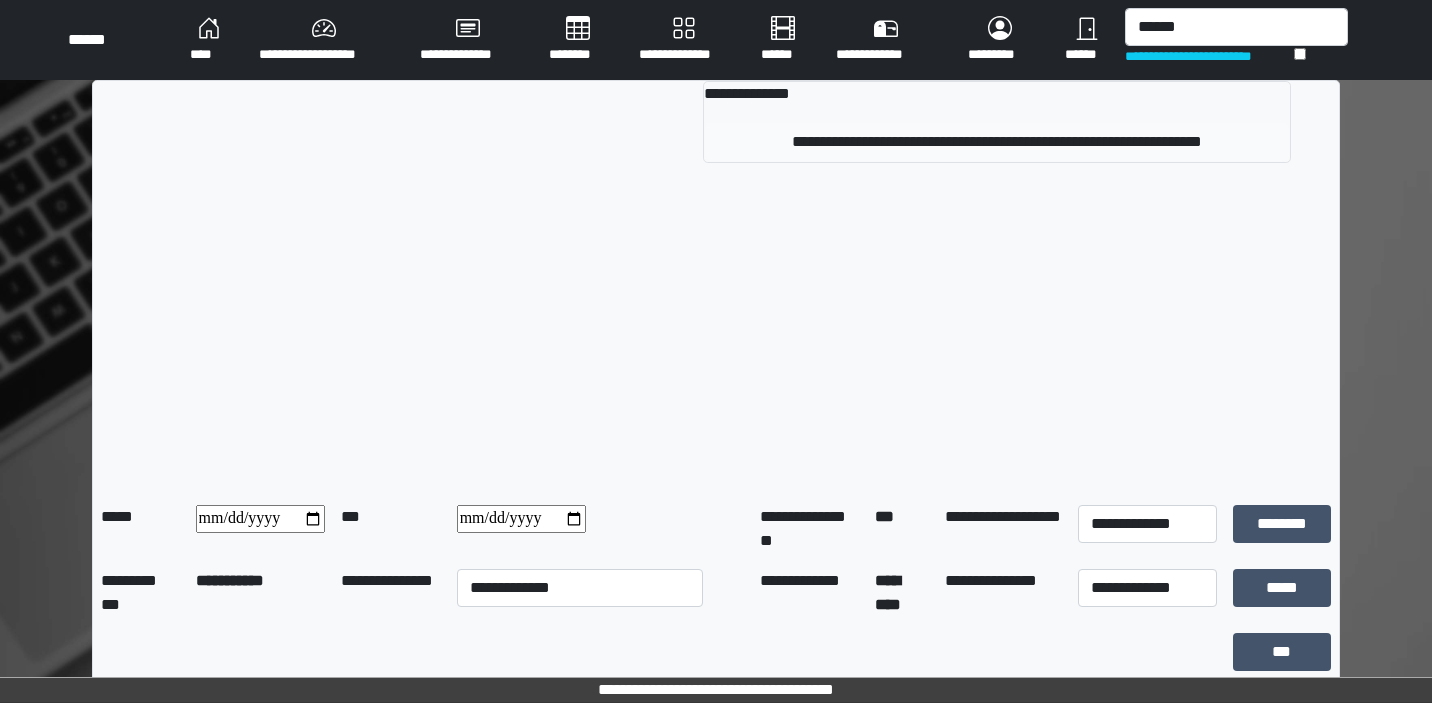 drag, startPoint x: 1144, startPoint y: 62, endPoint x: 1112, endPoint y: 126, distance: 71.55418 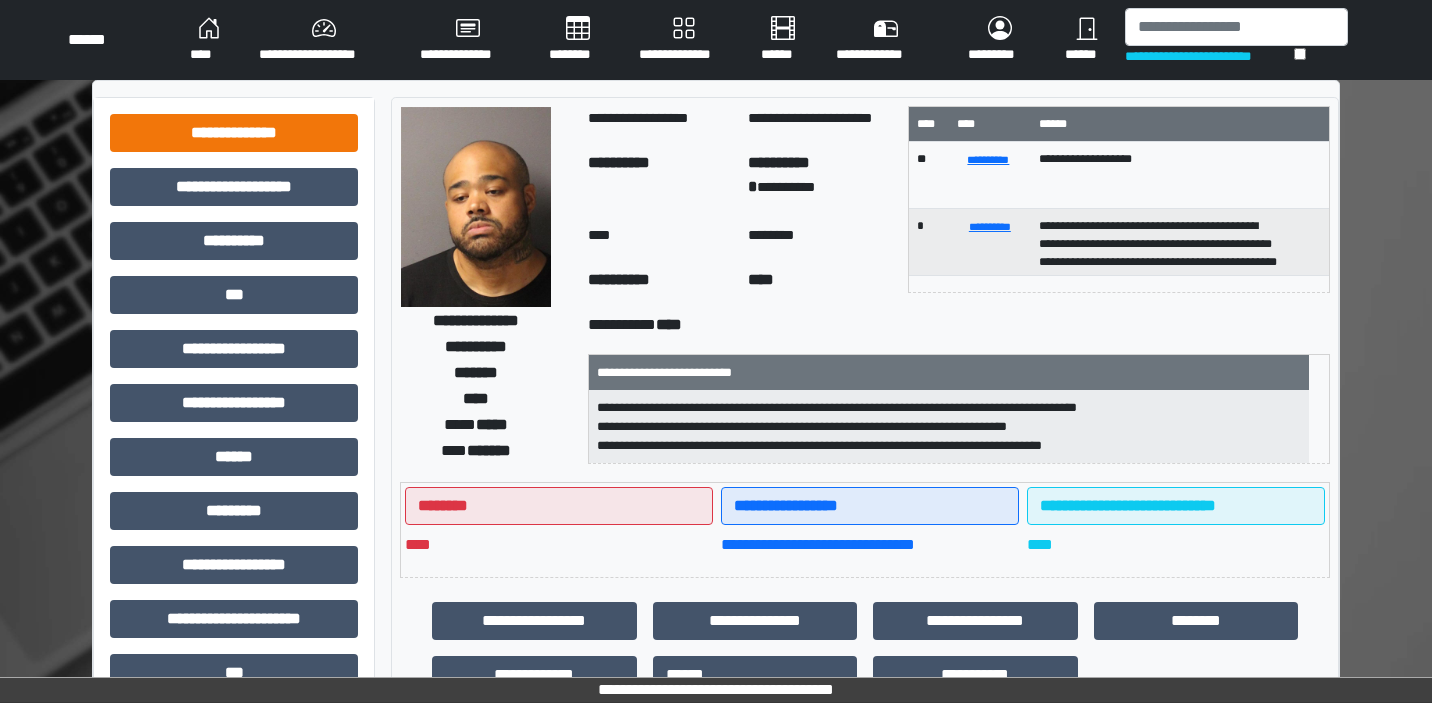 click on "**********" at bounding box center (234, 133) 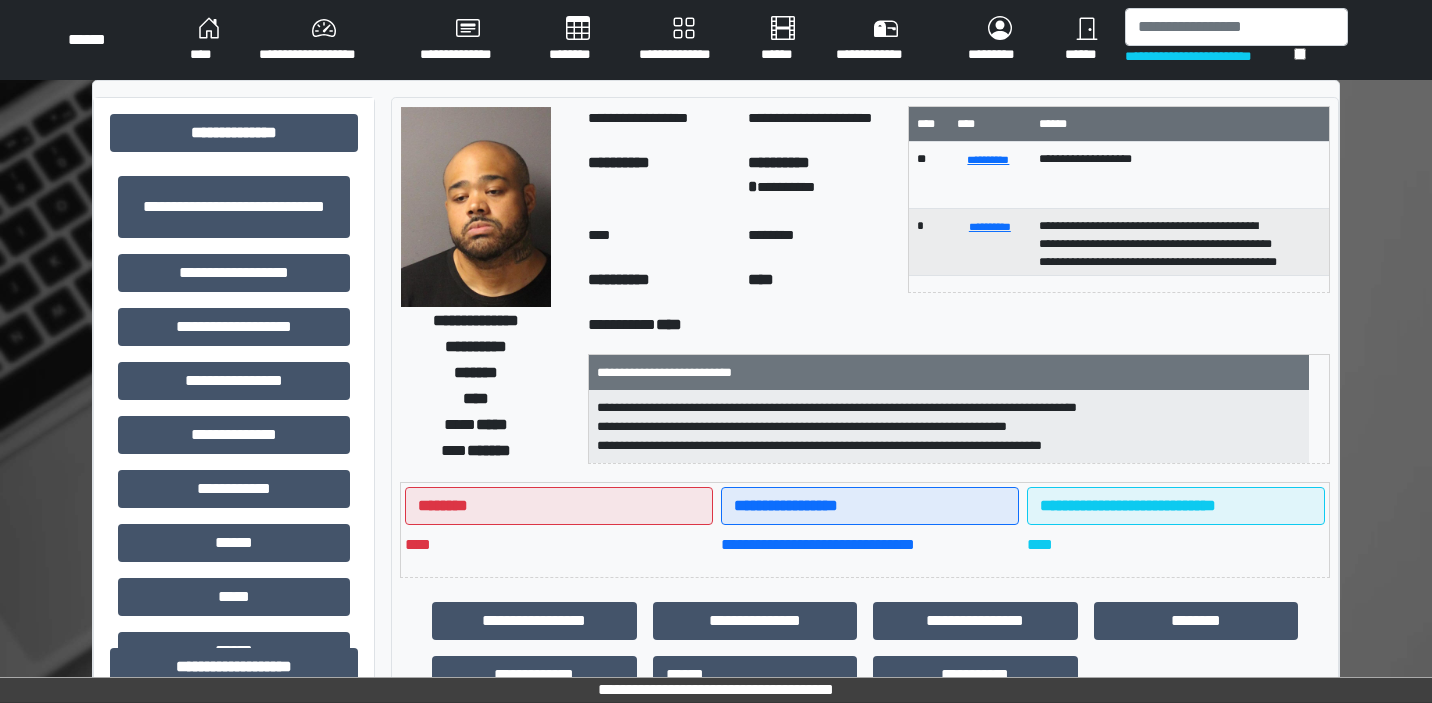 scroll, scrollTop: 0, scrollLeft: 0, axis: both 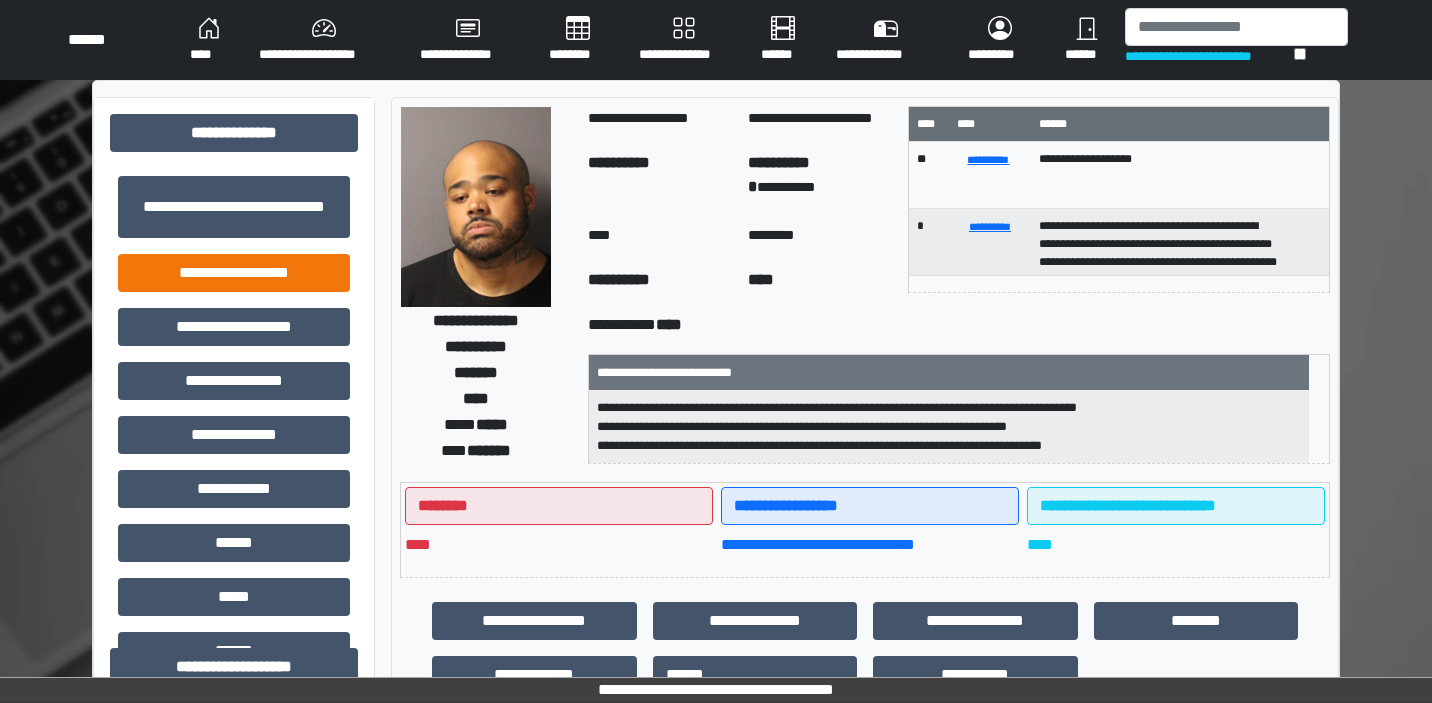 click on "**********" at bounding box center [234, 273] 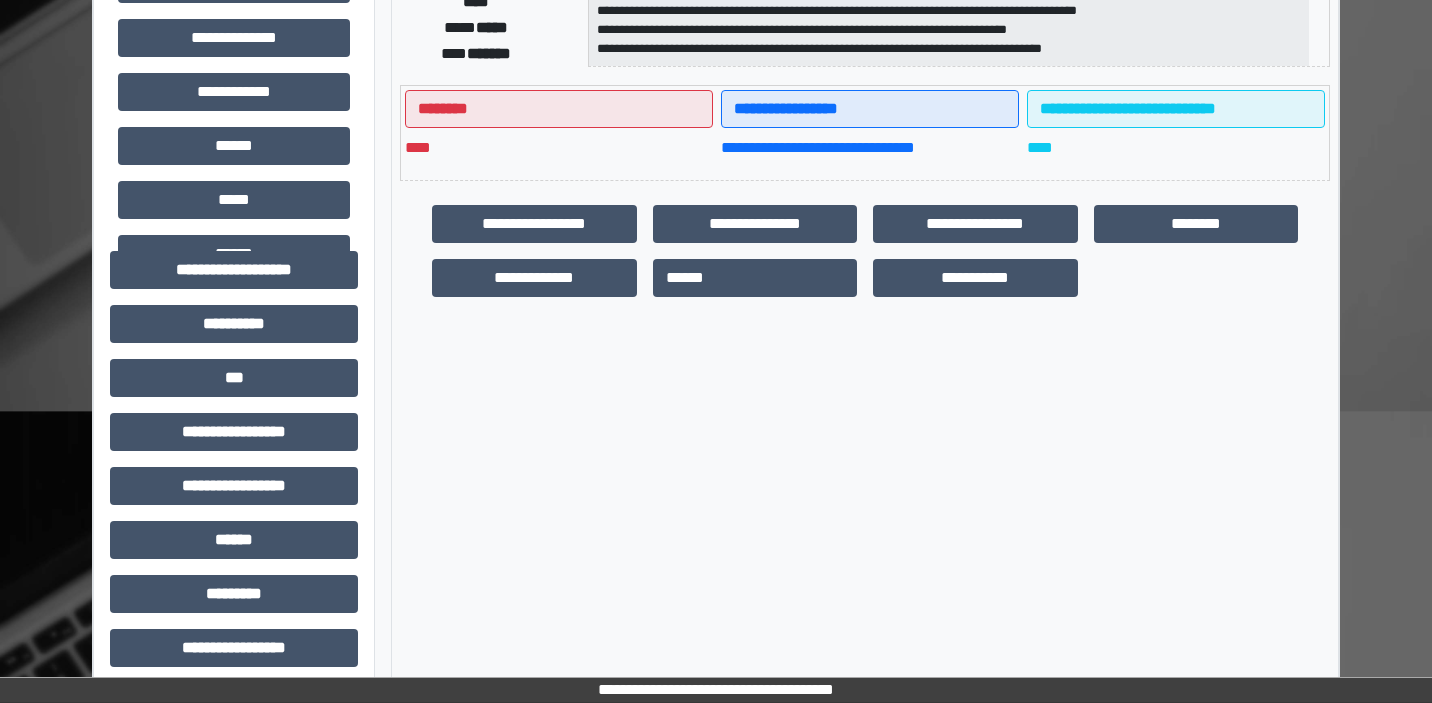 scroll, scrollTop: 401, scrollLeft: 0, axis: vertical 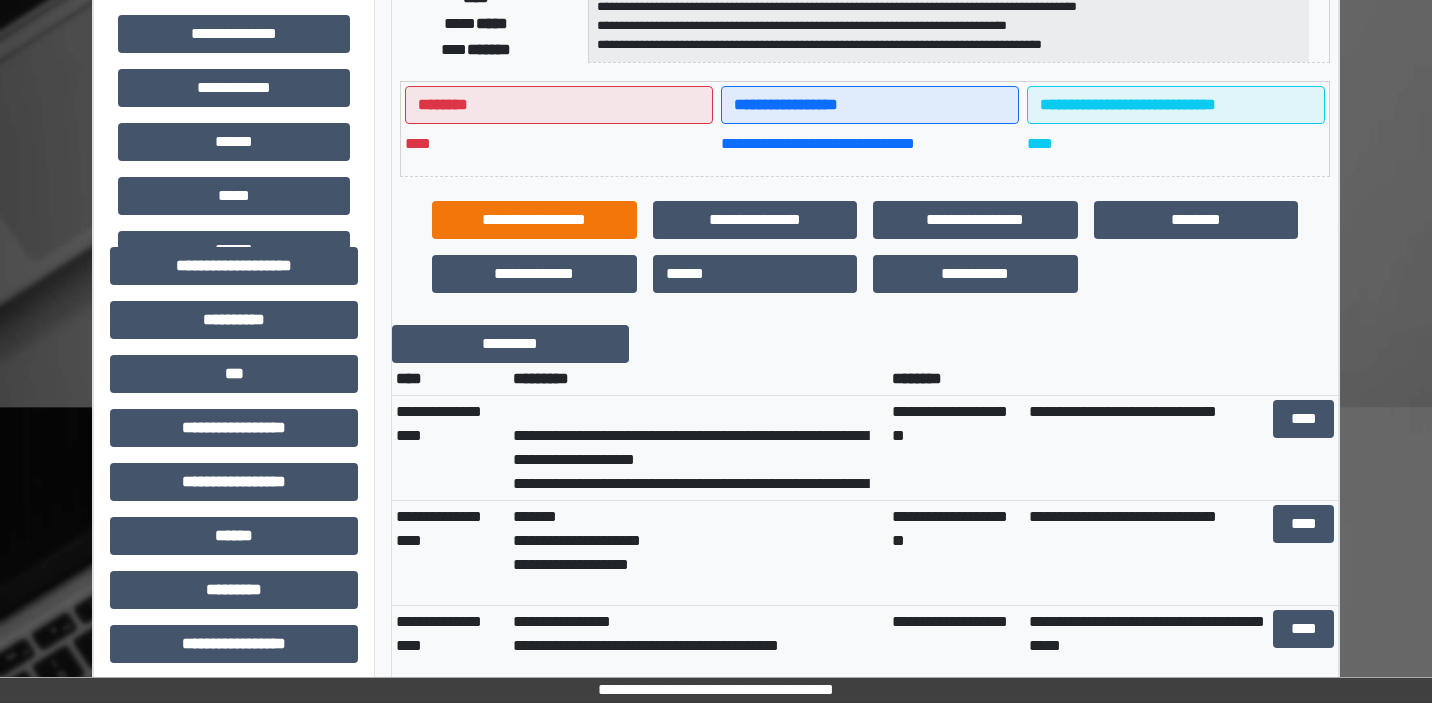 click on "**********" at bounding box center (534, 220) 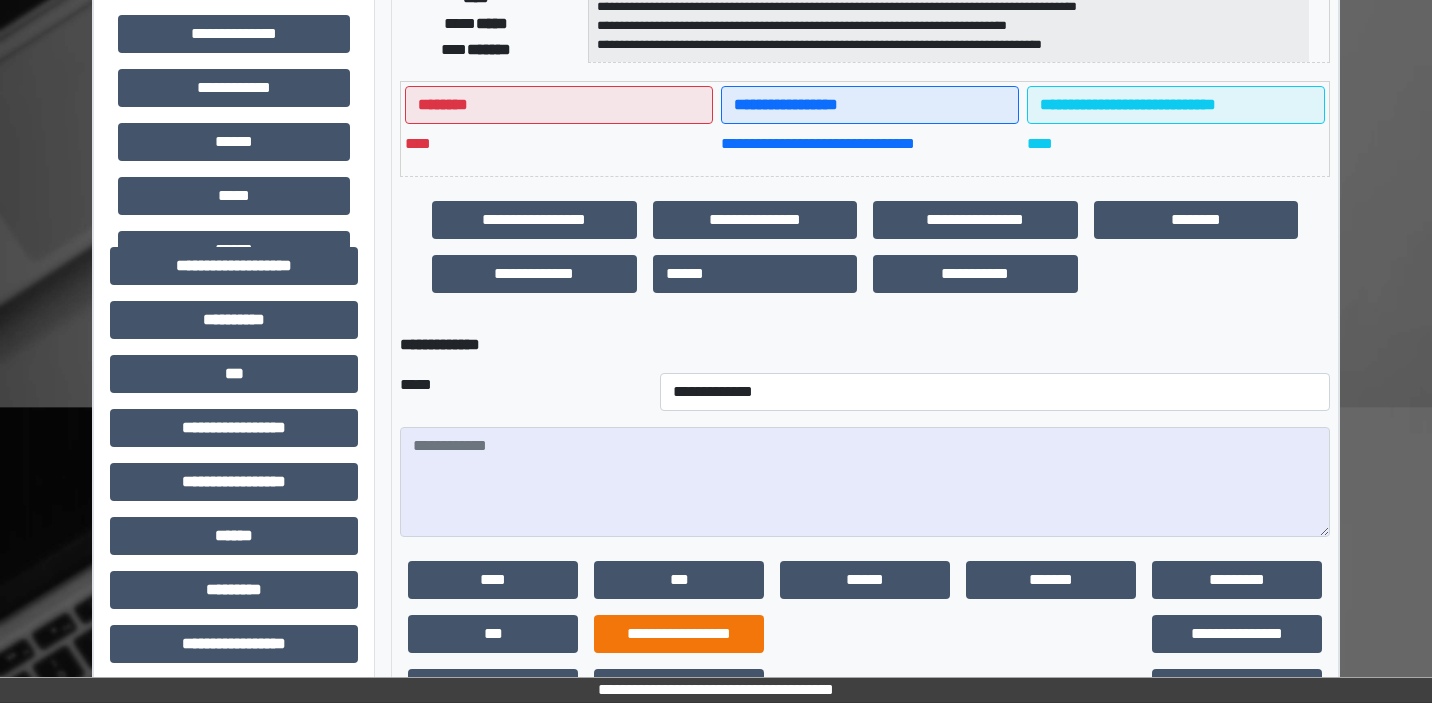 click on "**********" at bounding box center [679, 634] 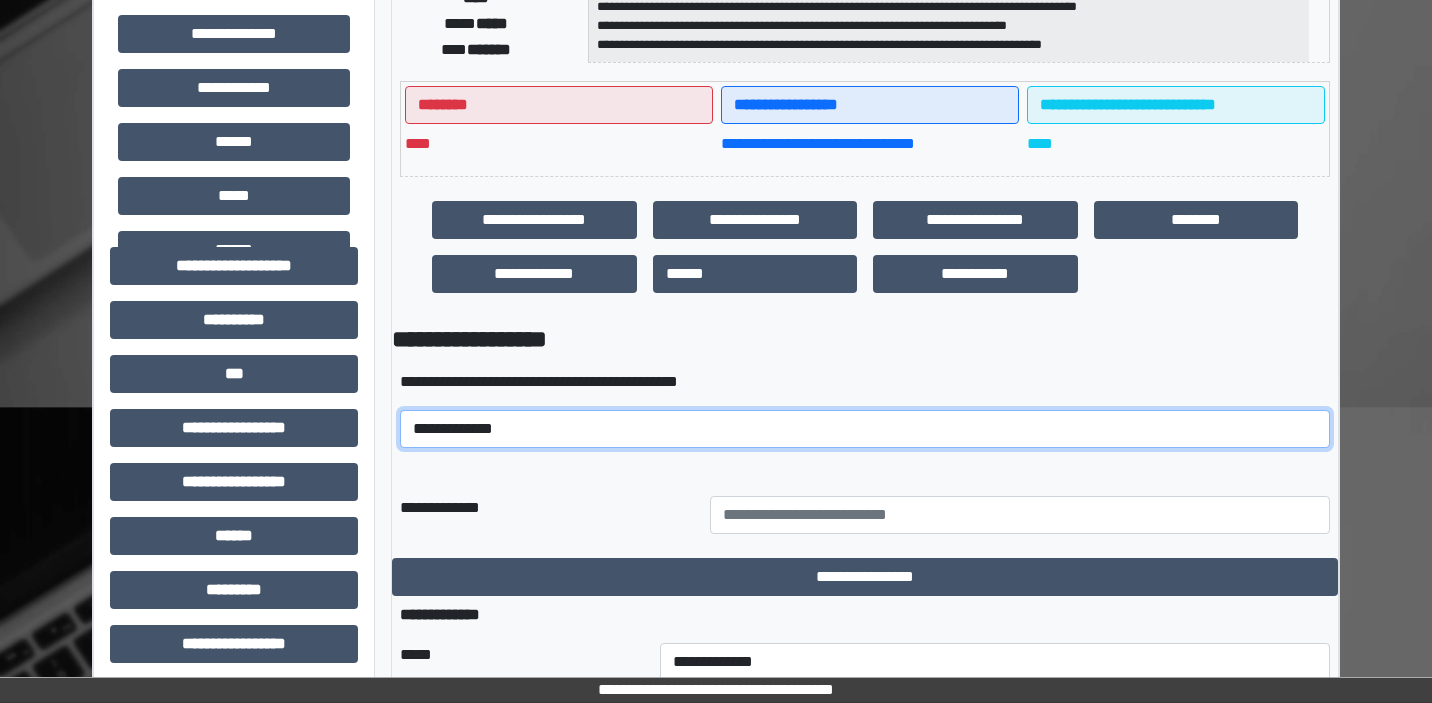 select on "*****" 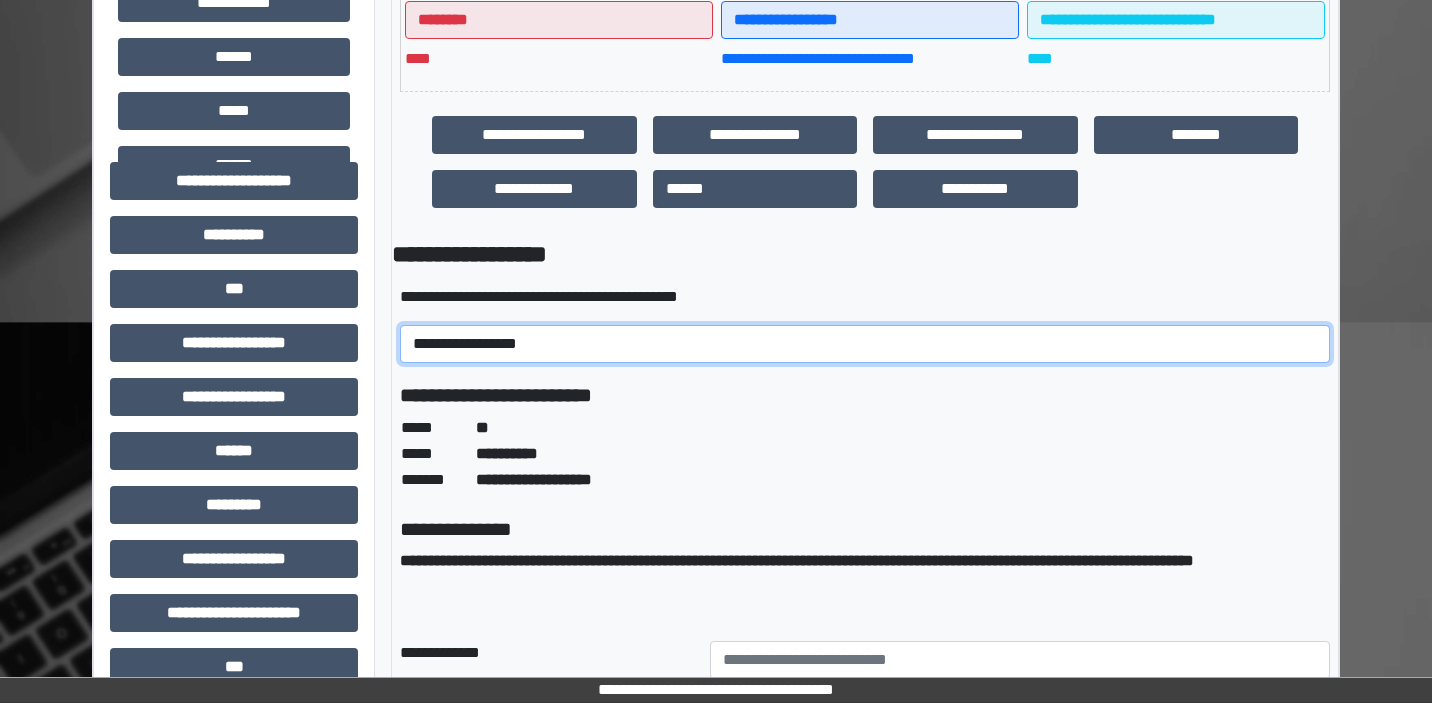 scroll, scrollTop: 543, scrollLeft: 0, axis: vertical 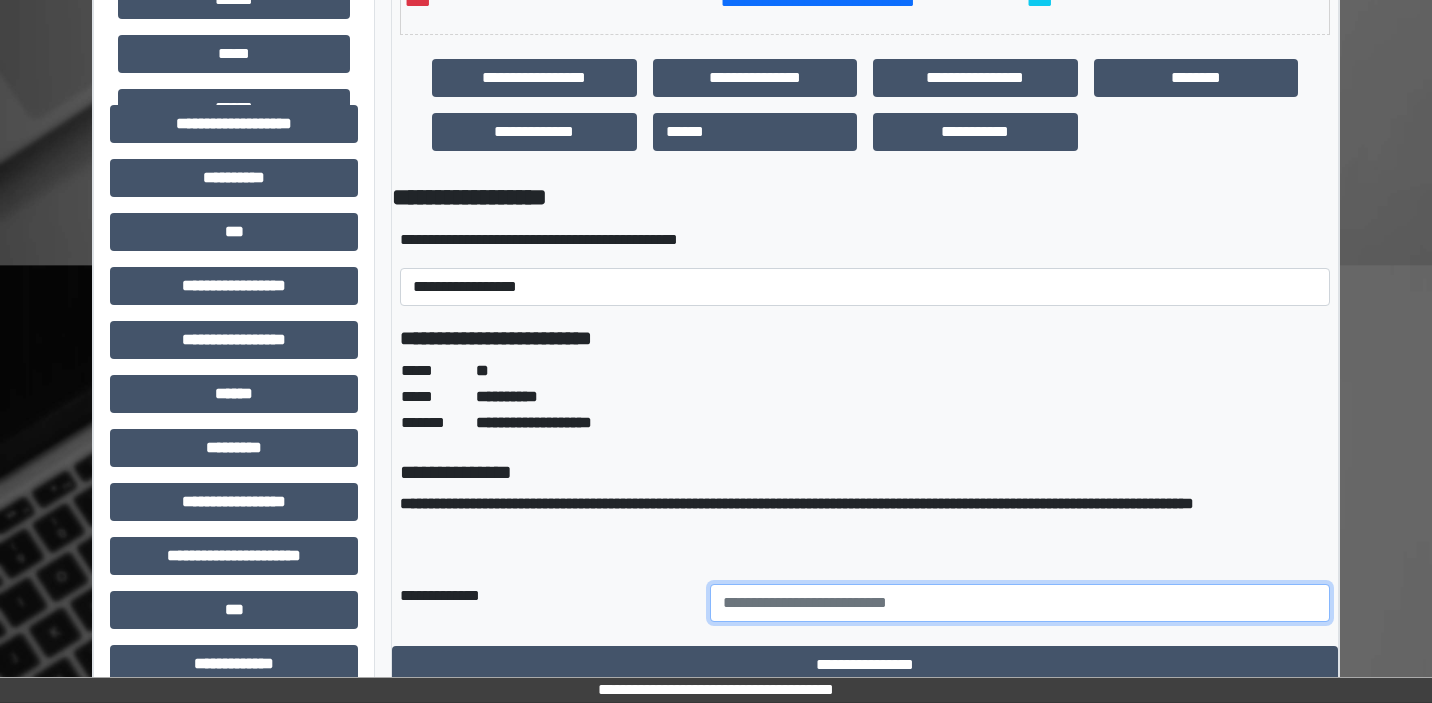 click at bounding box center (1020, 603) 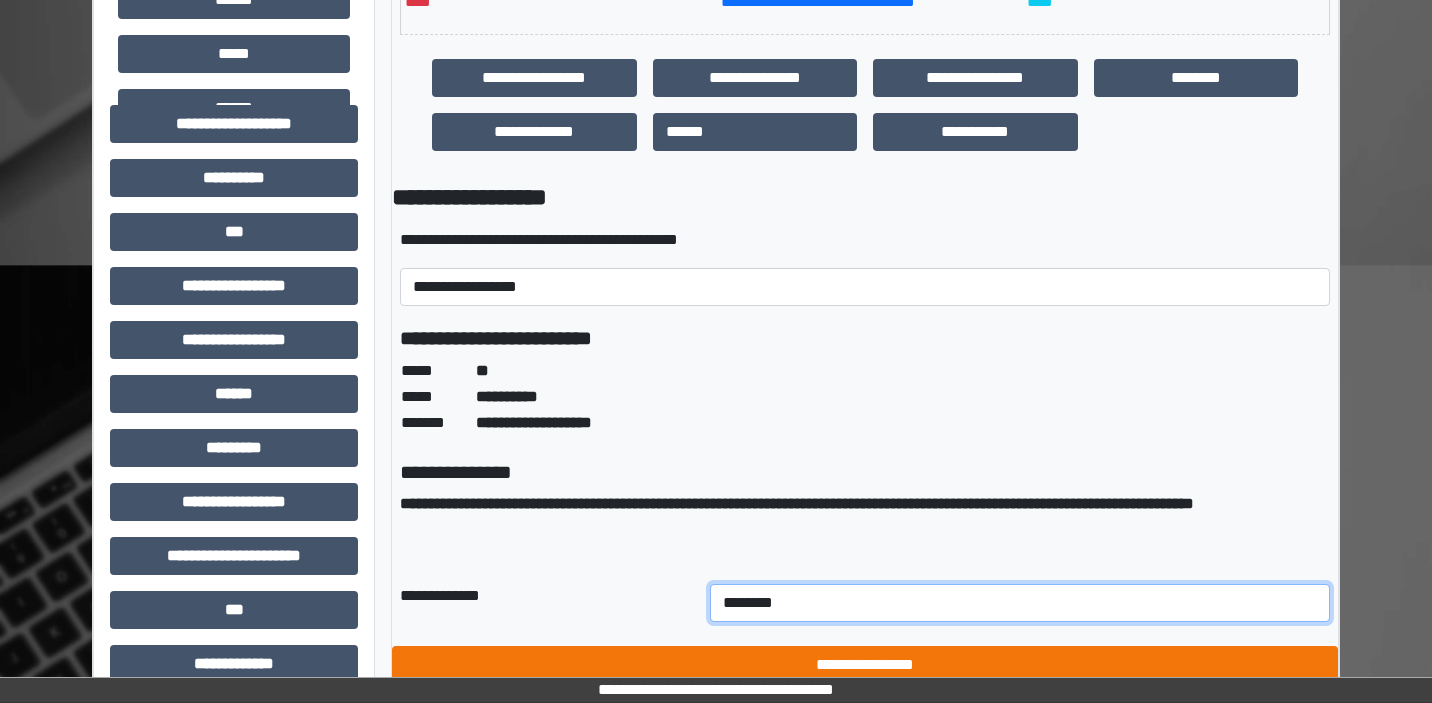 type on "********" 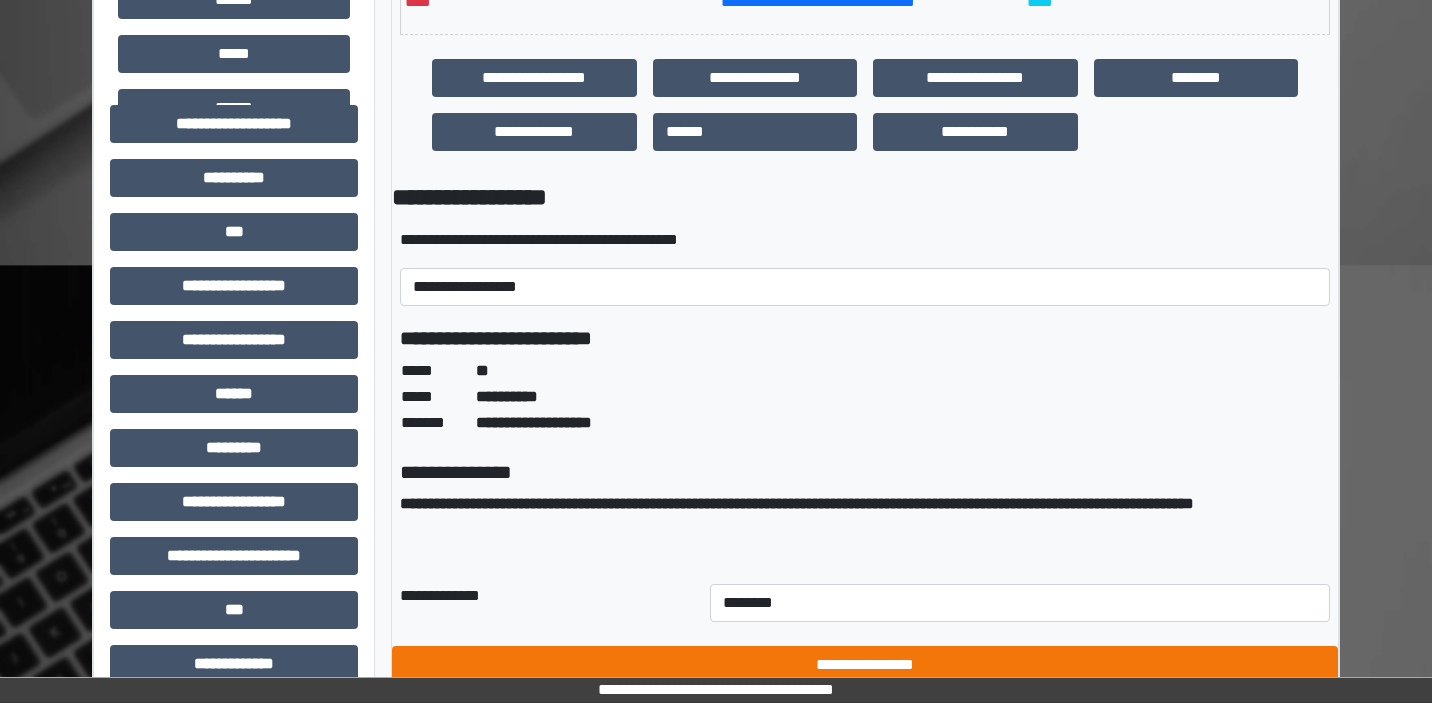 click on "**********" at bounding box center [865, 665] 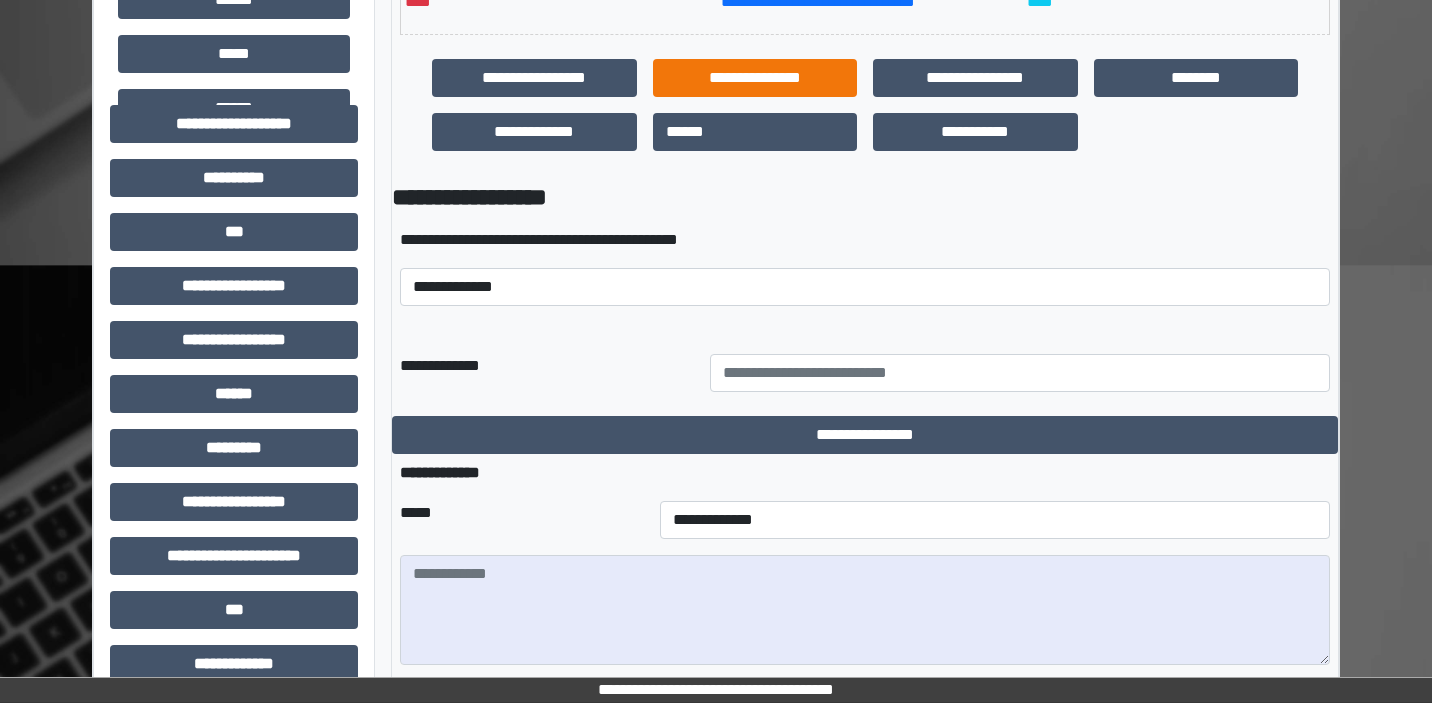 click on "**********" at bounding box center (755, 78) 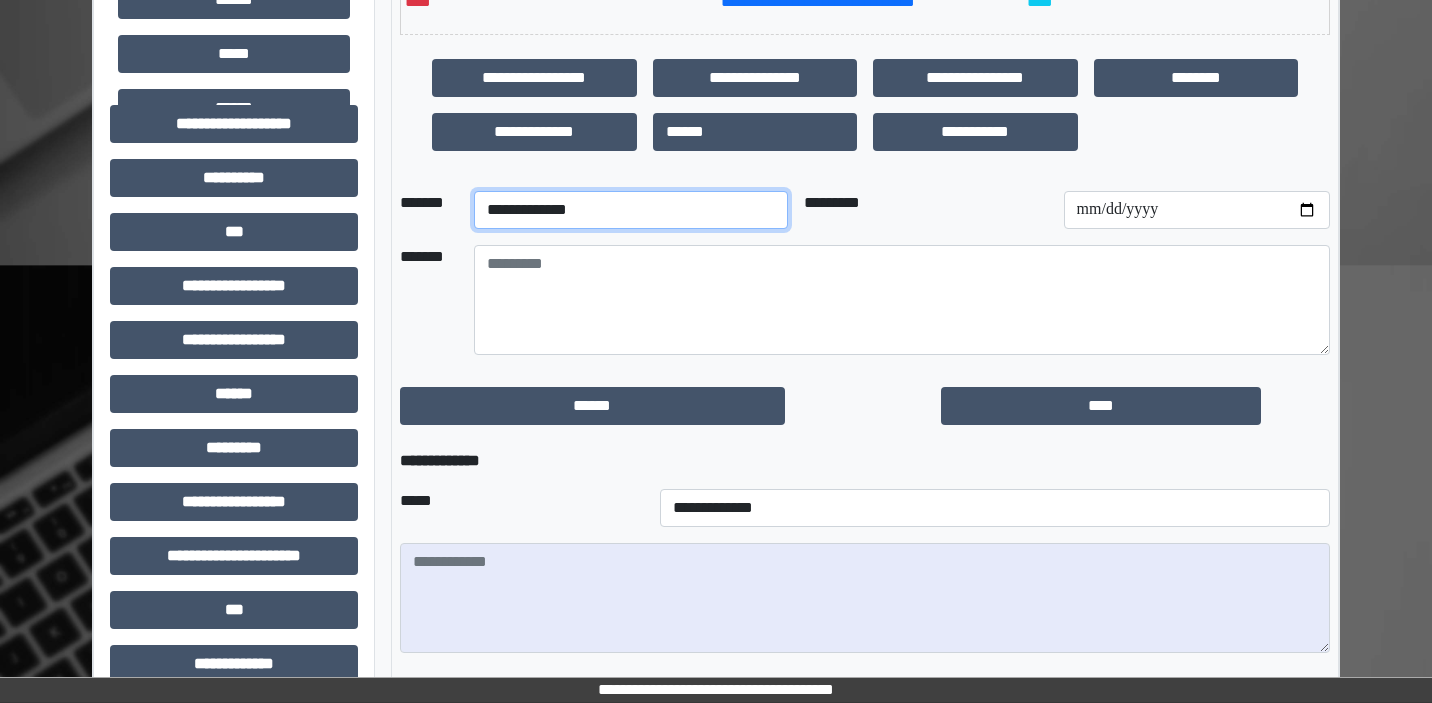 select on "**" 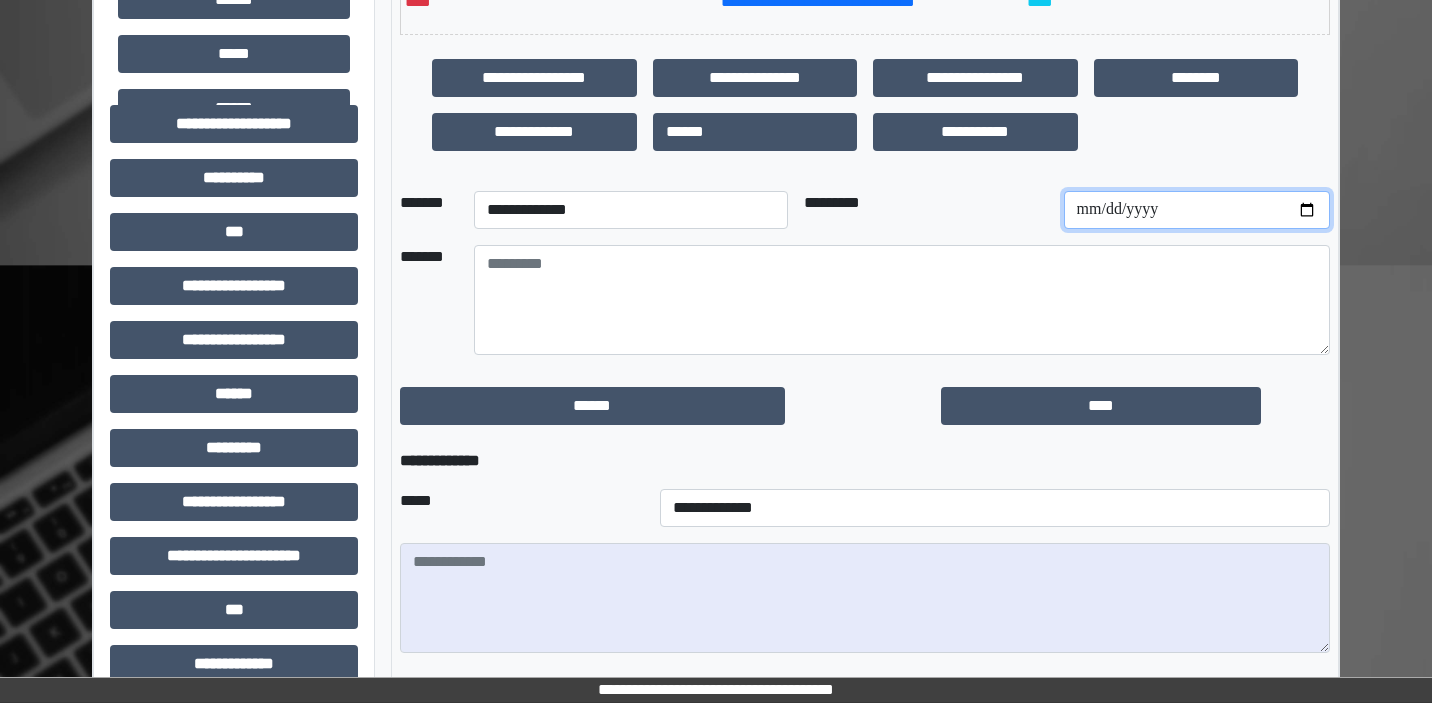 click at bounding box center [1197, 210] 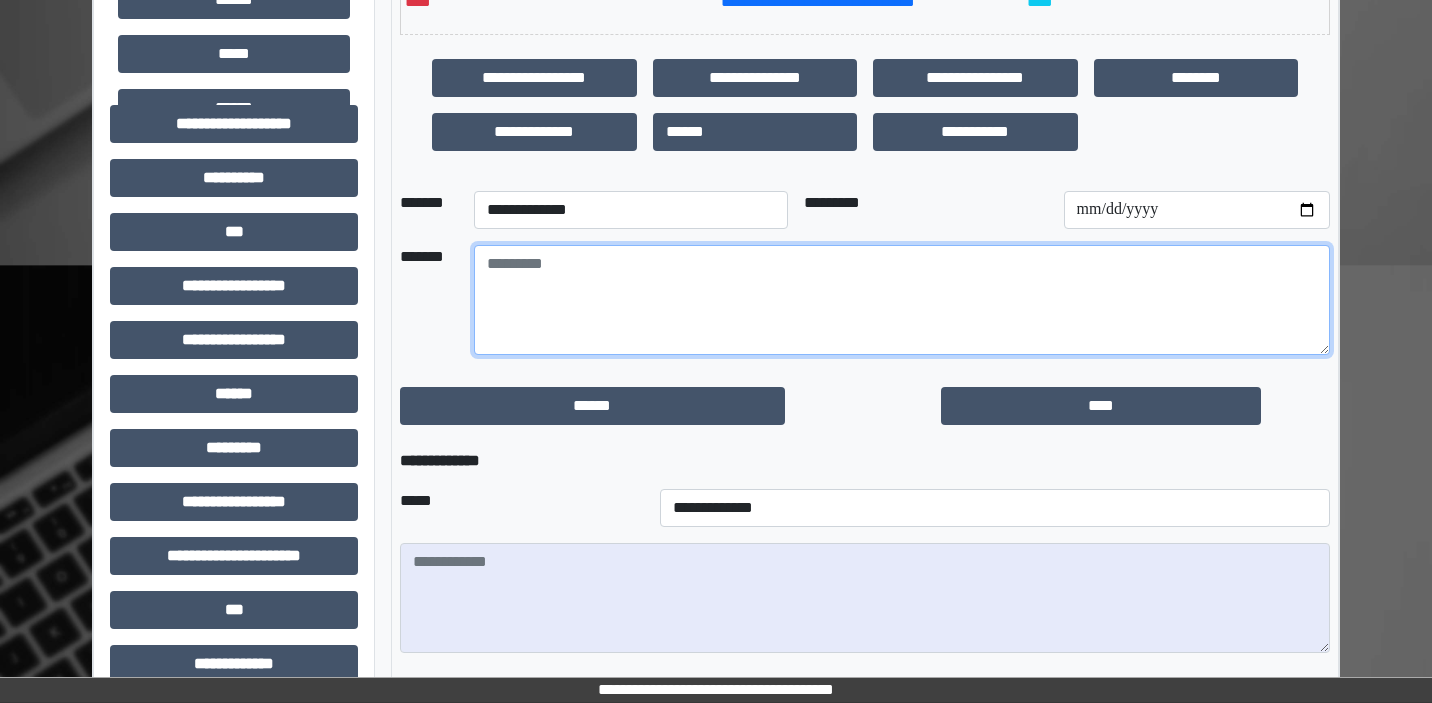 click at bounding box center (902, 300) 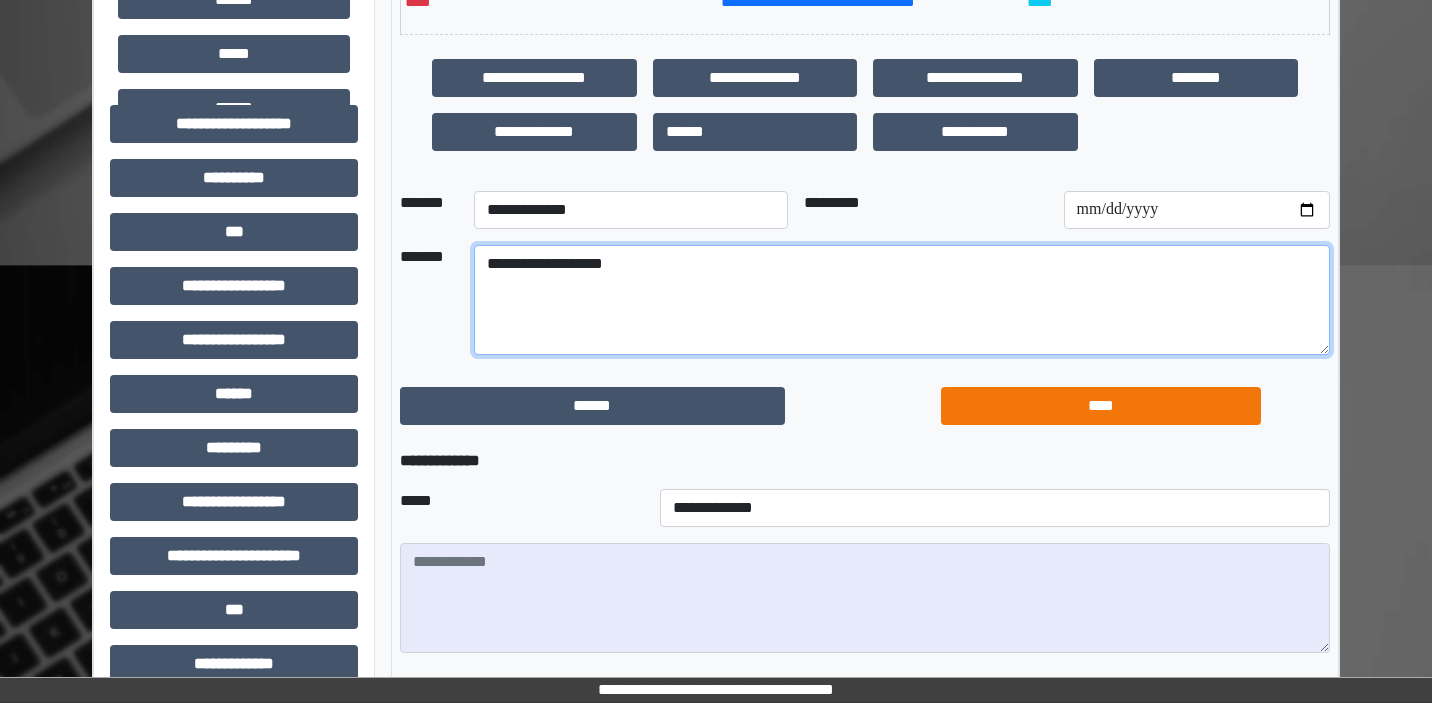 type on "**********" 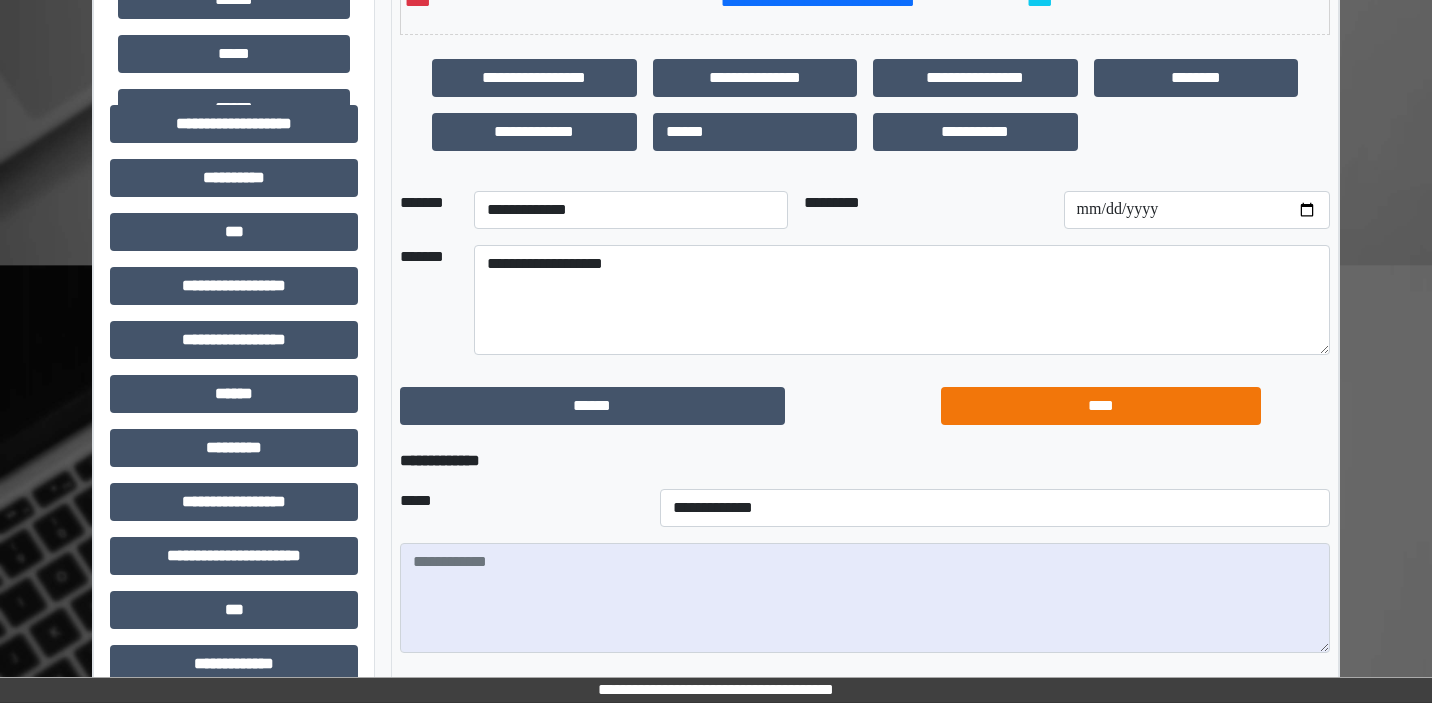 click on "****" at bounding box center [1101, 406] 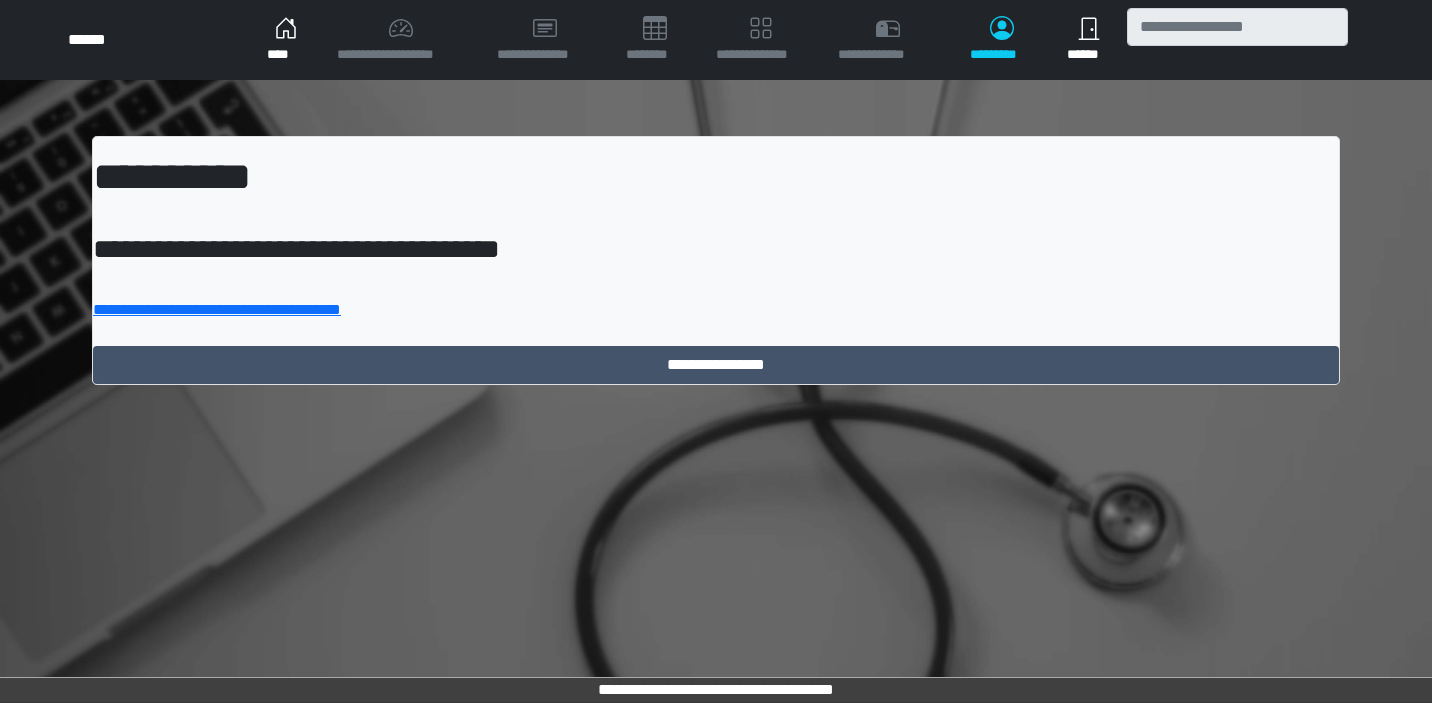 scroll, scrollTop: 0, scrollLeft: 0, axis: both 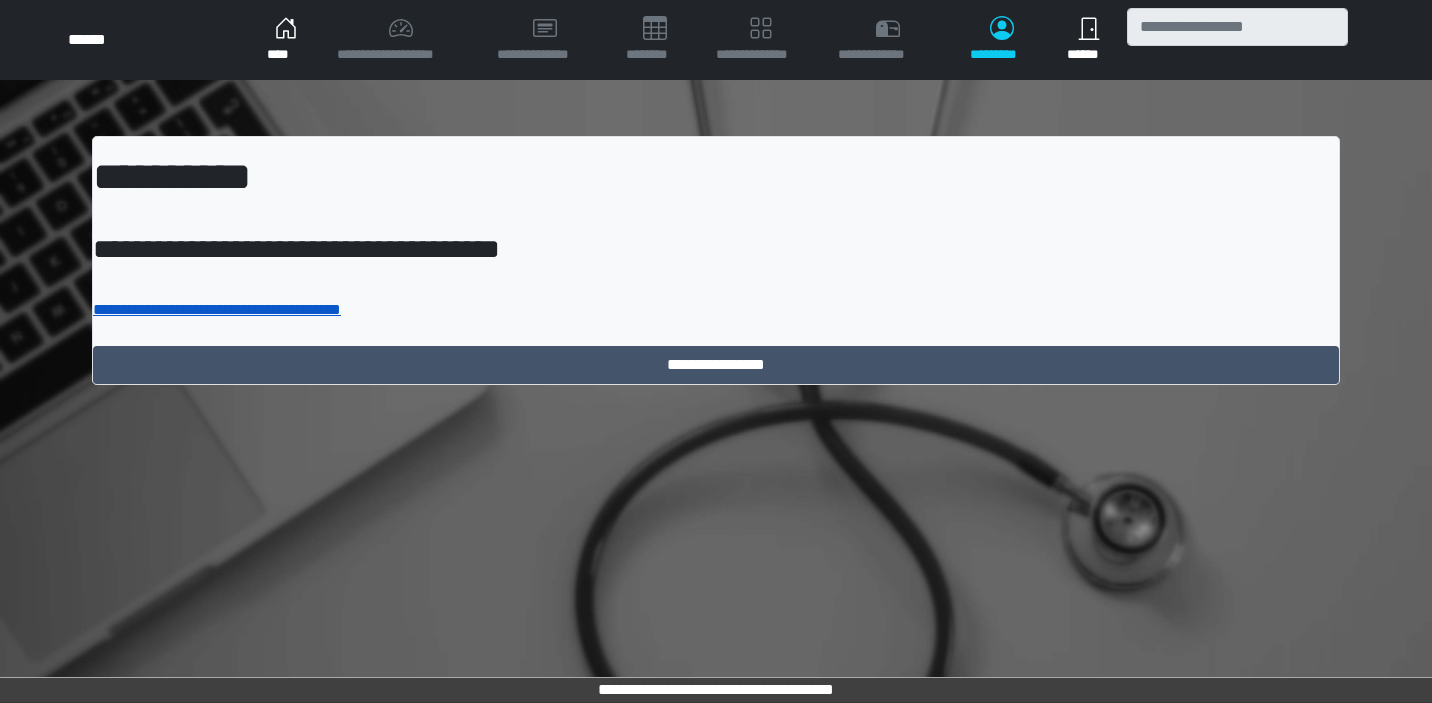 click on "**********" at bounding box center [217, 309] 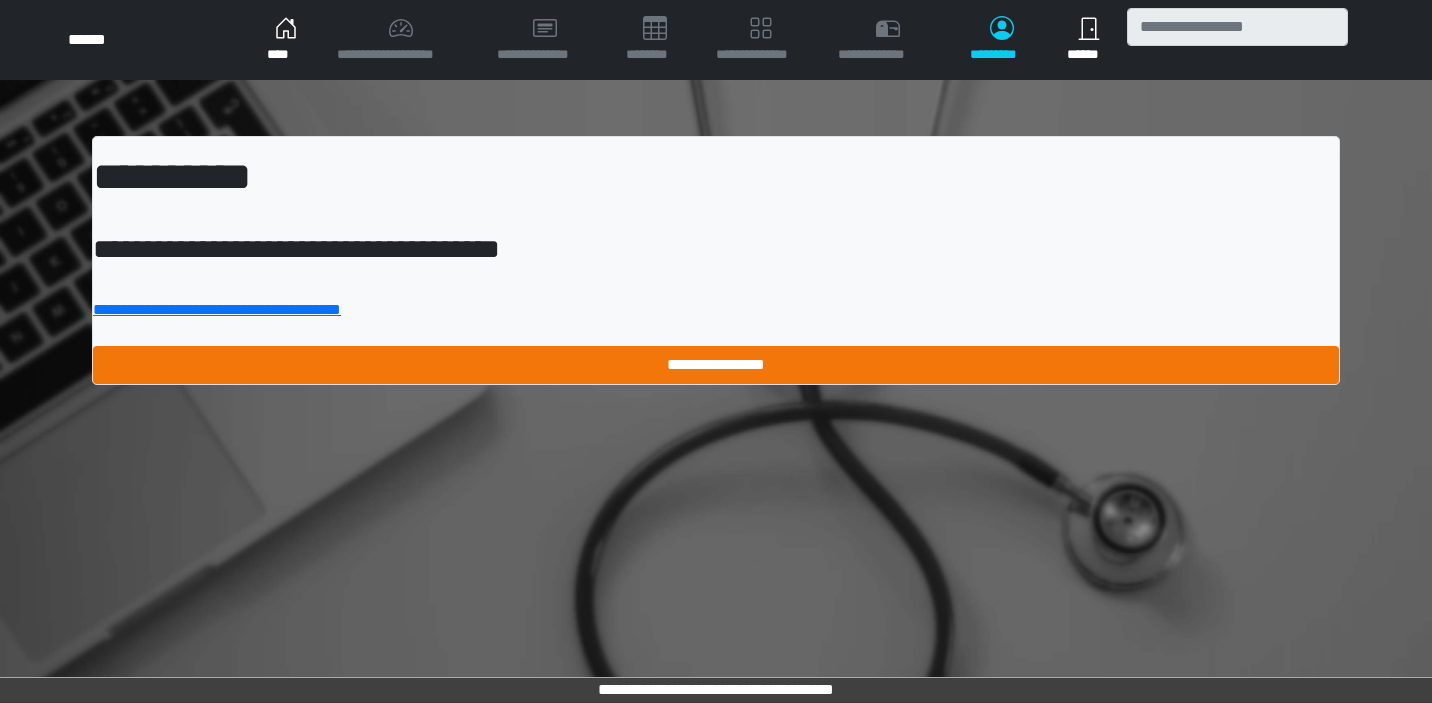 click on "**********" at bounding box center (716, 365) 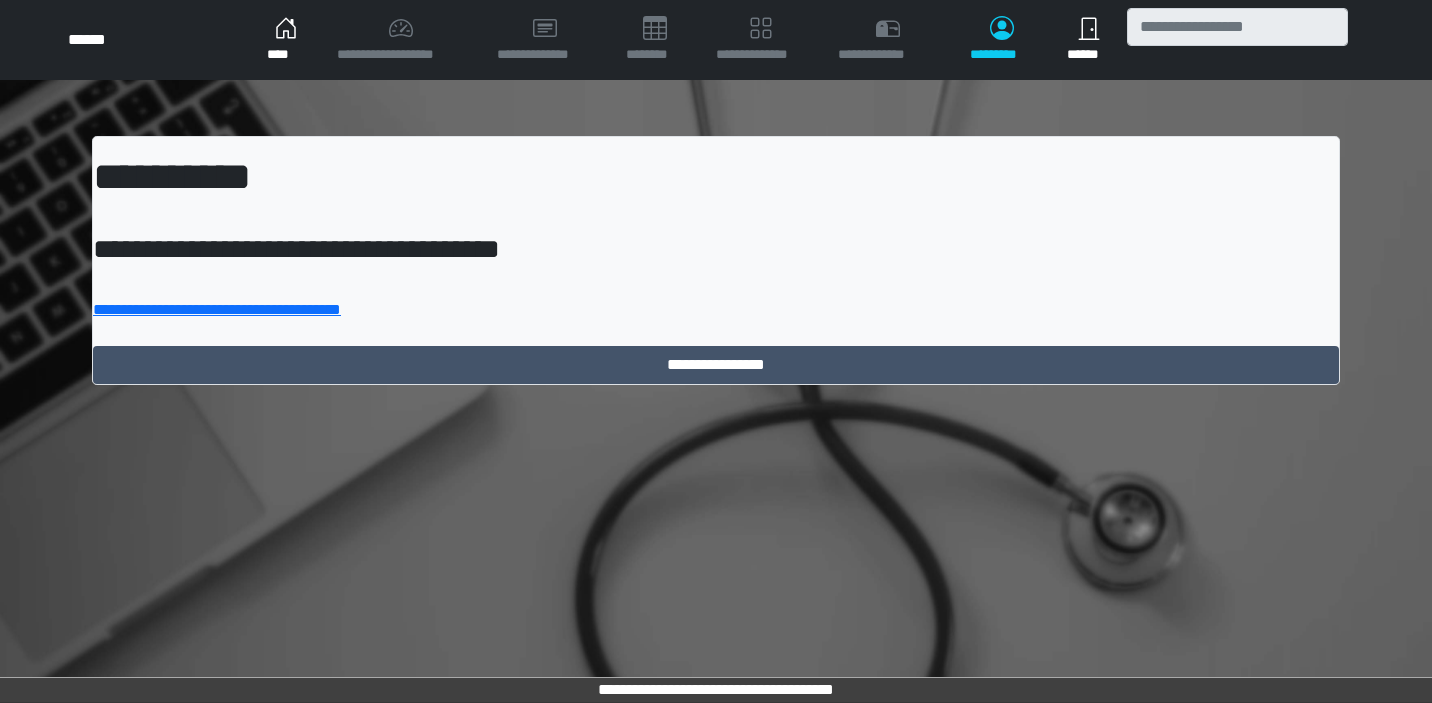 scroll, scrollTop: 0, scrollLeft: 0, axis: both 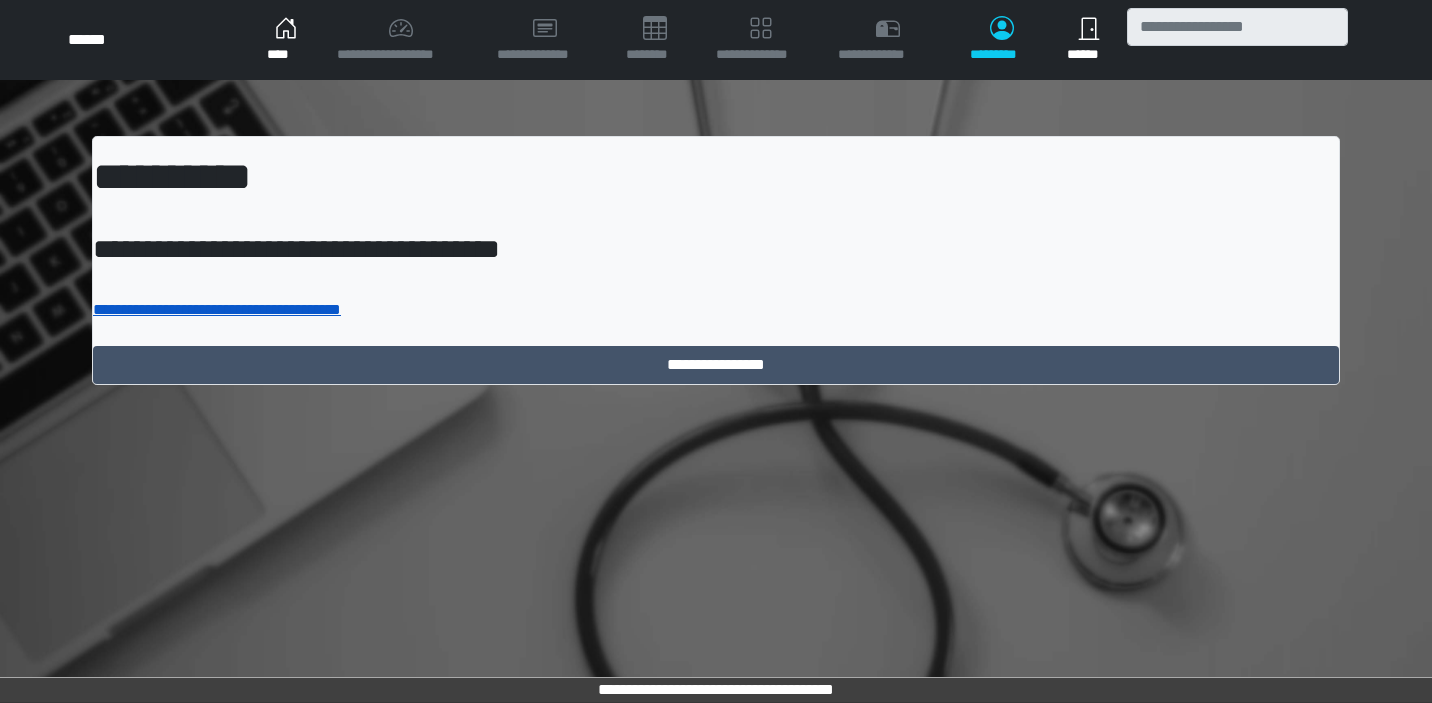 click on "**********" at bounding box center [217, 309] 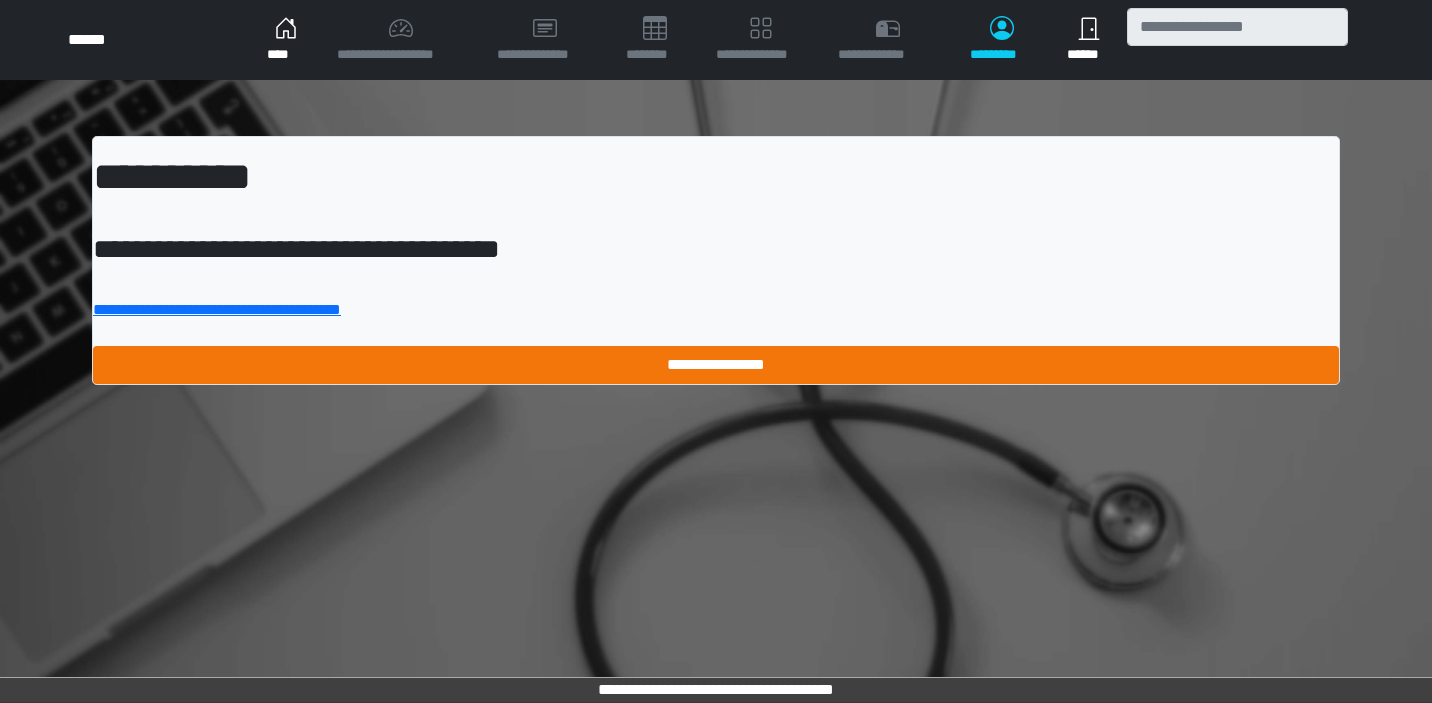 click on "**********" at bounding box center (716, 365) 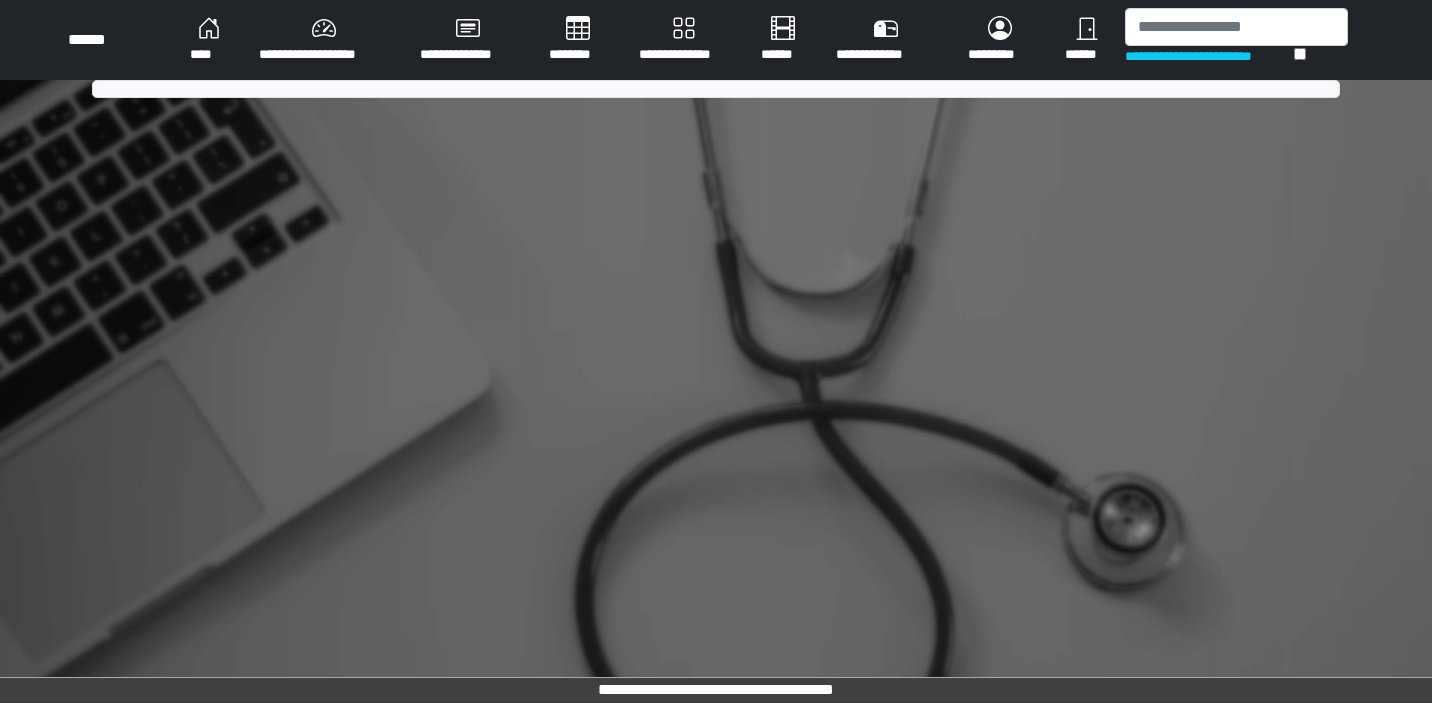 scroll, scrollTop: 0, scrollLeft: 0, axis: both 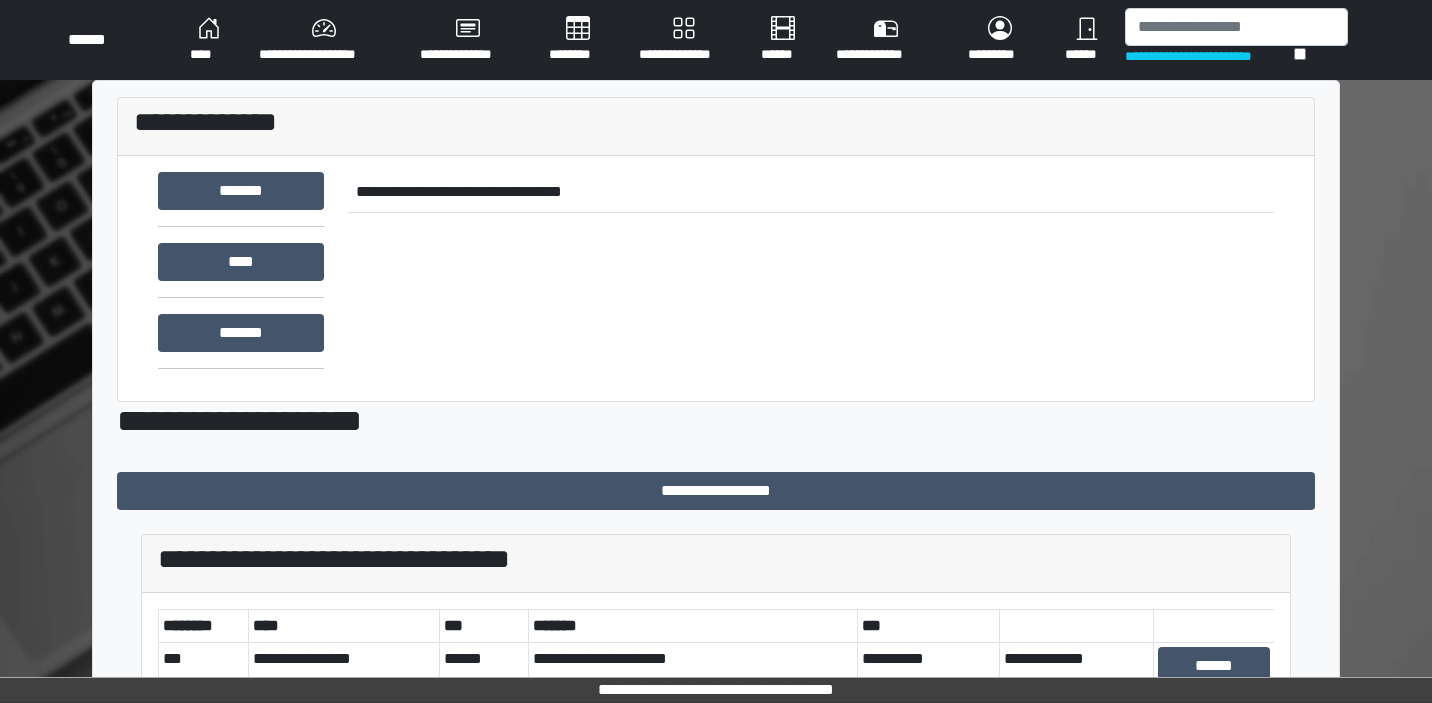 click on "**********" at bounding box center [684, 40] 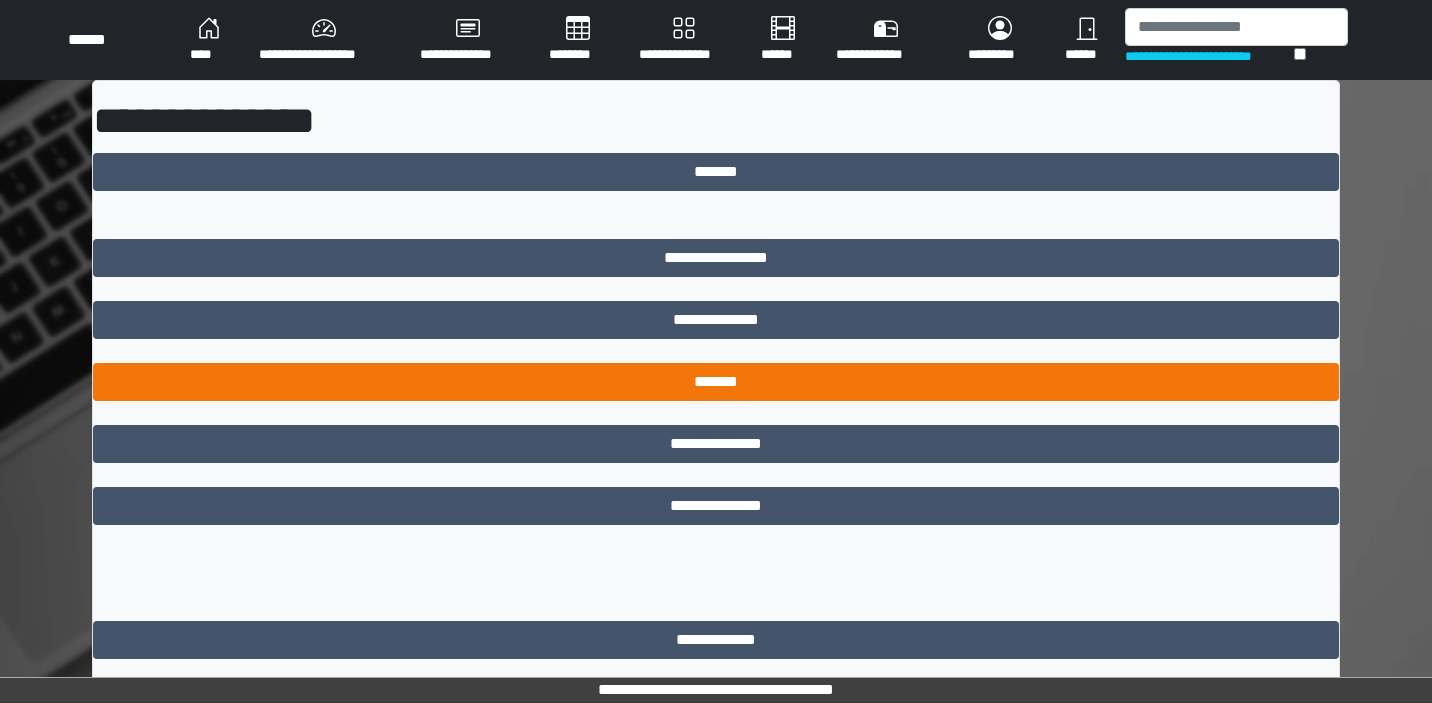 click on "*******" at bounding box center (716, 382) 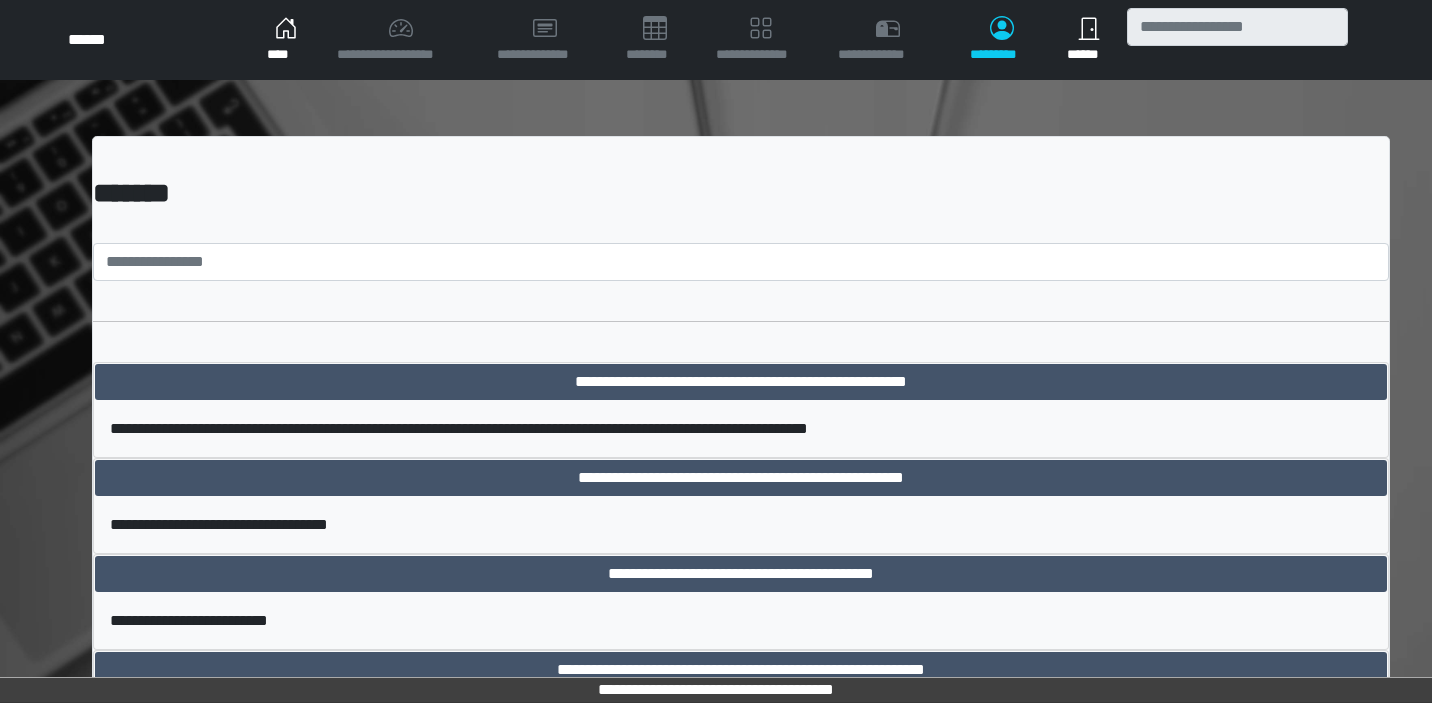 scroll, scrollTop: 0, scrollLeft: 0, axis: both 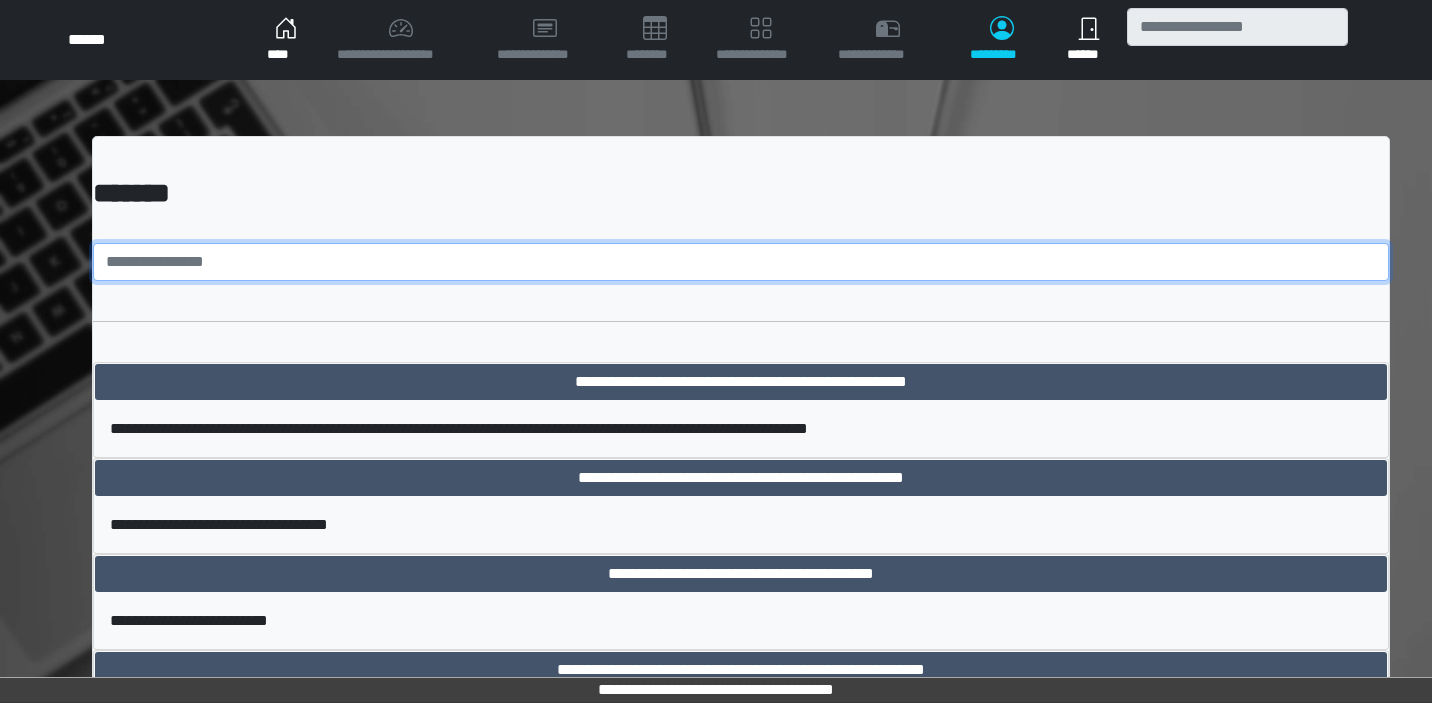 click at bounding box center [741, 262] 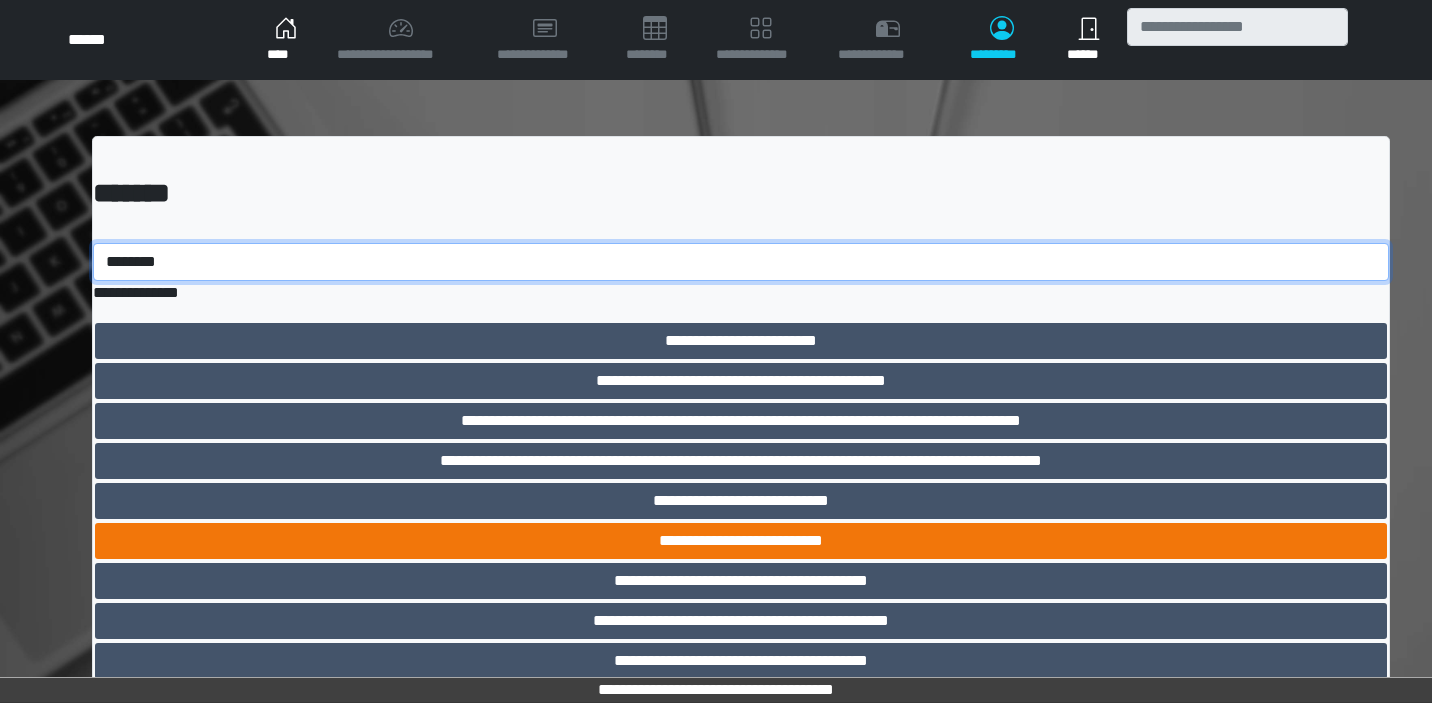 type on "********" 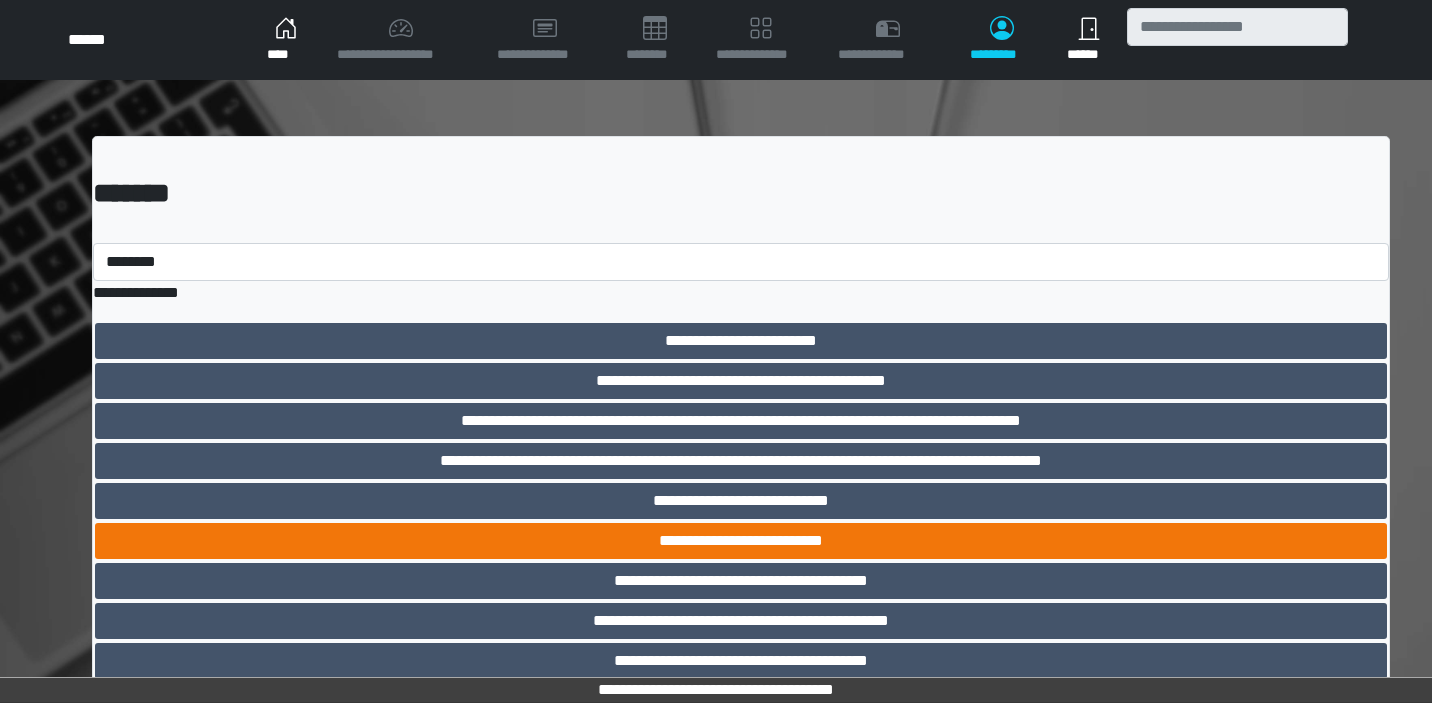 click on "**********" at bounding box center (741, 541) 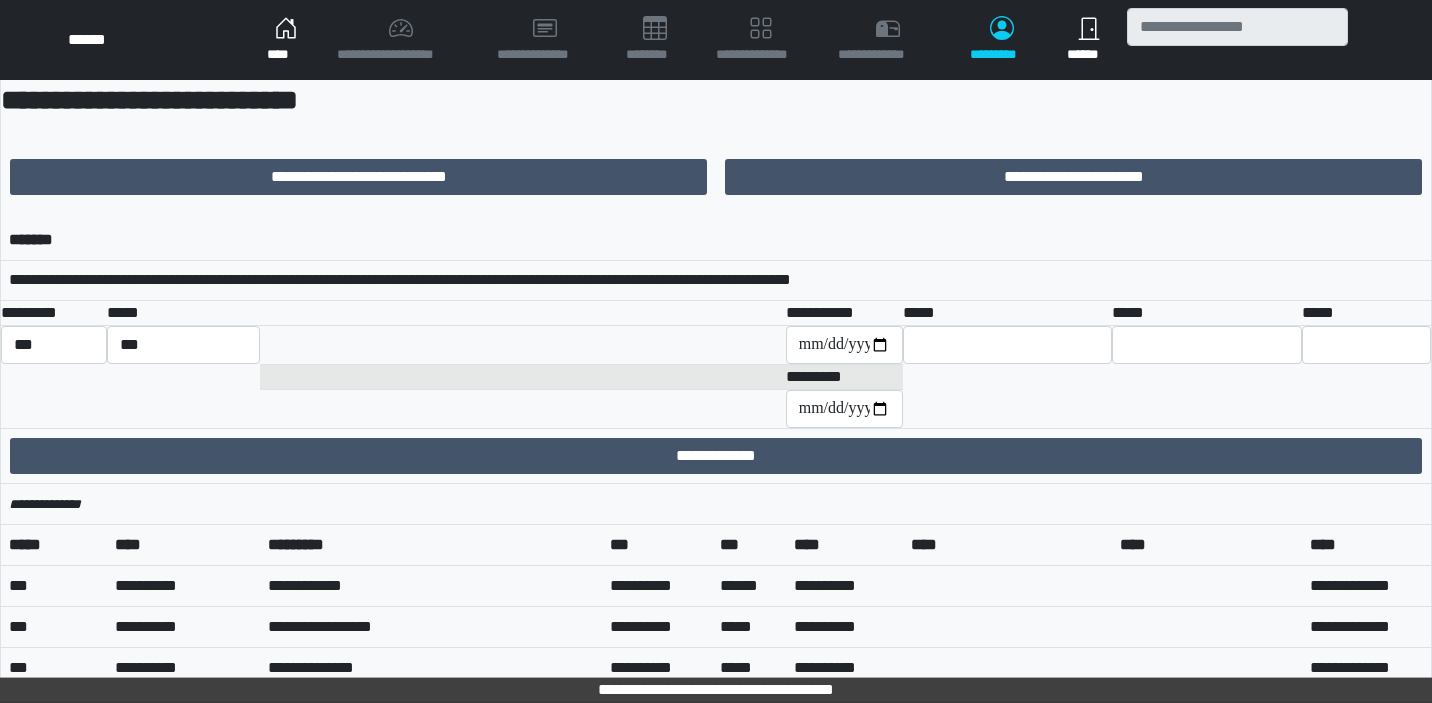 scroll, scrollTop: 81, scrollLeft: 0, axis: vertical 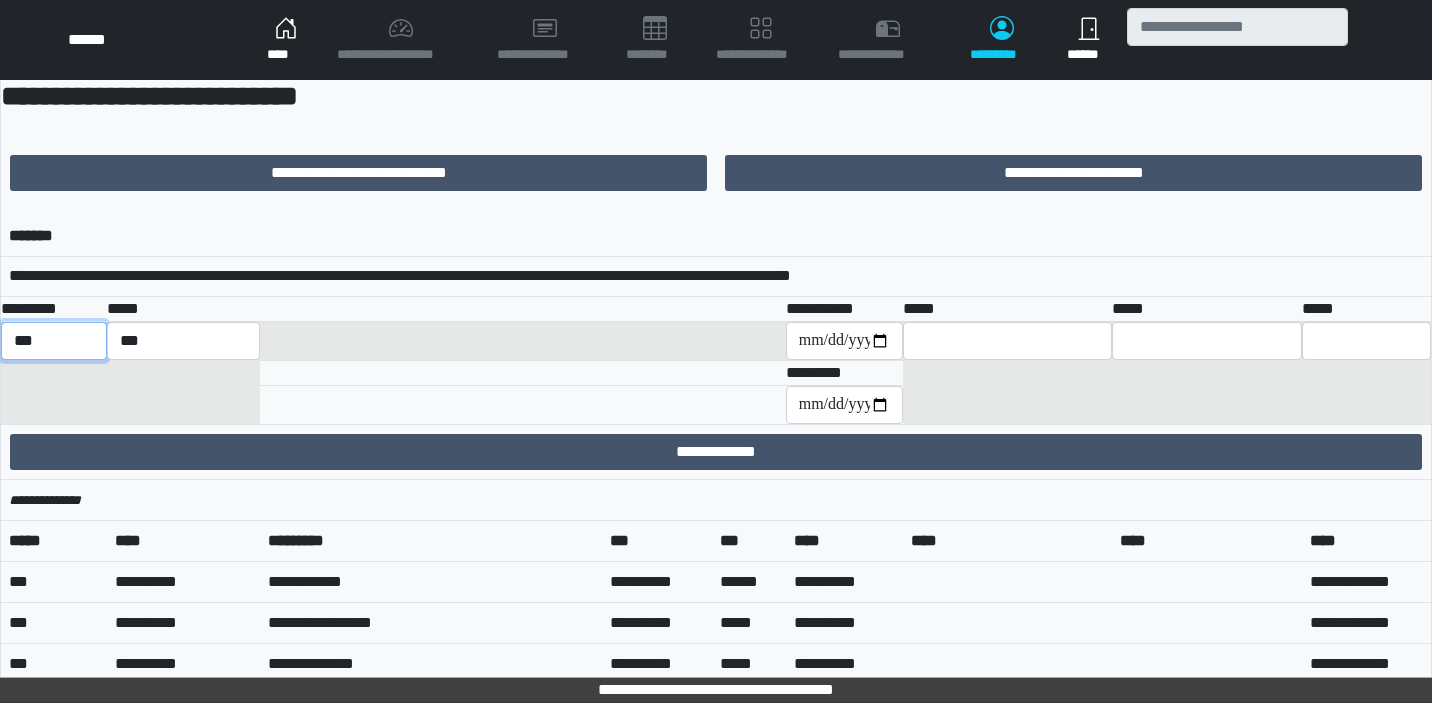 select on "***" 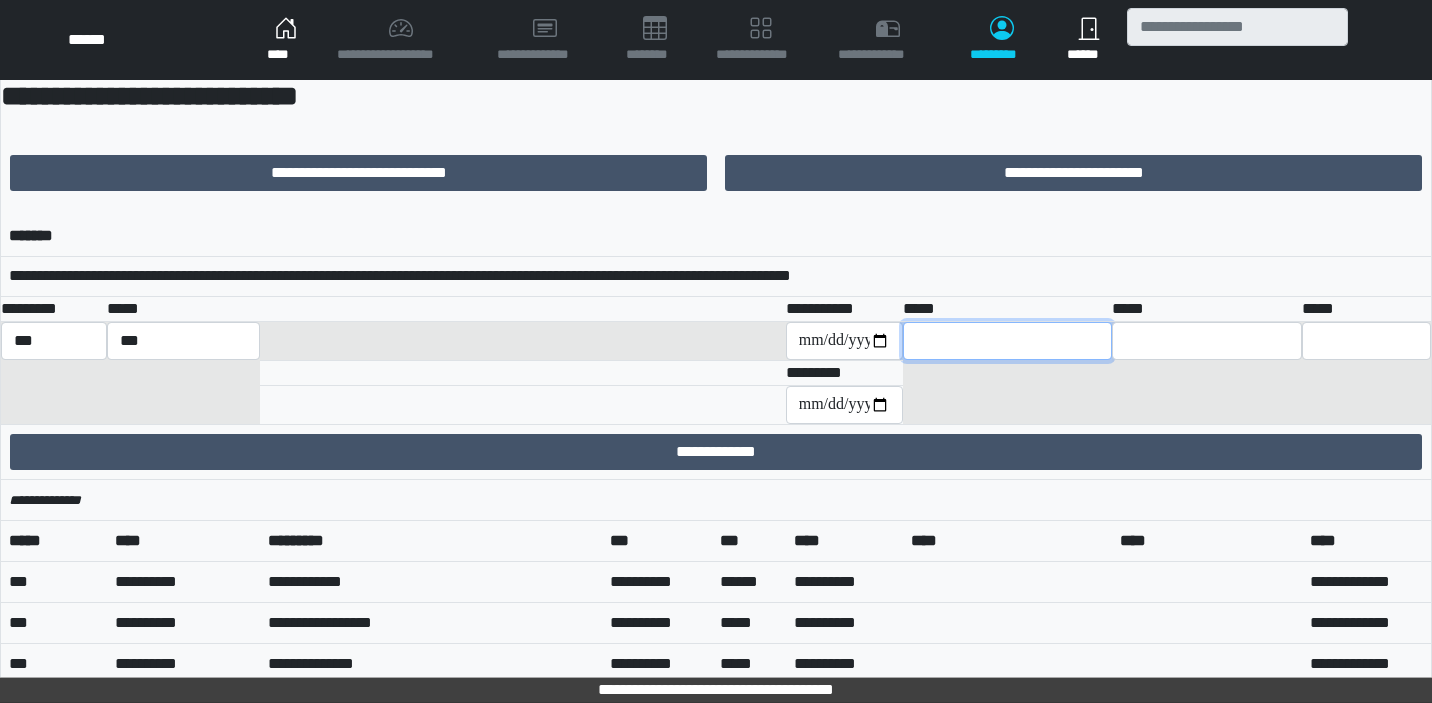 select on "**********" 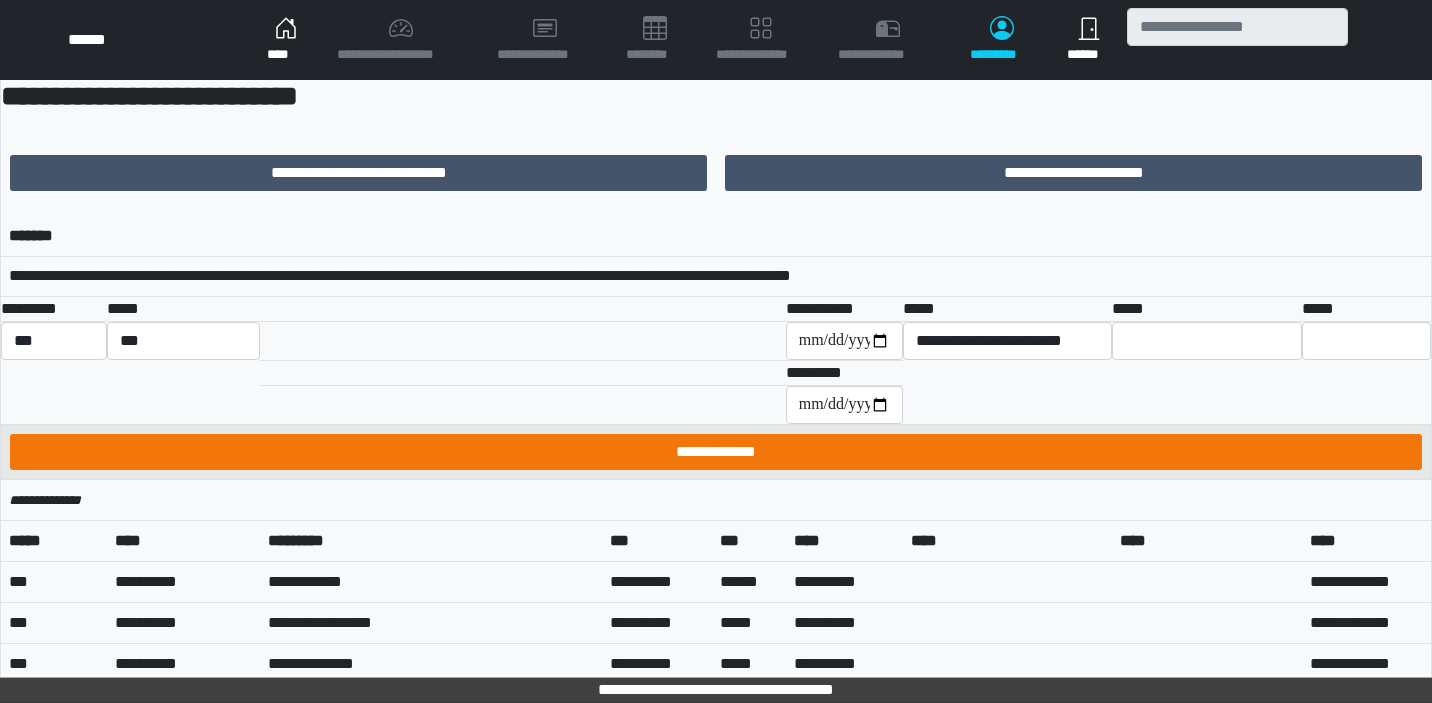 click on "**********" at bounding box center [716, 452] 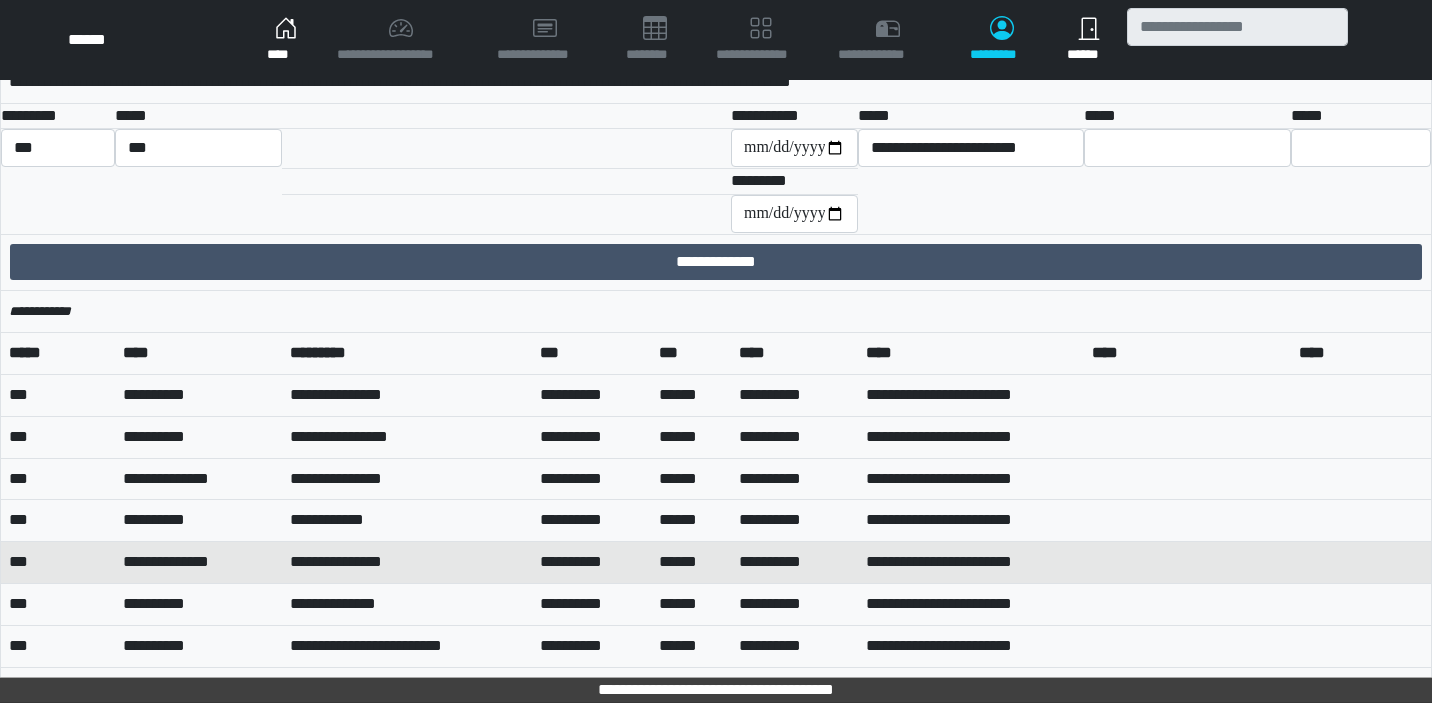 scroll, scrollTop: 270, scrollLeft: 0, axis: vertical 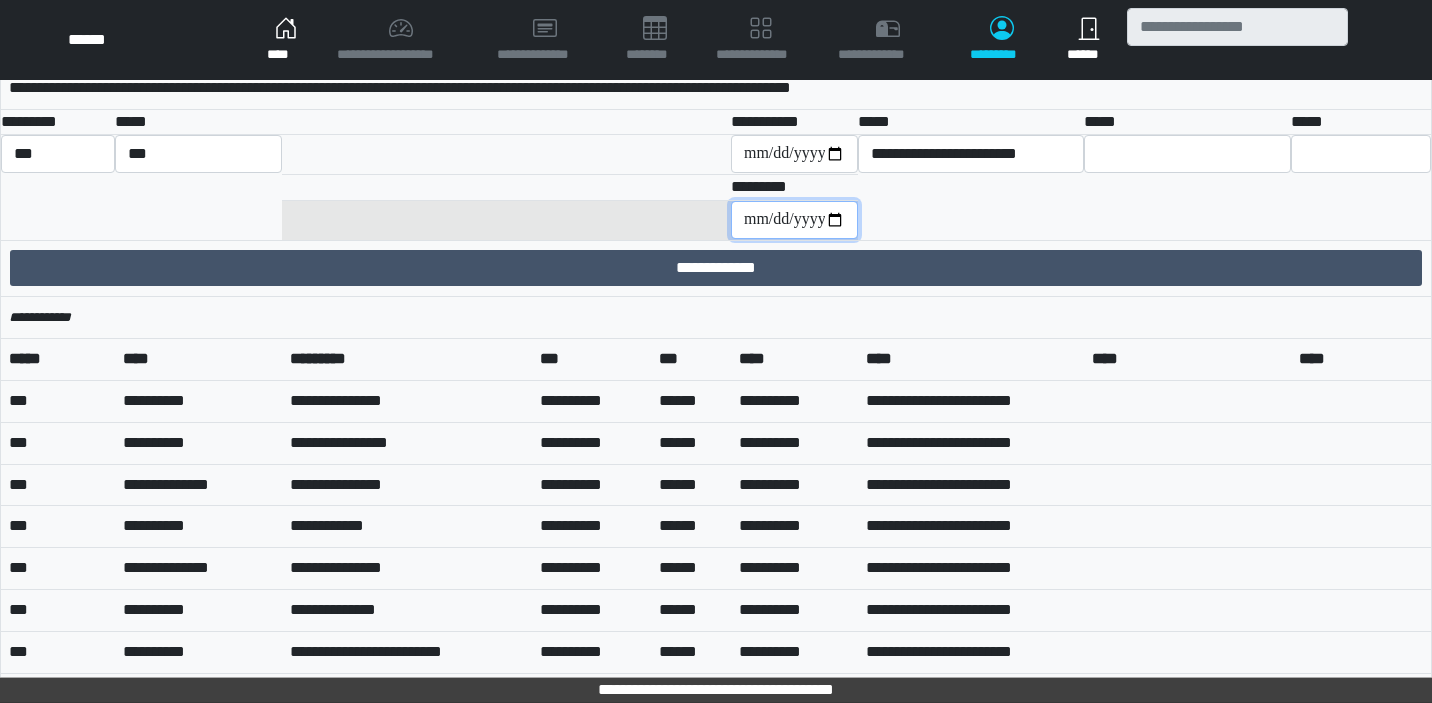 click at bounding box center [794, 220] 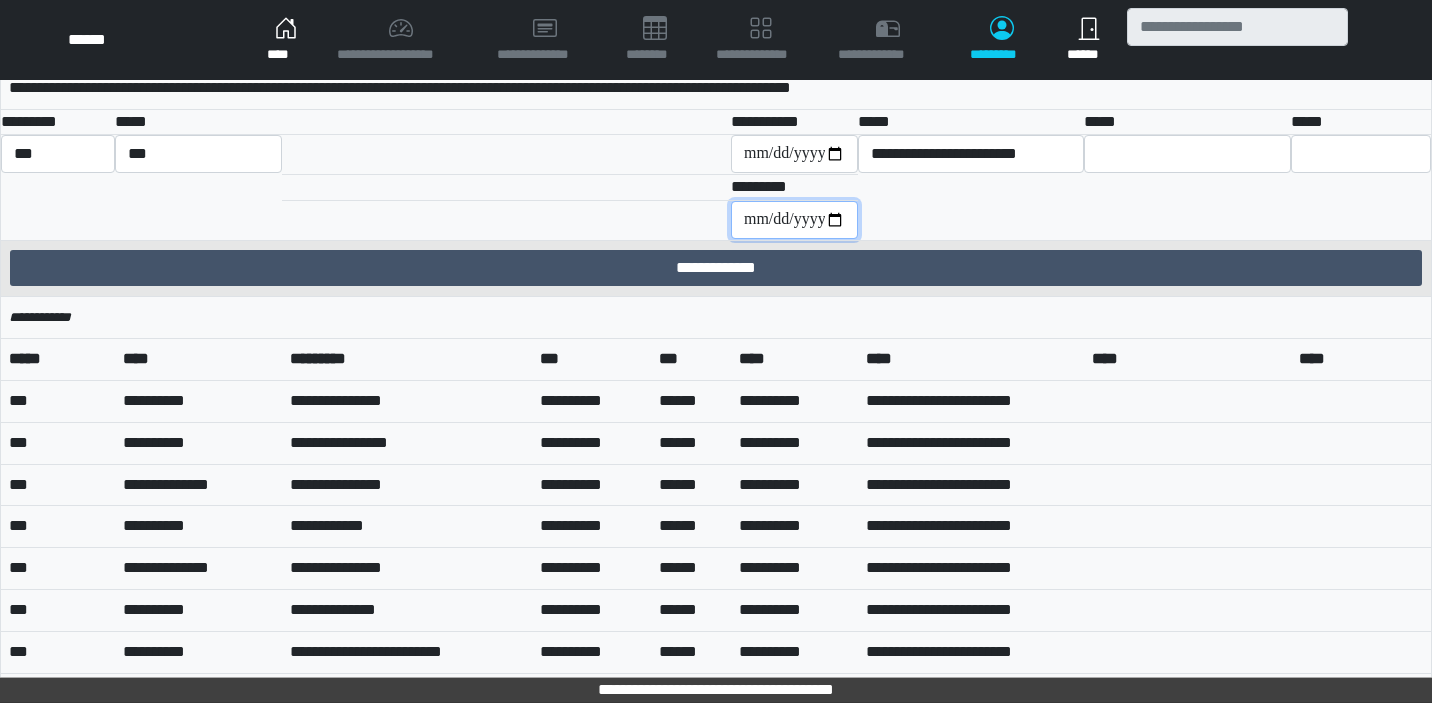 type on "**********" 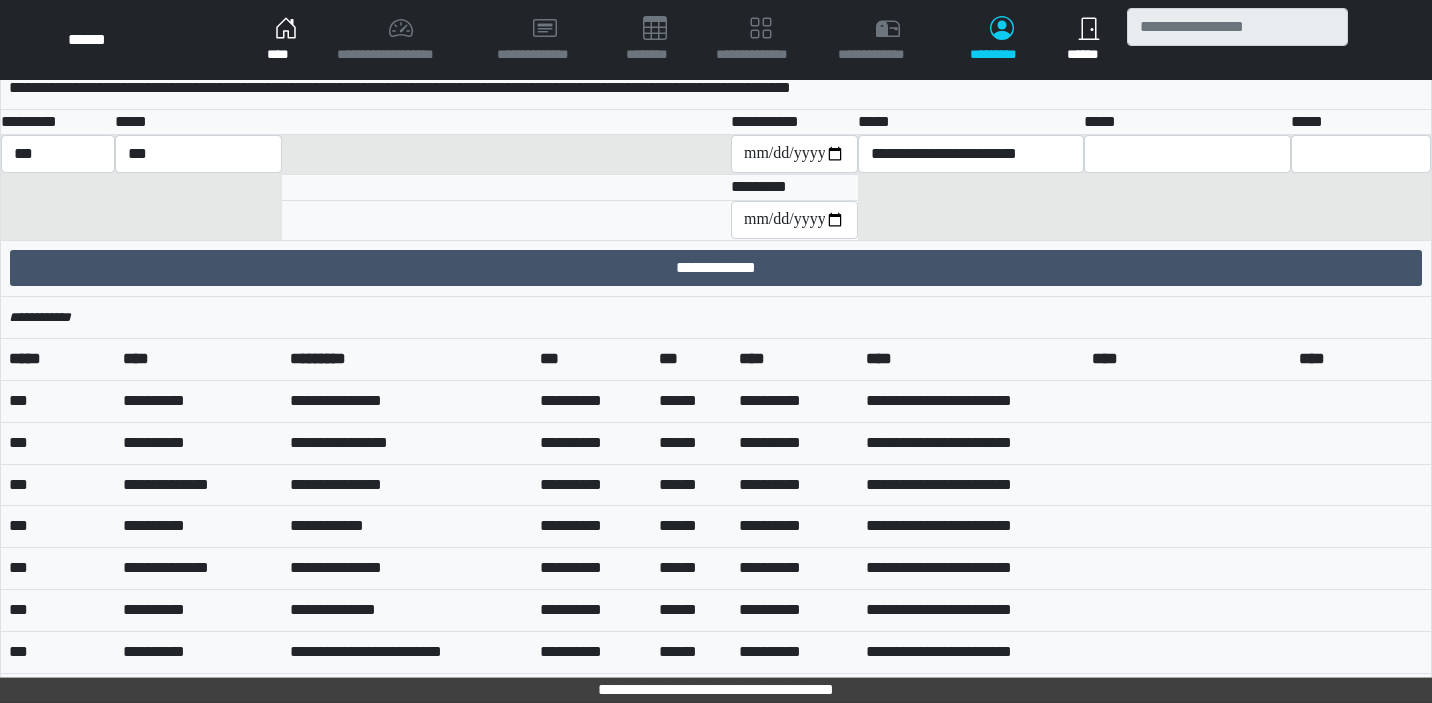 click on "**********" at bounding box center [971, 187] 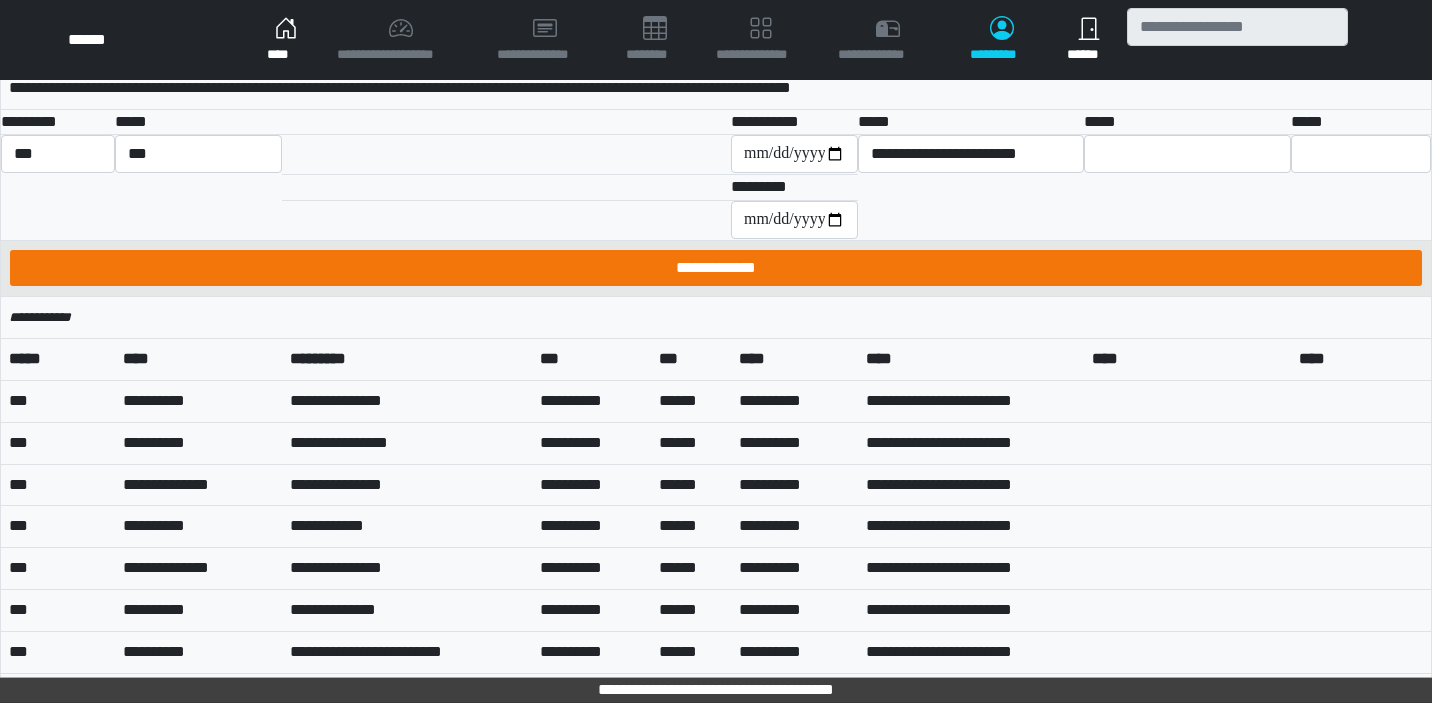 click on "**********" at bounding box center (716, 268) 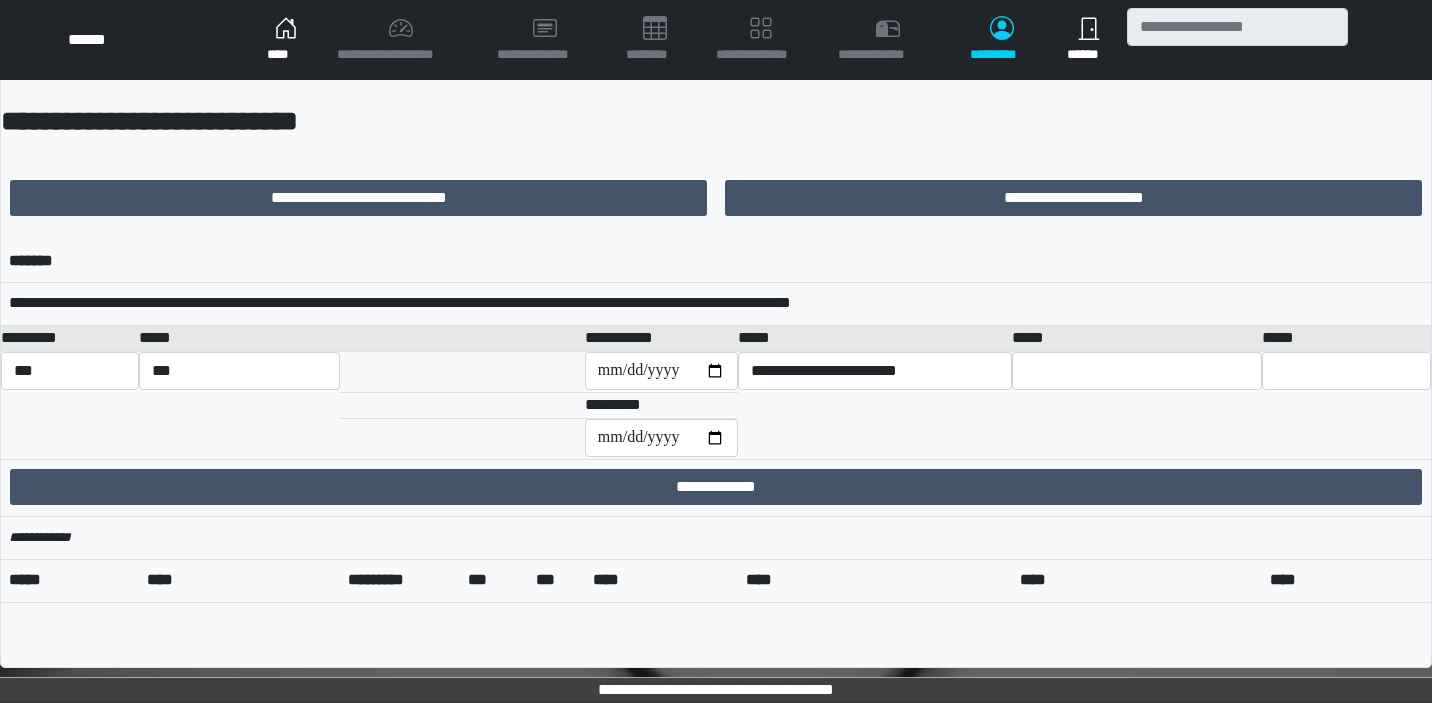 scroll, scrollTop: 58, scrollLeft: 0, axis: vertical 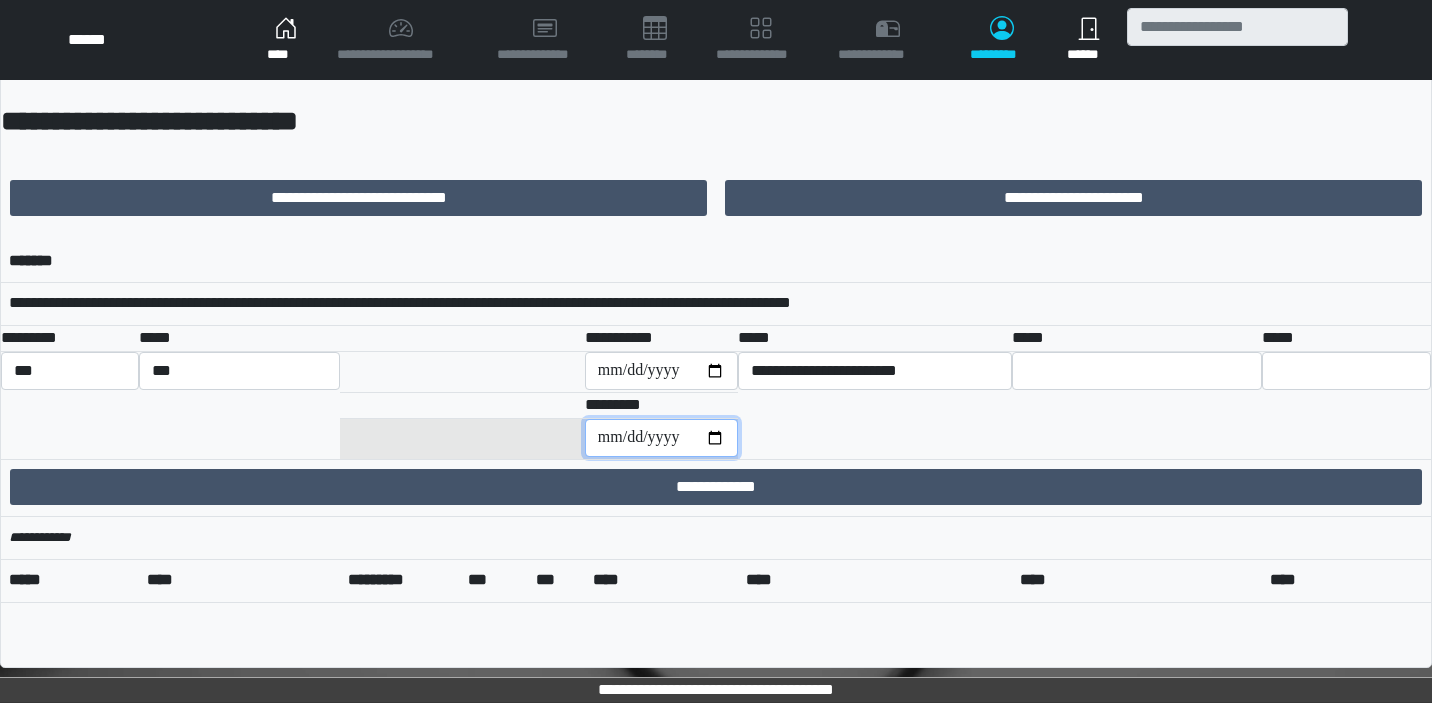 click on "**********" at bounding box center (661, 438) 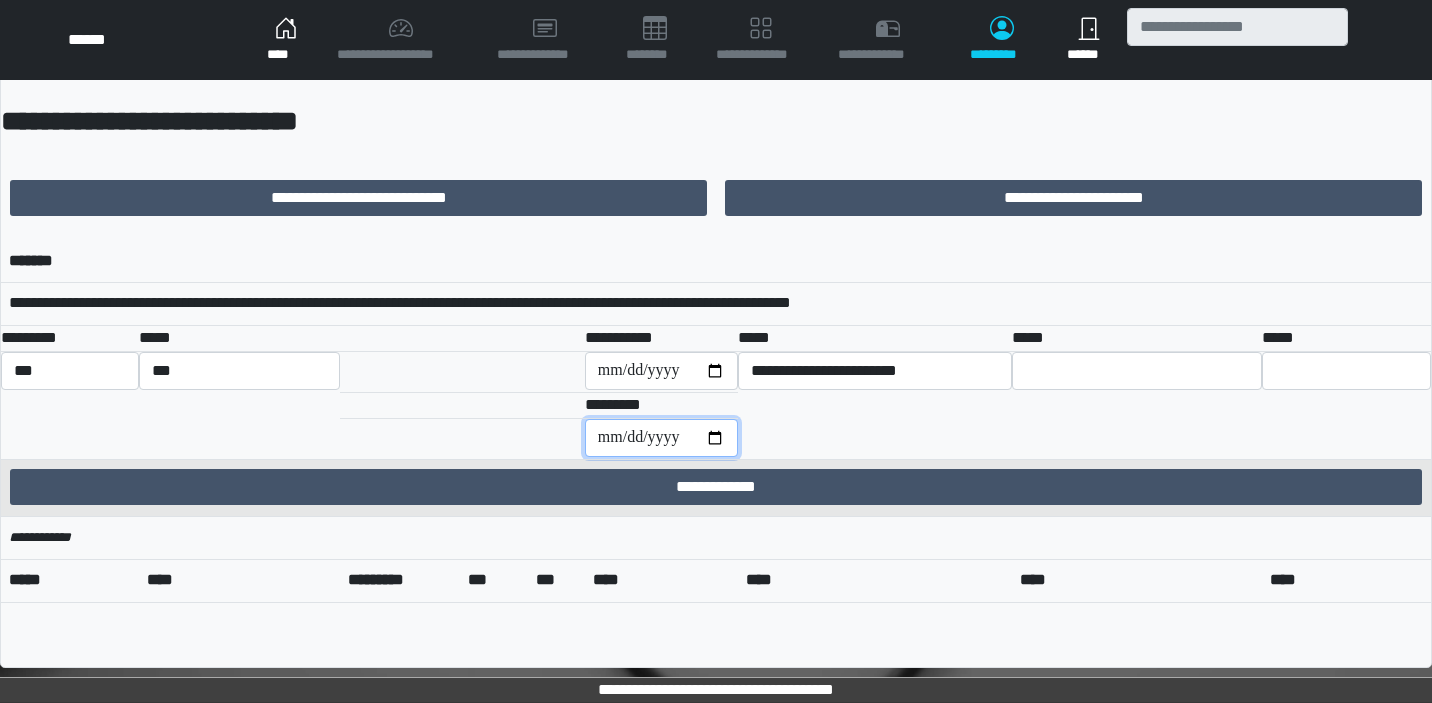 type on "**********" 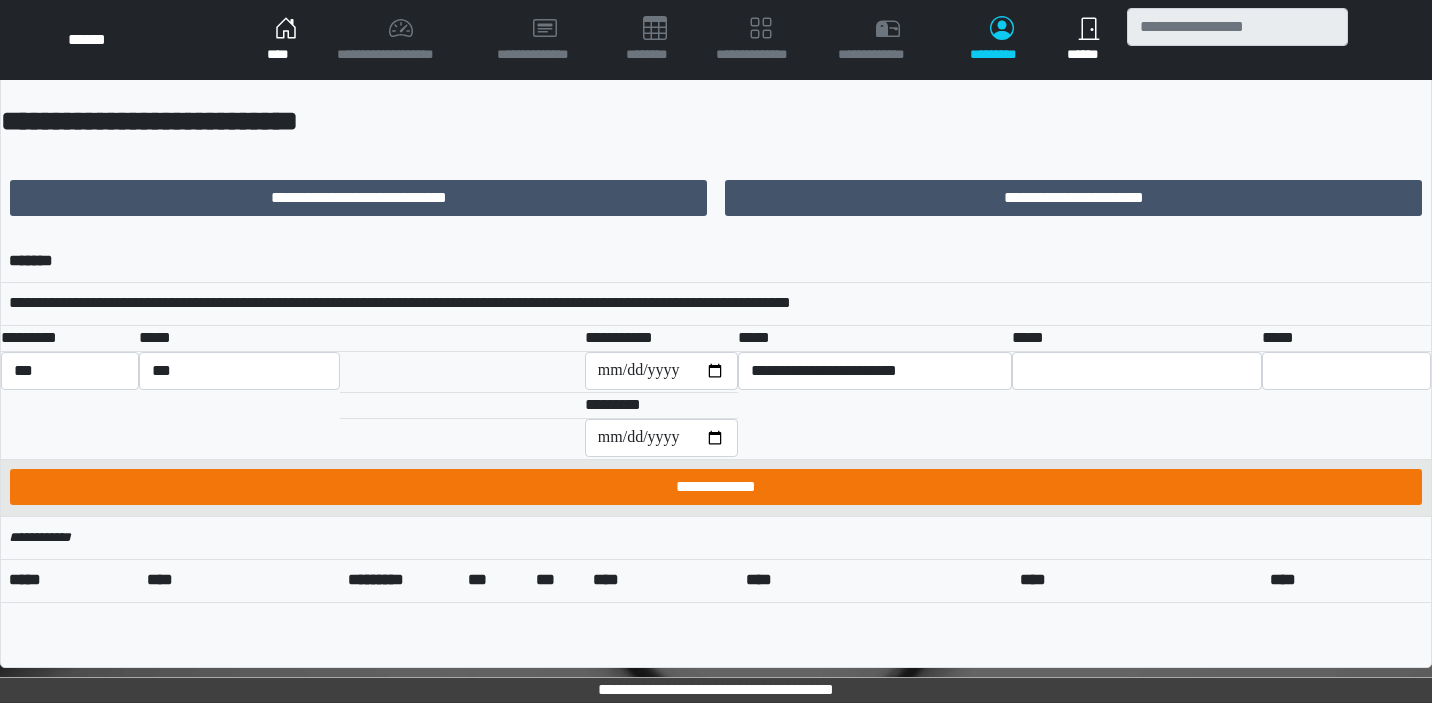 click on "**********" at bounding box center (716, 487) 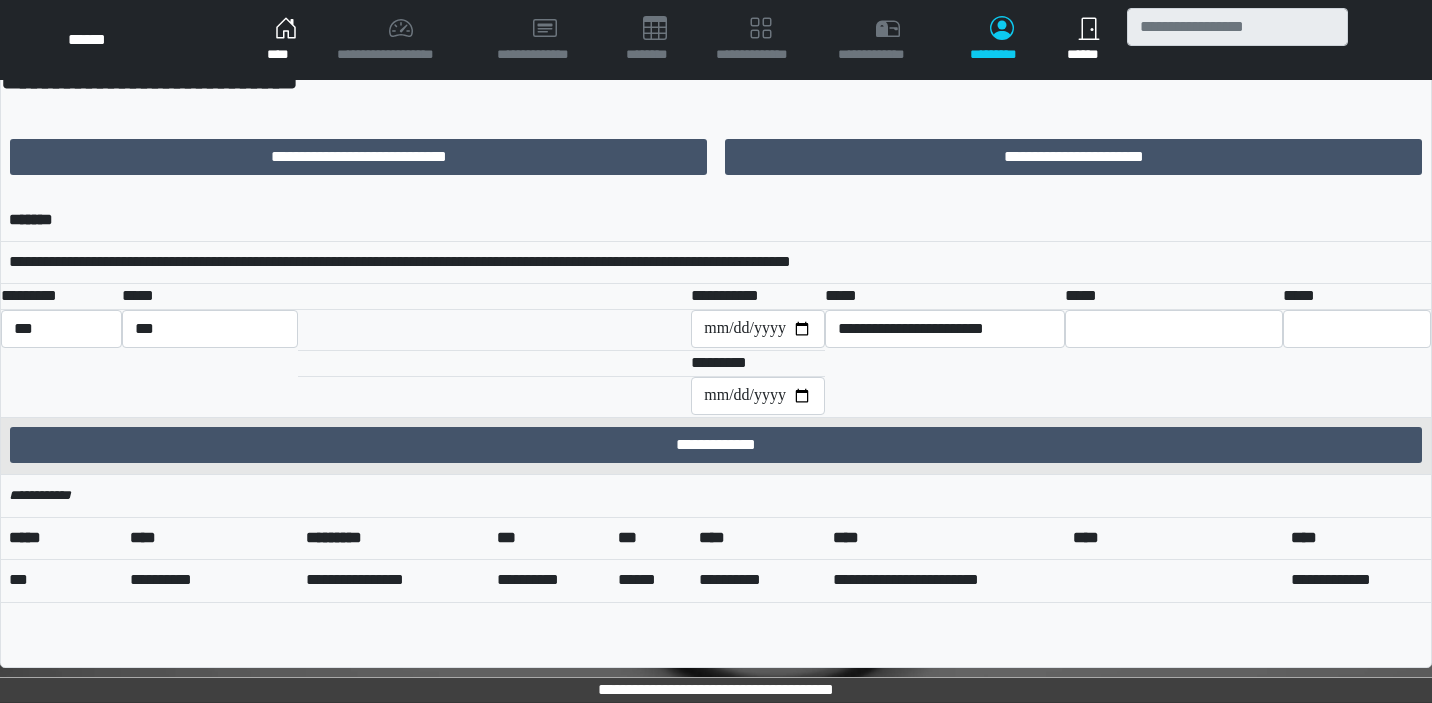 scroll, scrollTop: 99, scrollLeft: 0, axis: vertical 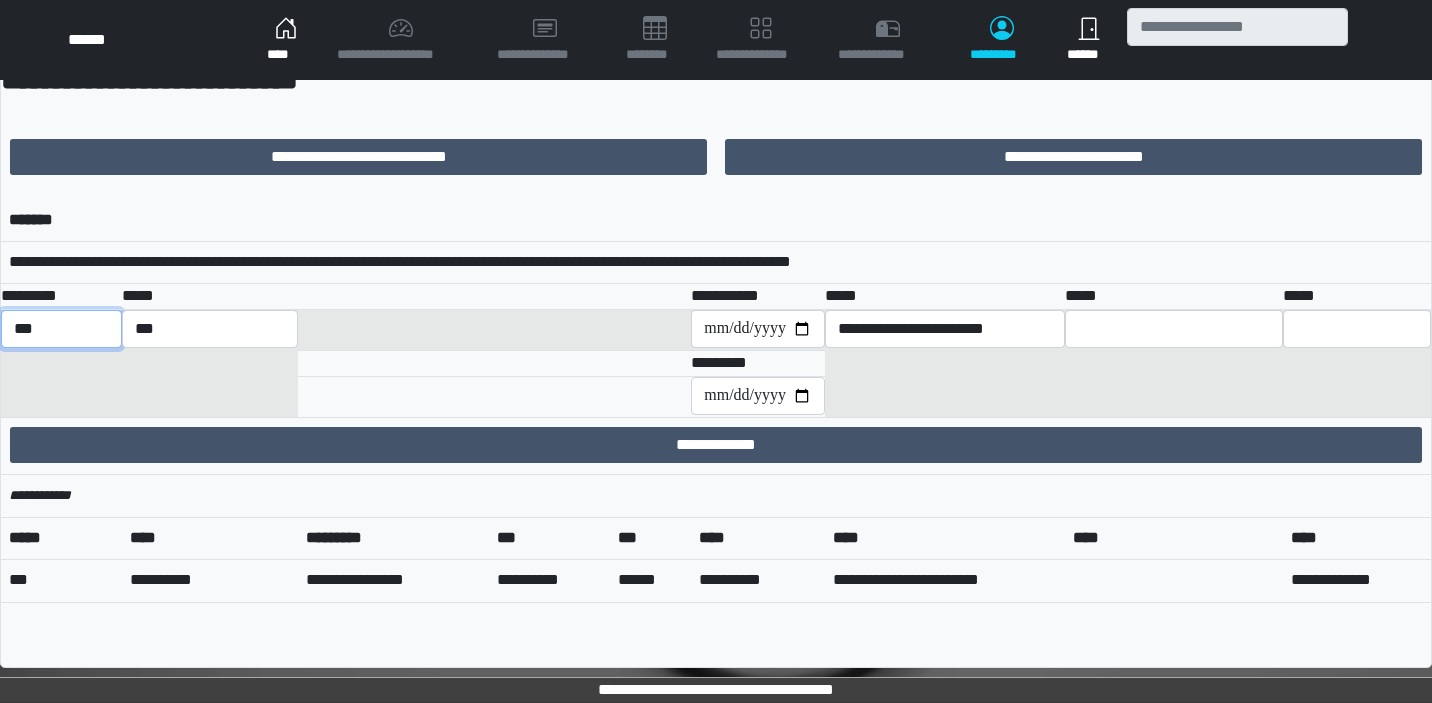 select on "***" 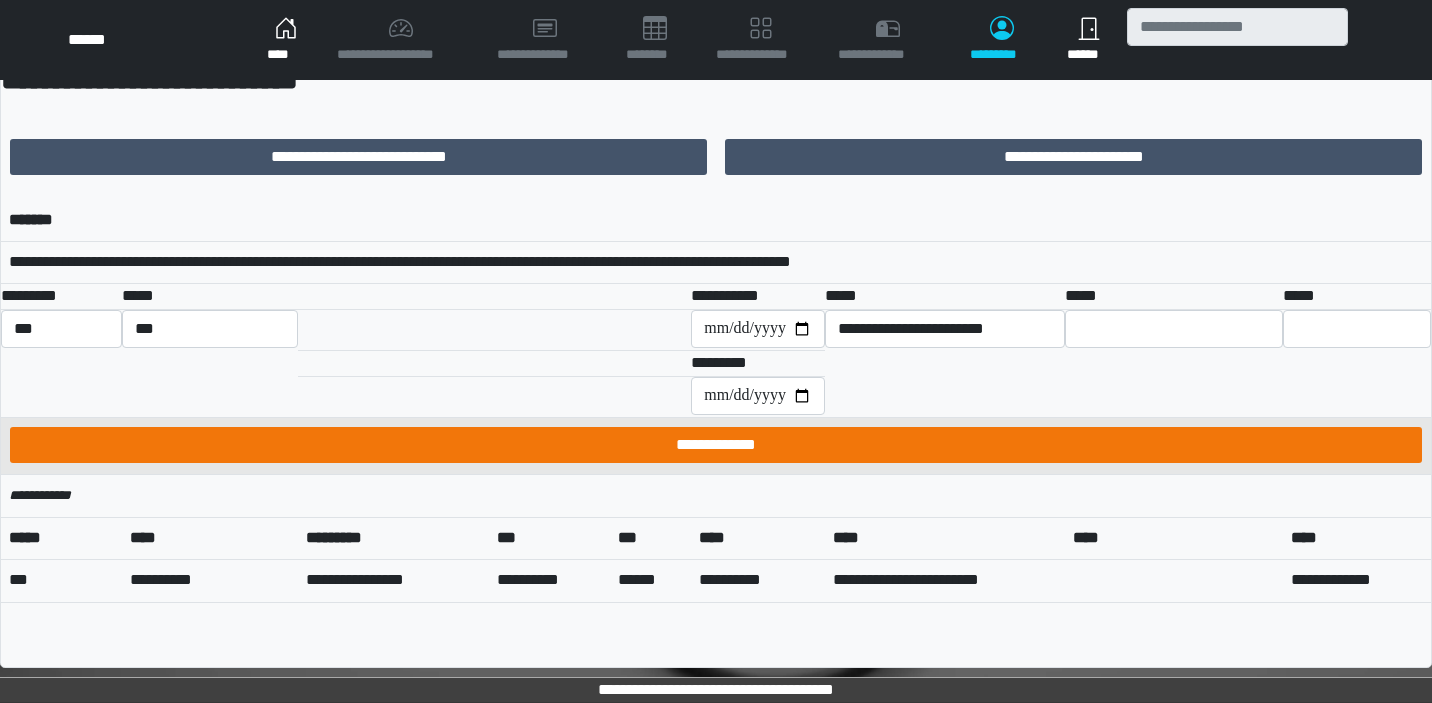 click on "**********" at bounding box center (716, 445) 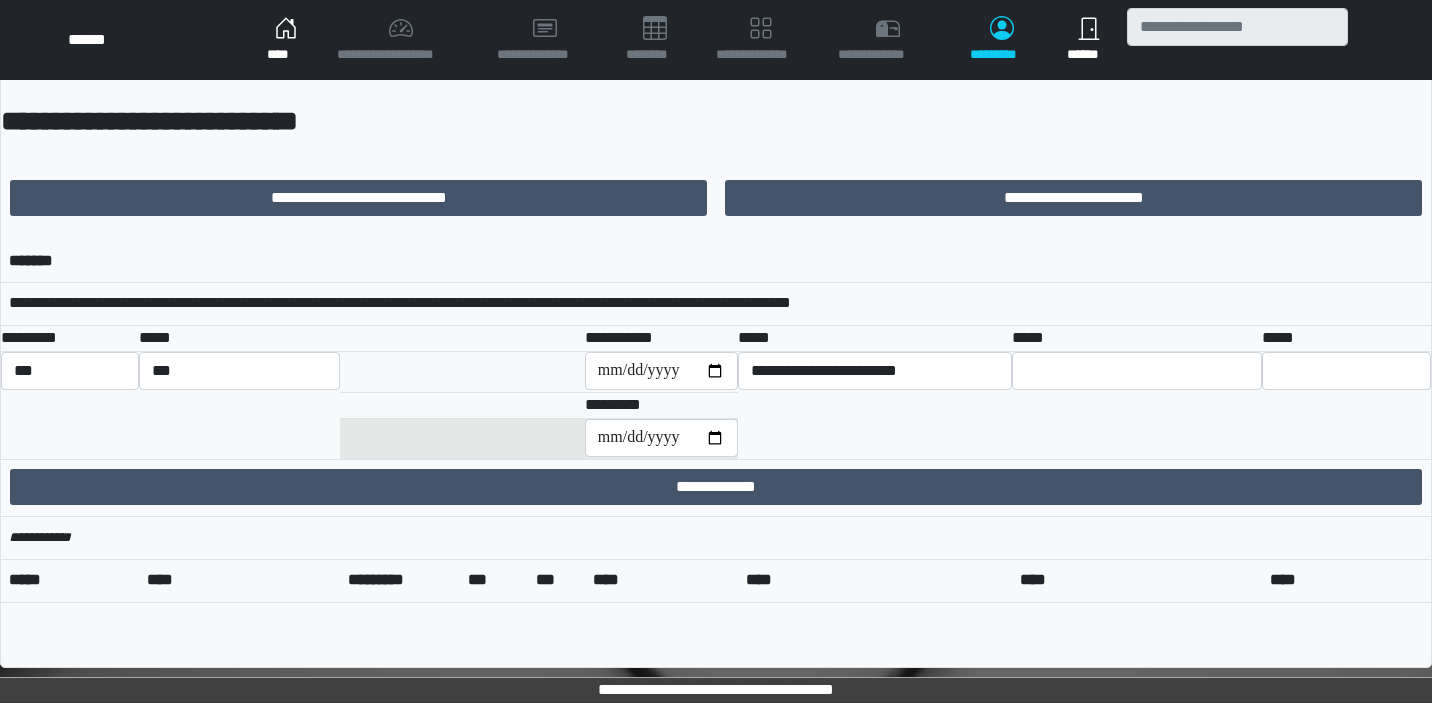 scroll, scrollTop: 58, scrollLeft: 0, axis: vertical 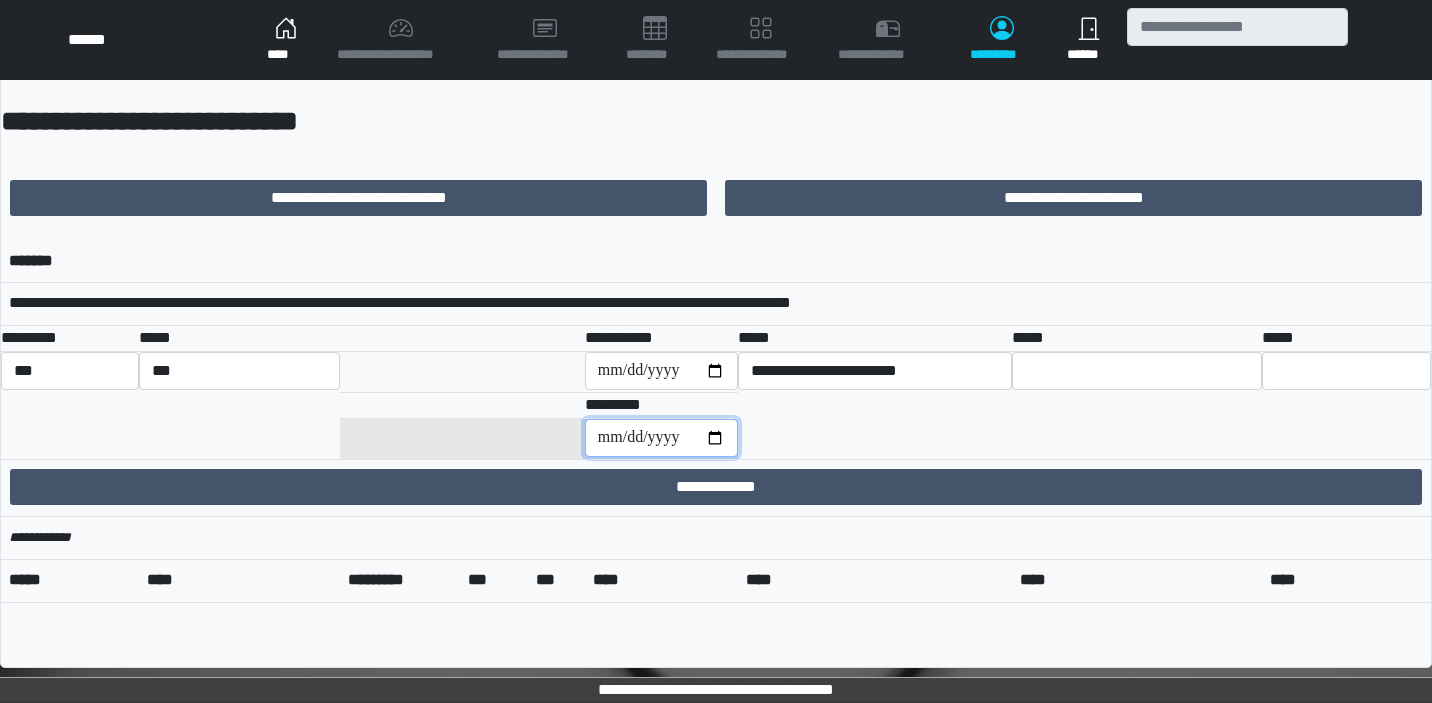 click on "**********" at bounding box center (661, 438) 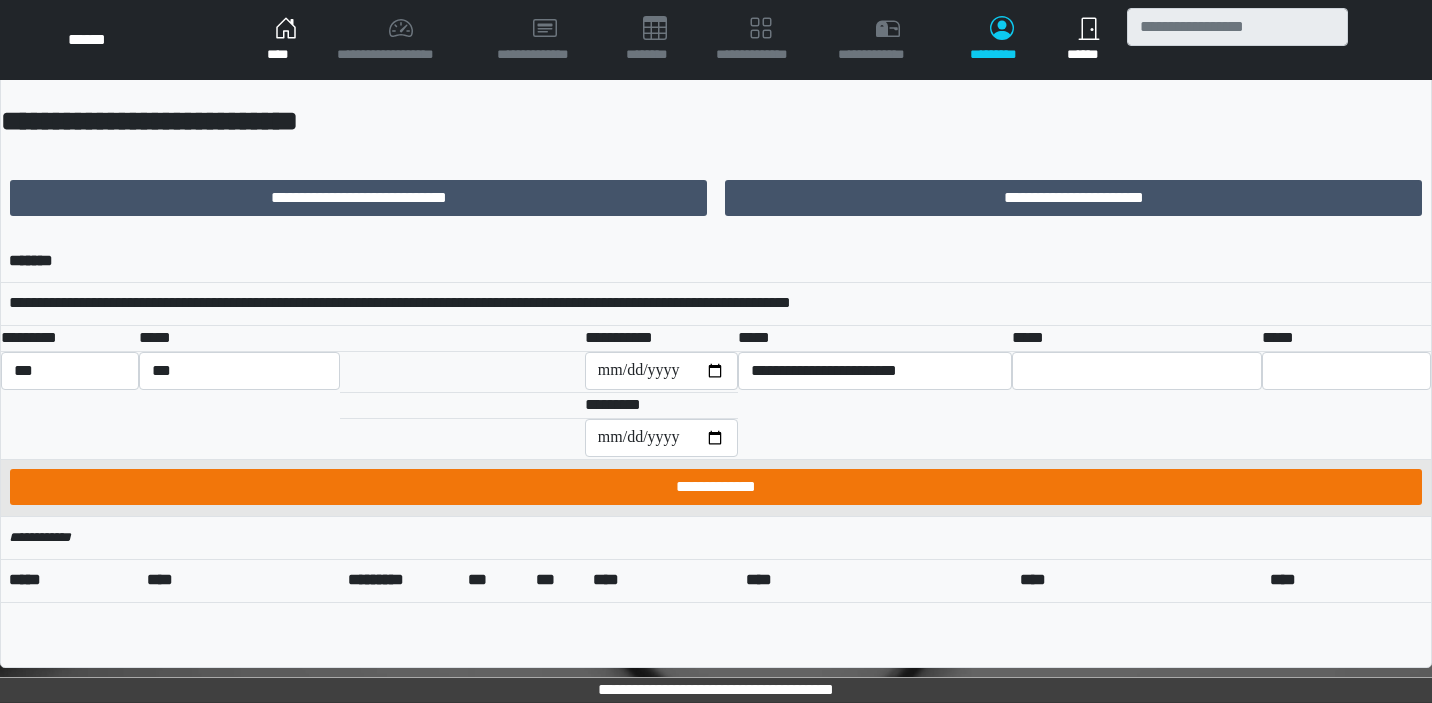 click on "**********" at bounding box center [716, 487] 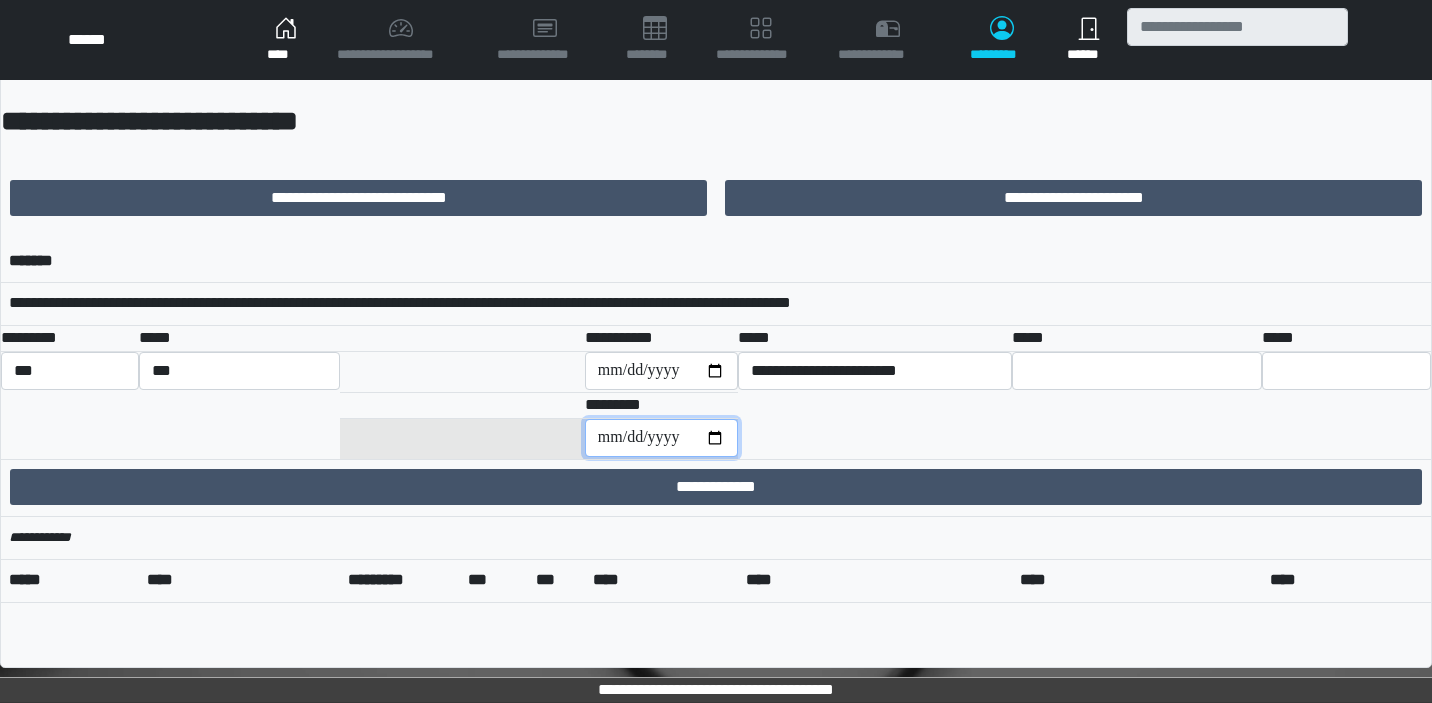 click on "**********" at bounding box center [661, 438] 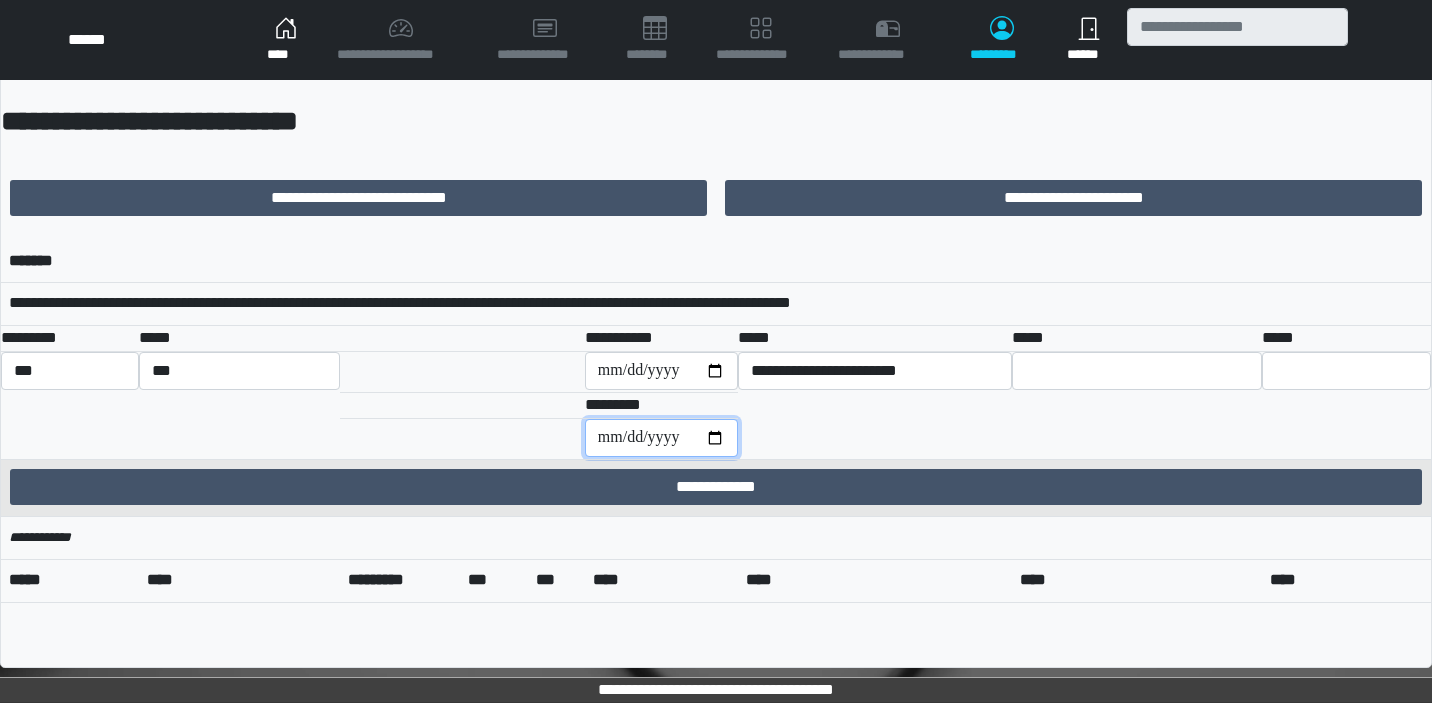 type on "**********" 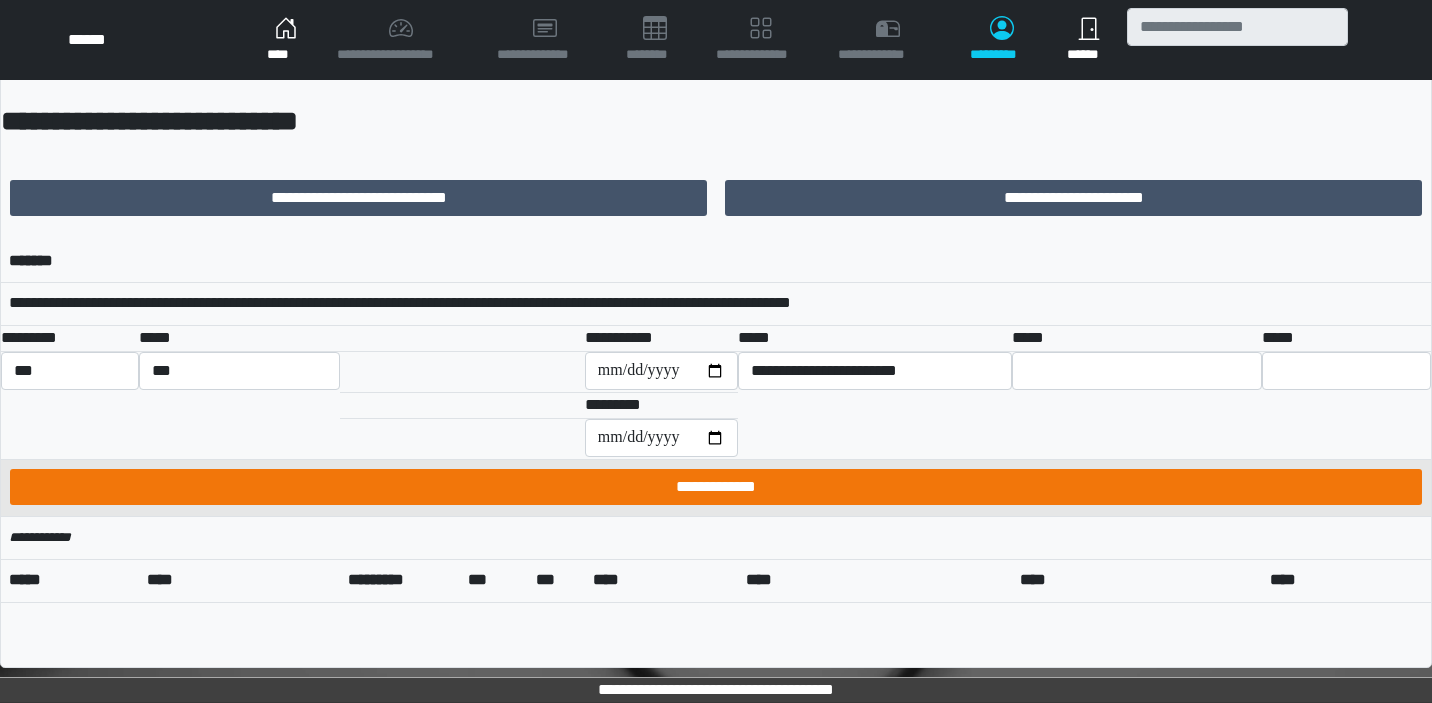 click on "**********" at bounding box center [716, 487] 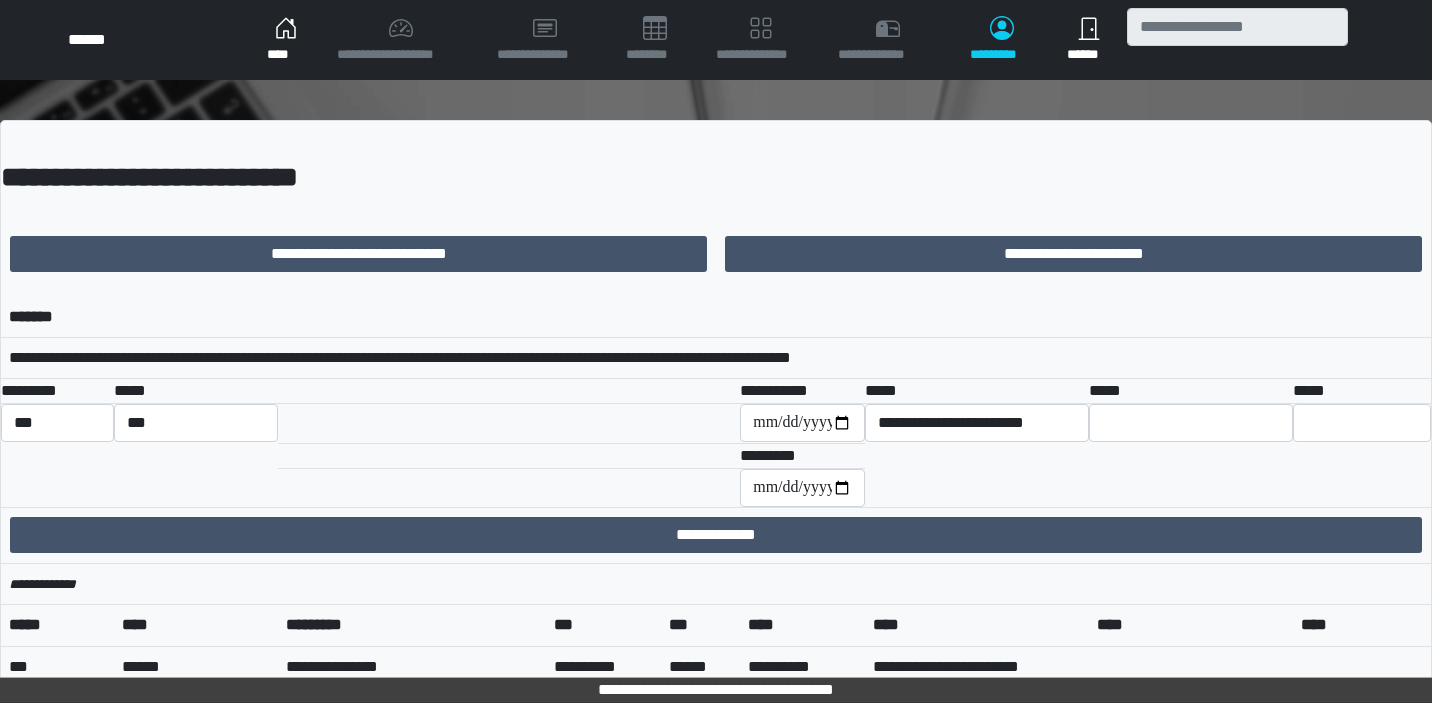 scroll, scrollTop: 0, scrollLeft: 0, axis: both 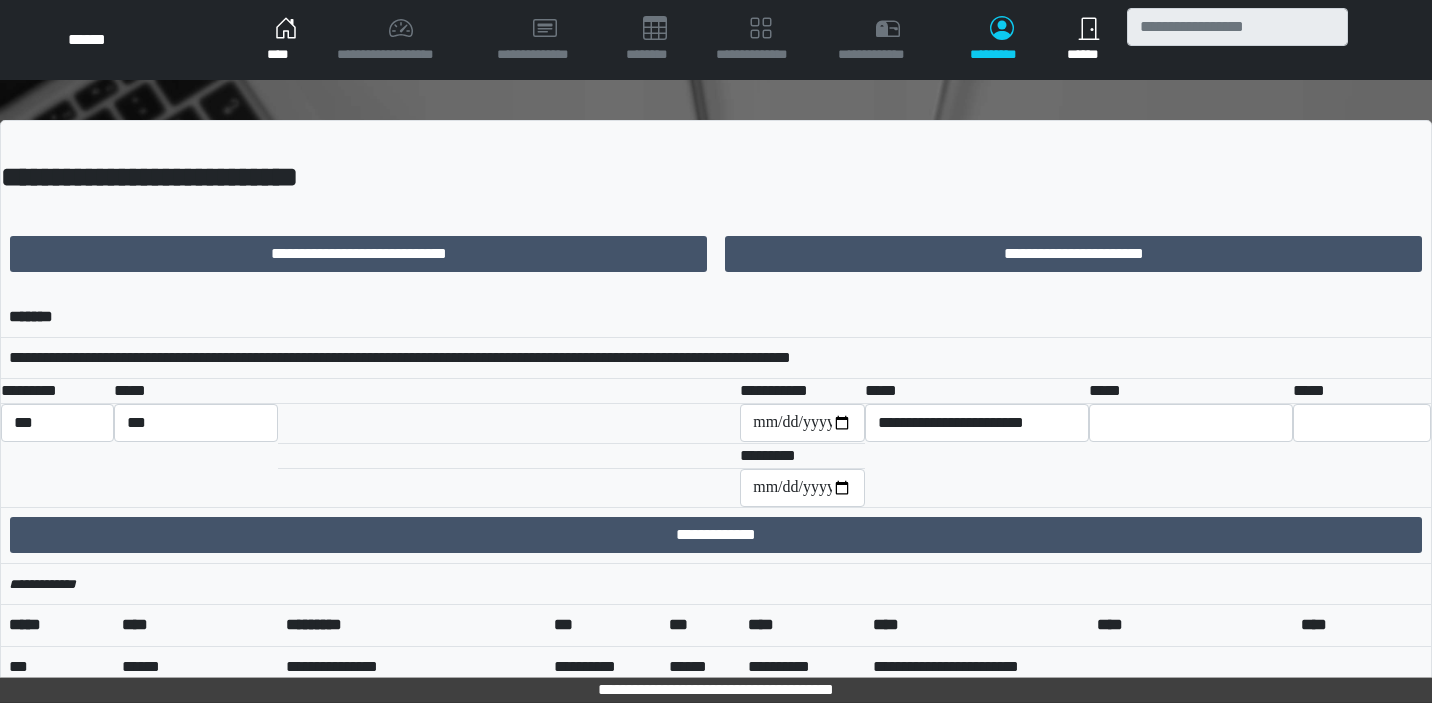 click on "****" at bounding box center [285, 40] 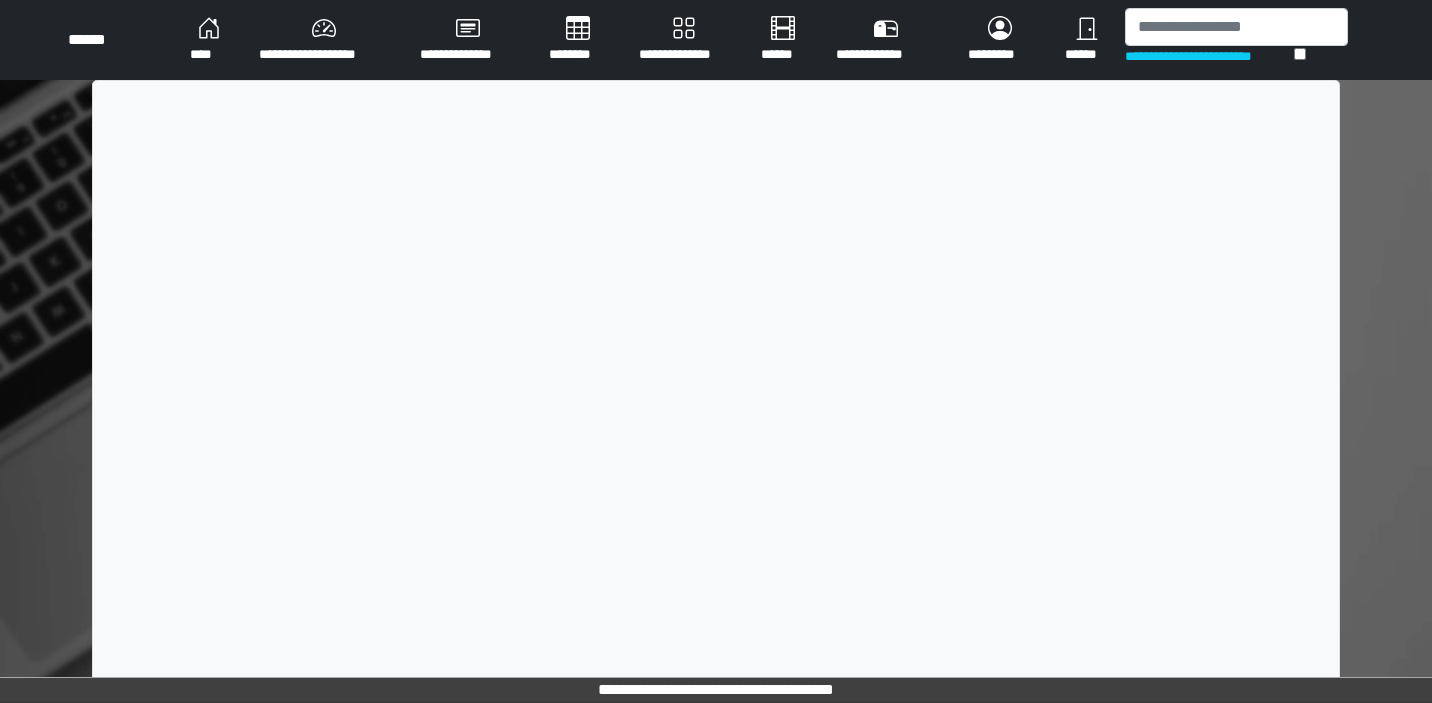 scroll, scrollTop: 0, scrollLeft: 0, axis: both 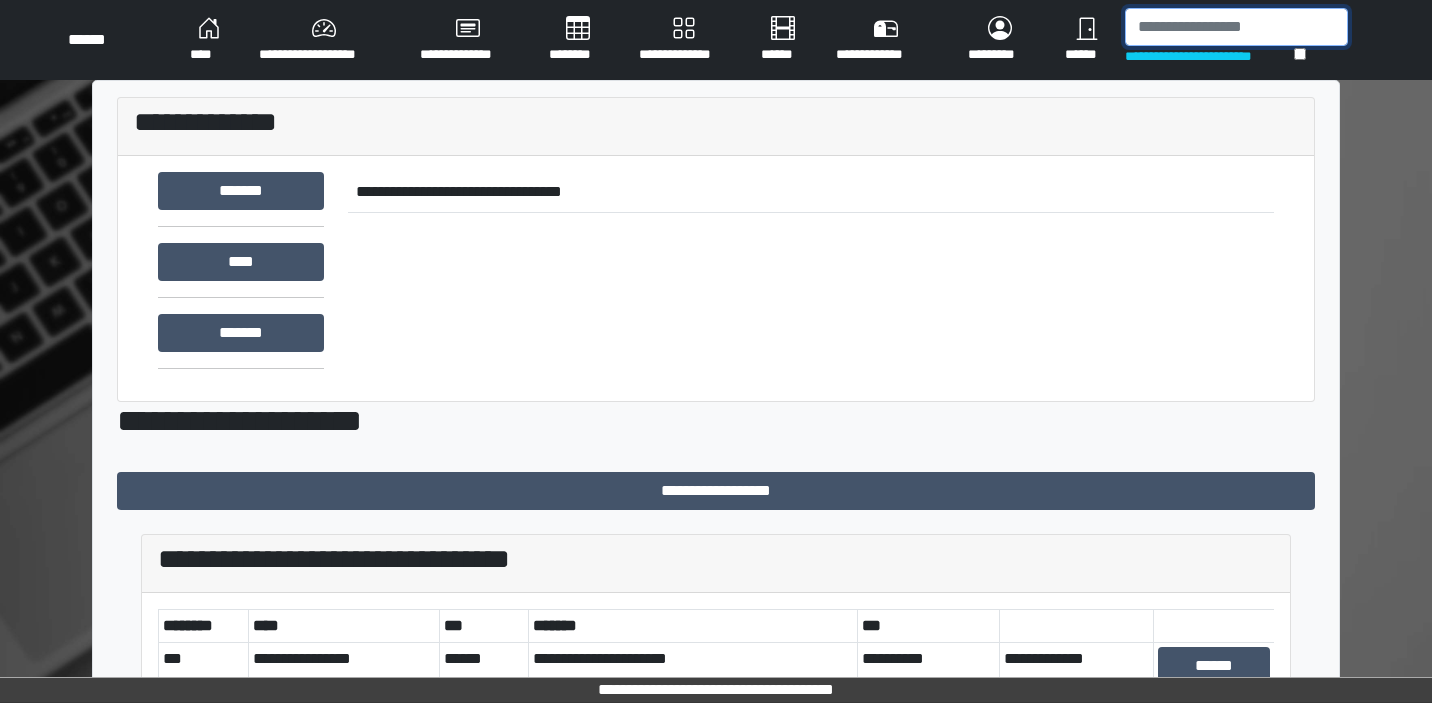 click at bounding box center [1236, 27] 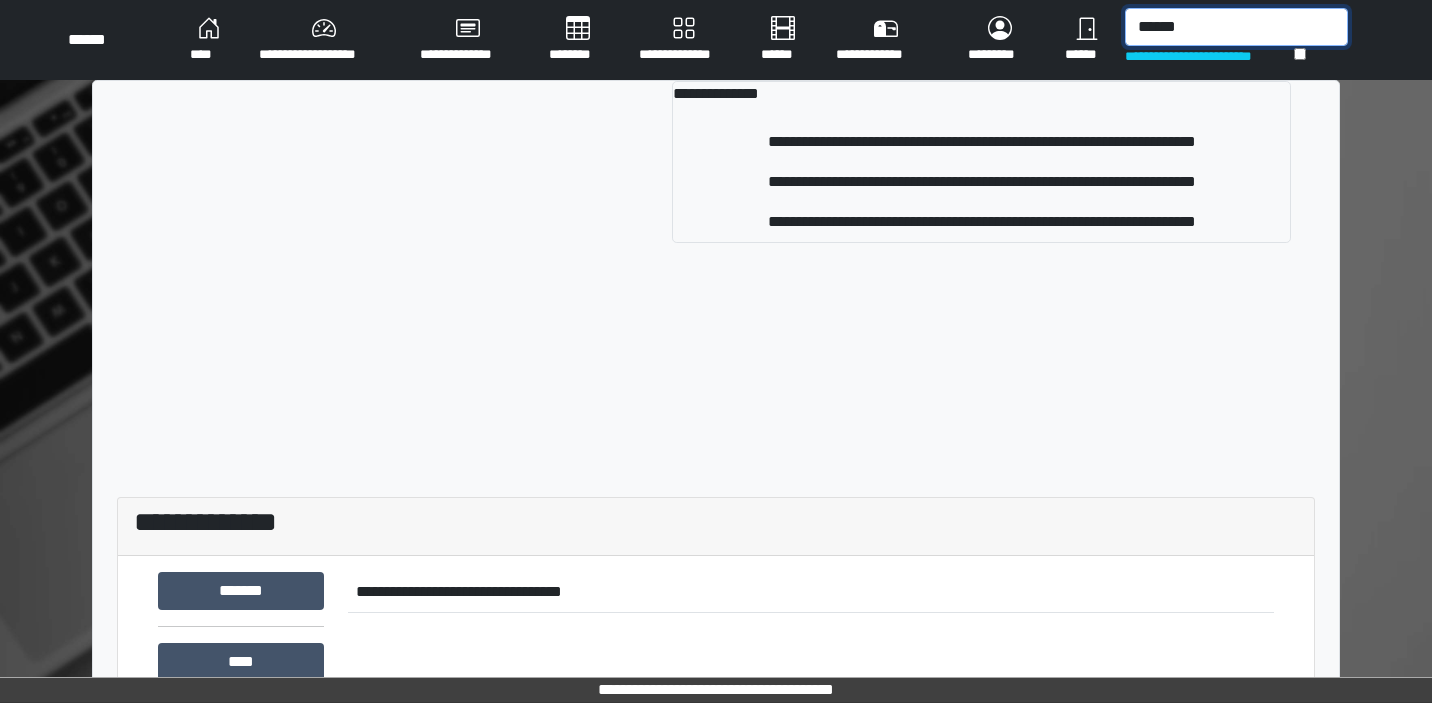 type on "******" 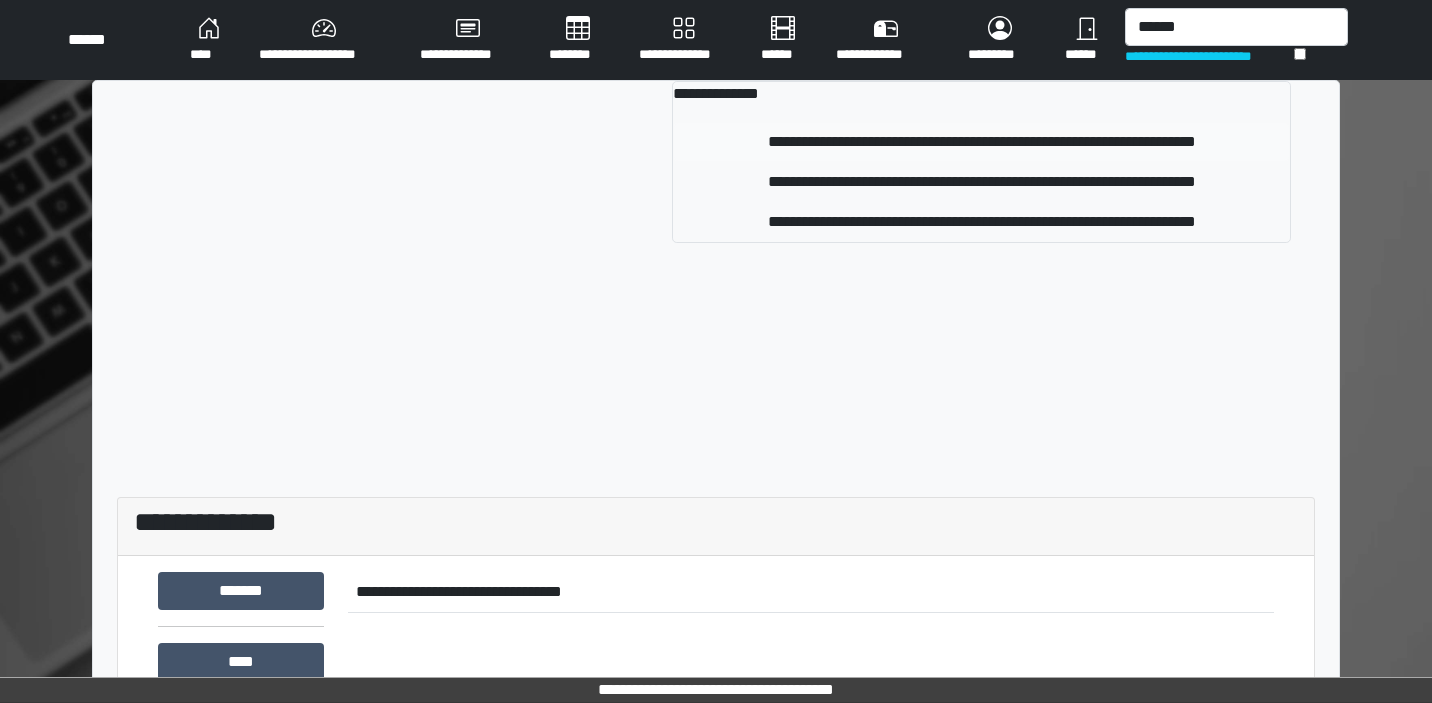 drag, startPoint x: 1134, startPoint y: 60, endPoint x: 1093, endPoint y: 155, distance: 103.4698 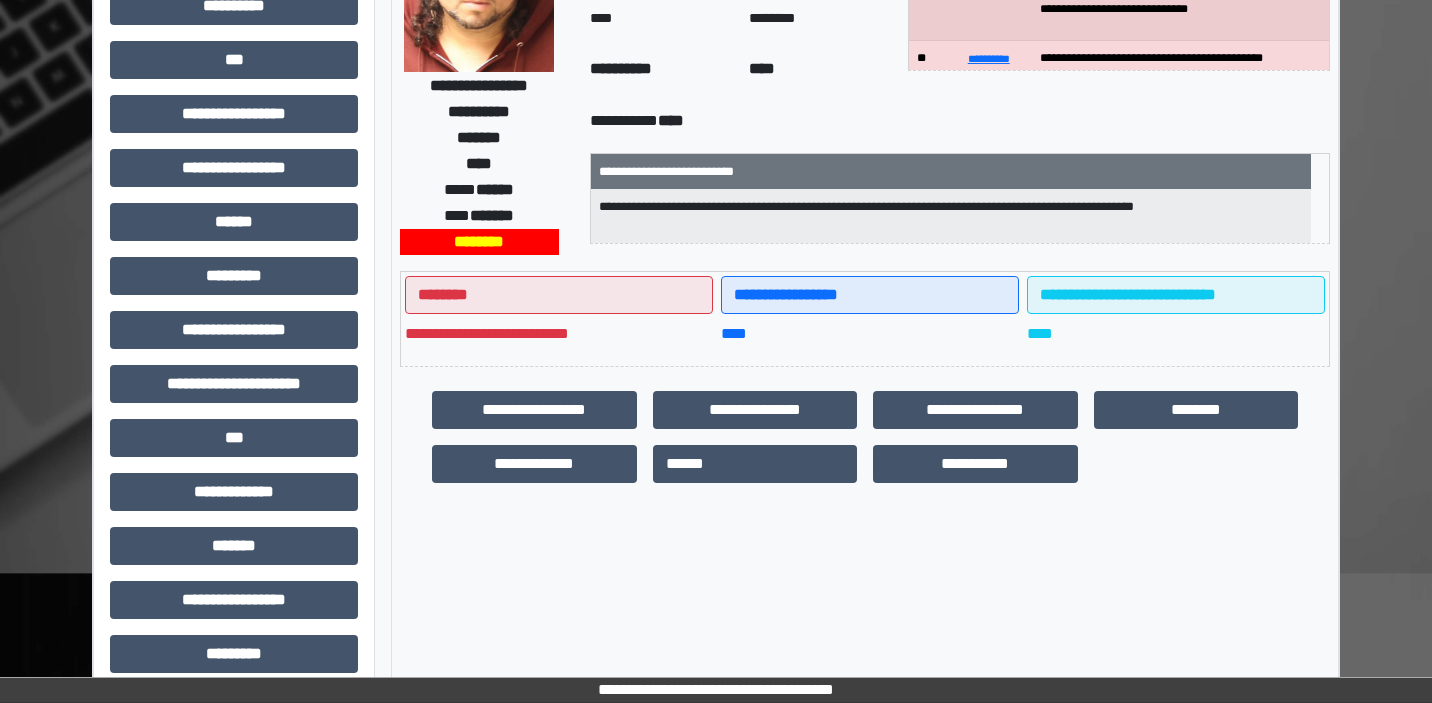 scroll, scrollTop: 280, scrollLeft: 0, axis: vertical 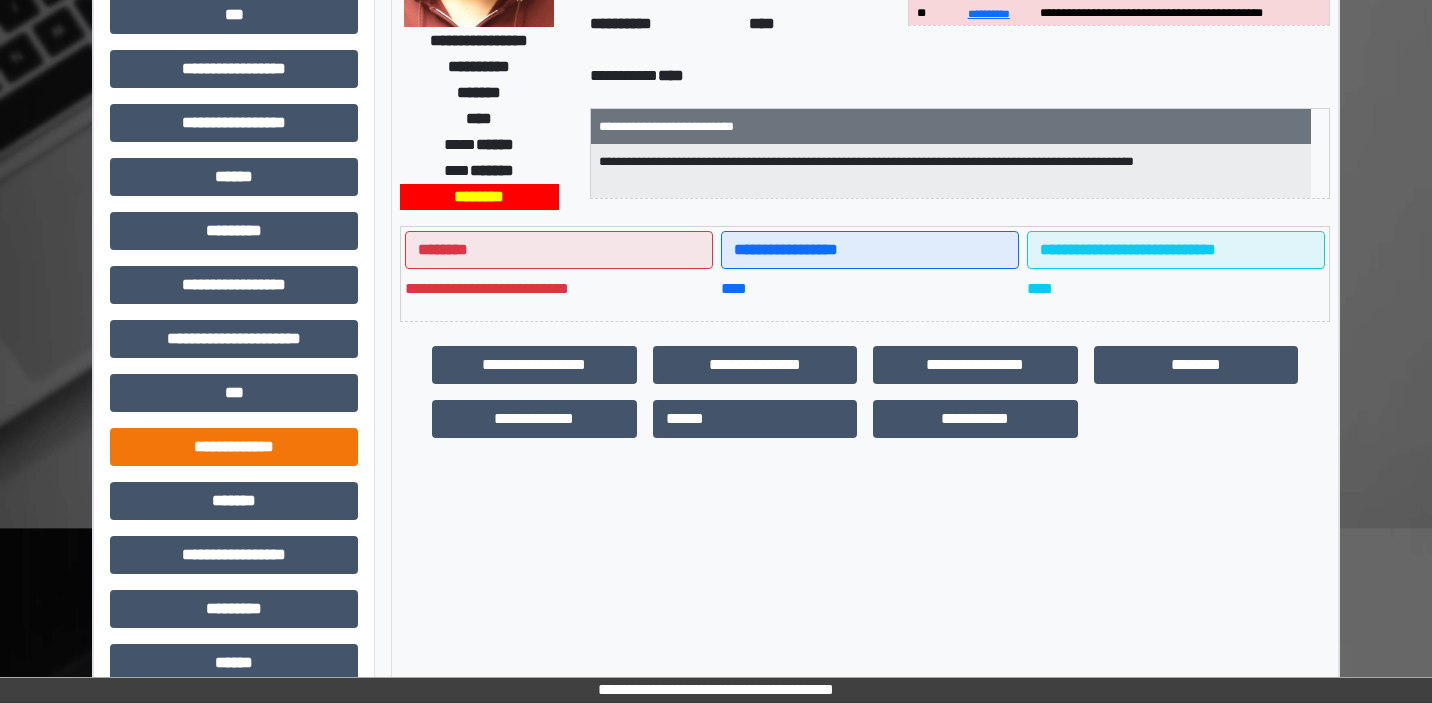 click on "**********" at bounding box center (234, 447) 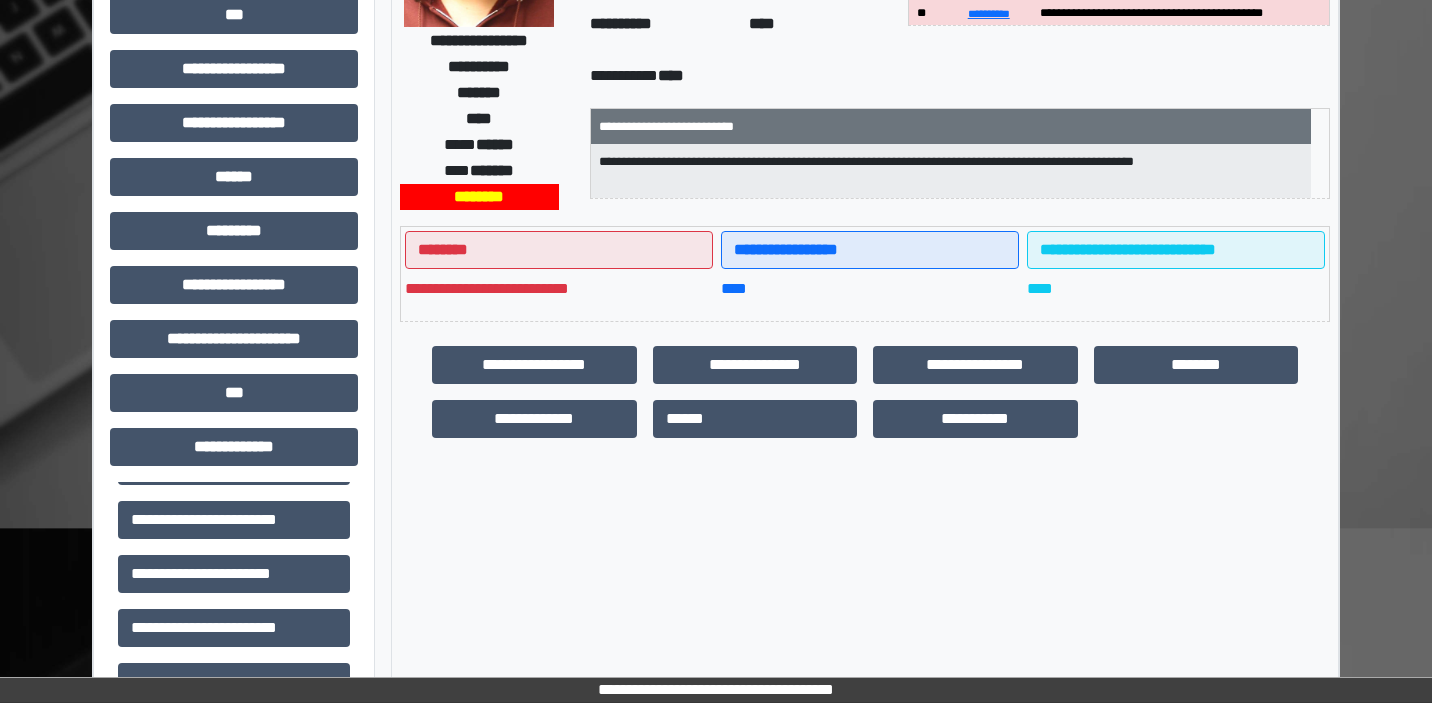 scroll, scrollTop: 574, scrollLeft: 0, axis: vertical 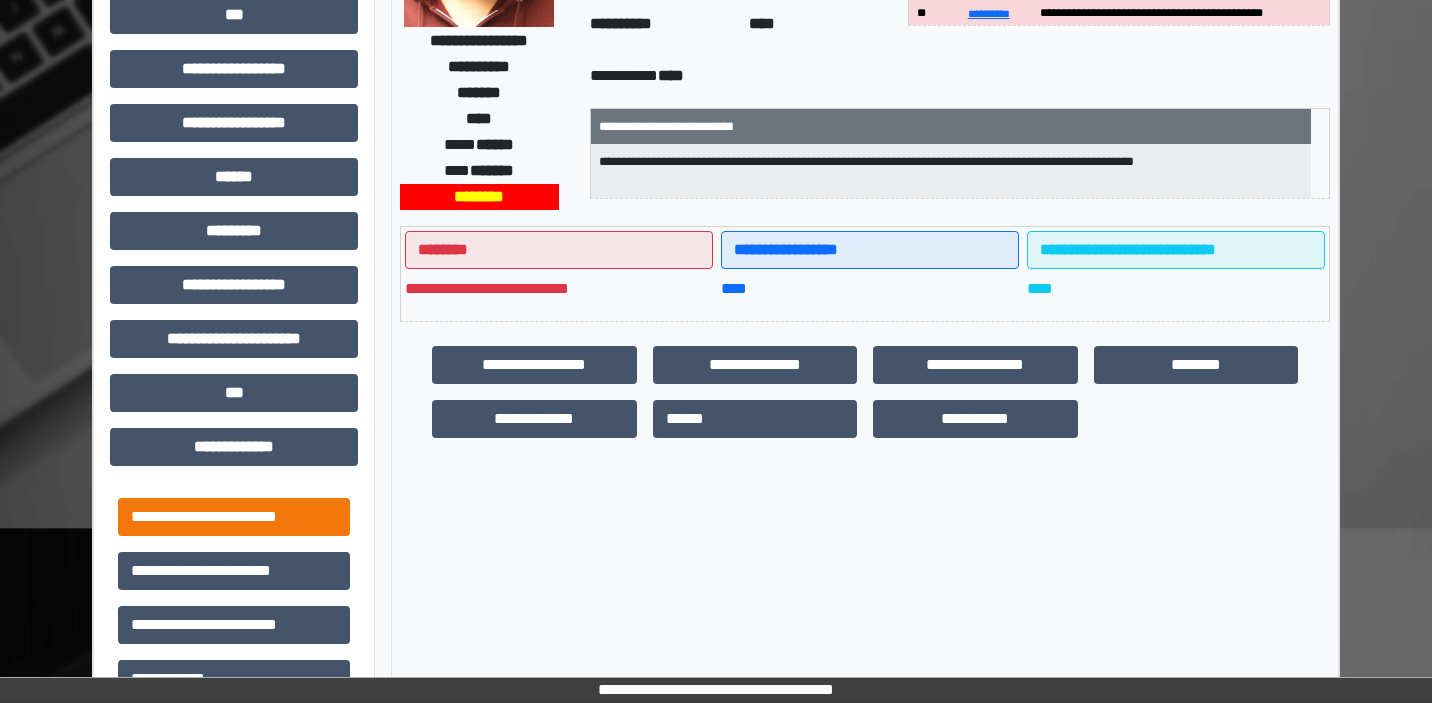click on "**********" at bounding box center (234, 517) 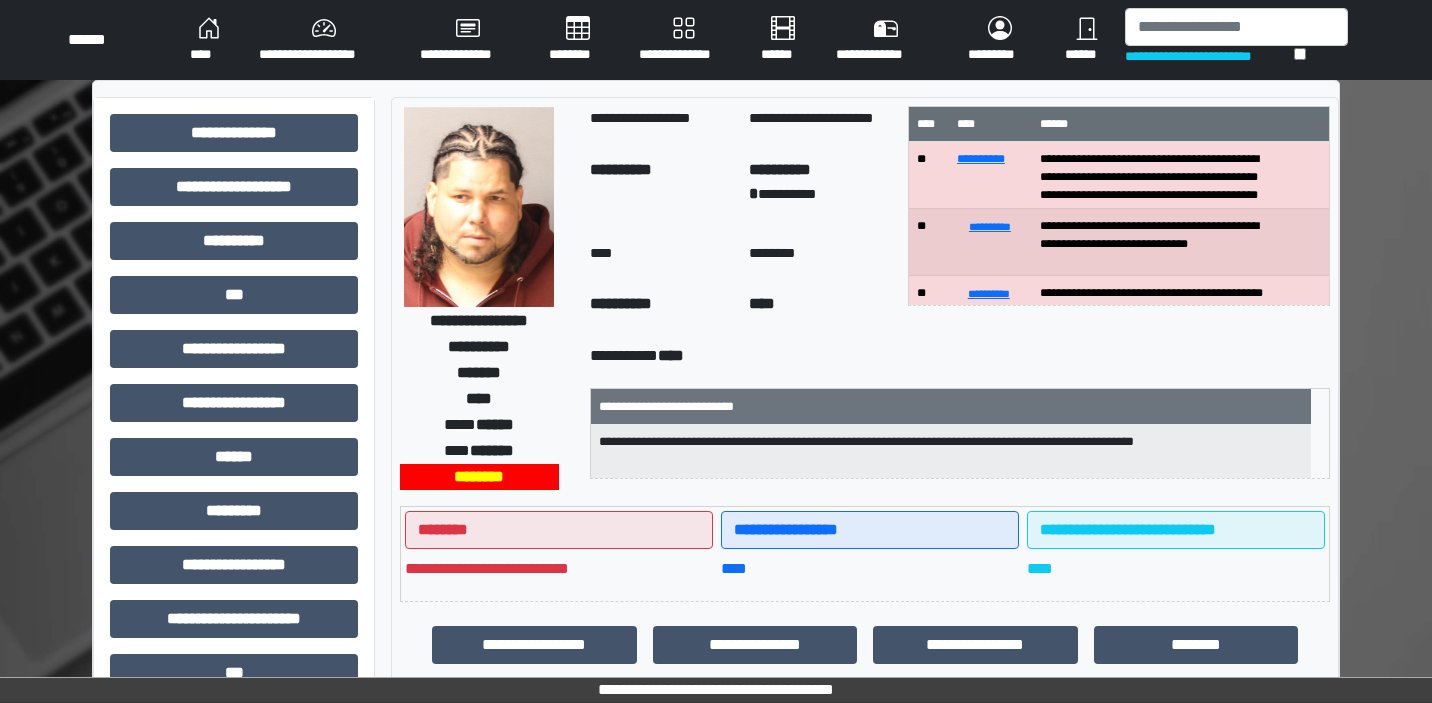 scroll, scrollTop: 0, scrollLeft: 0, axis: both 